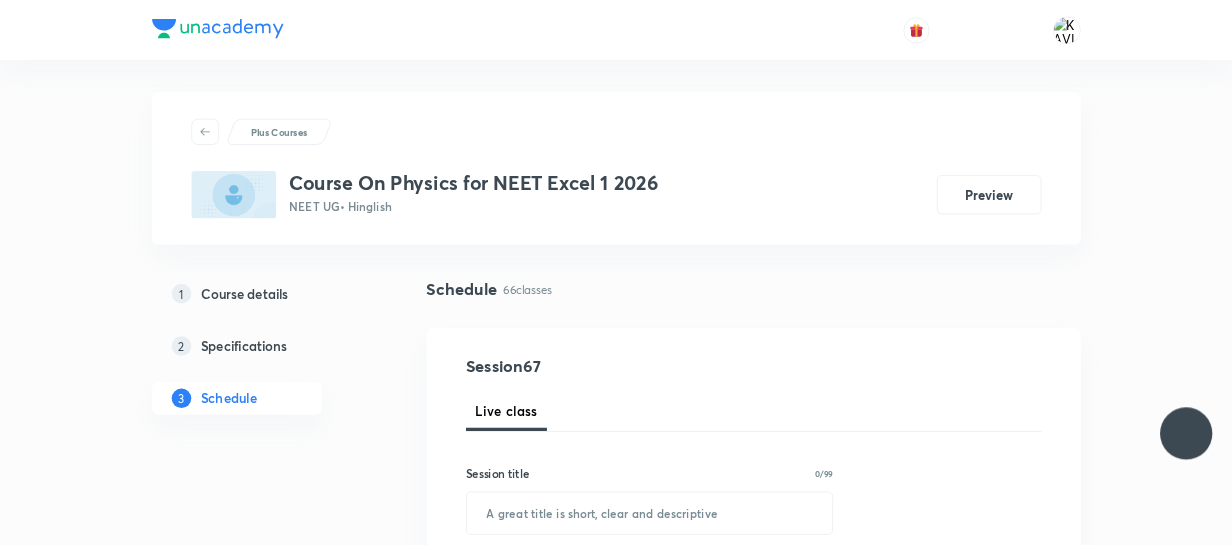 scroll, scrollTop: 0, scrollLeft: 0, axis: both 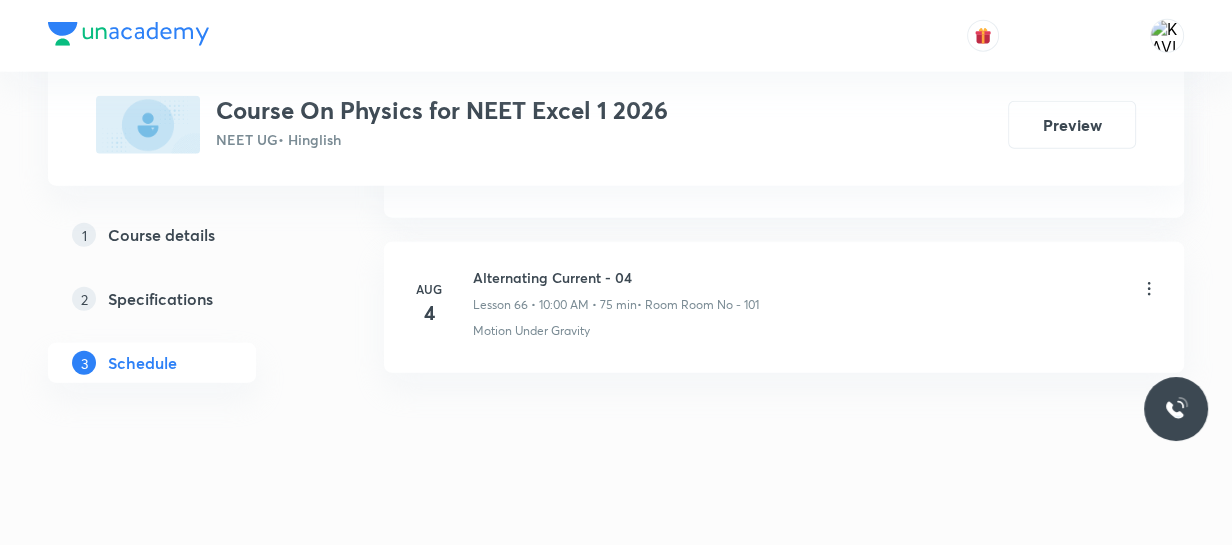 click on "Alternating Current - 04" at bounding box center [616, 277] 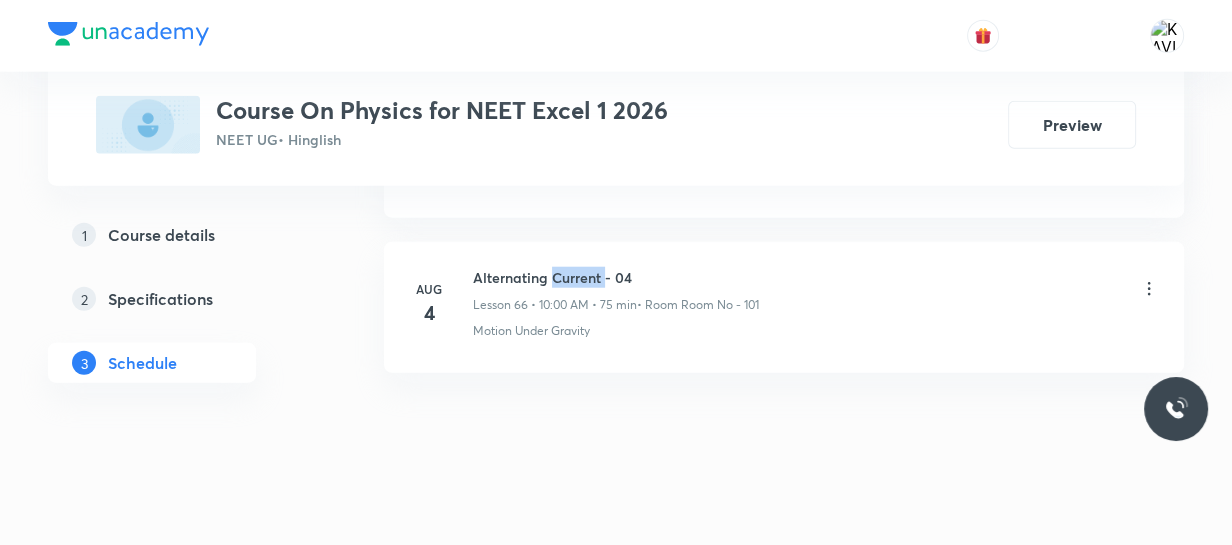 click on "Alternating Current - 04" at bounding box center [616, 277] 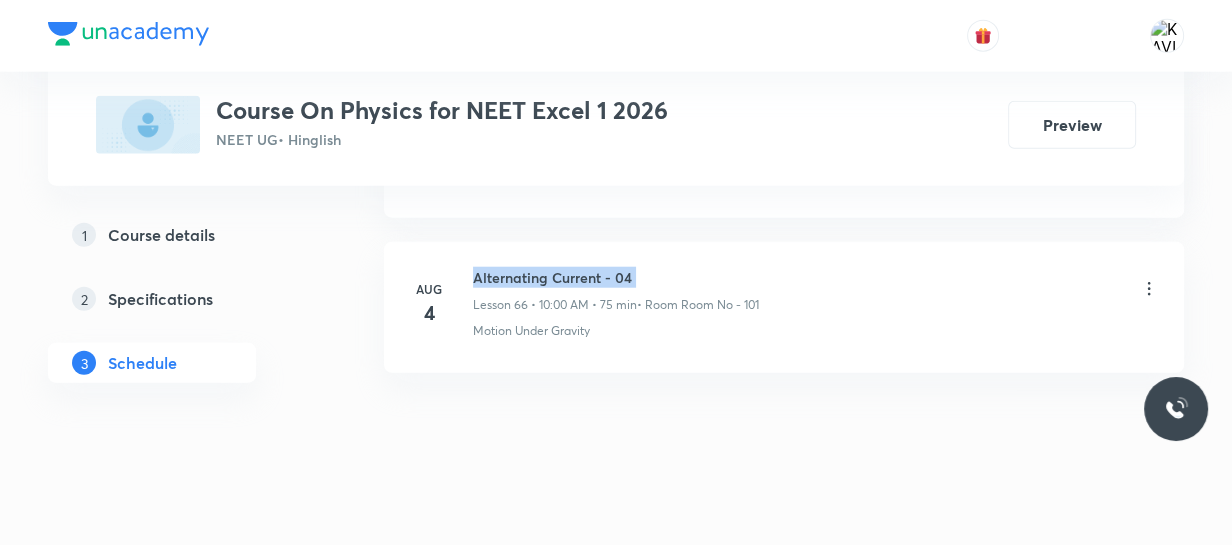 click on "Alternating Current - 04" at bounding box center (616, 277) 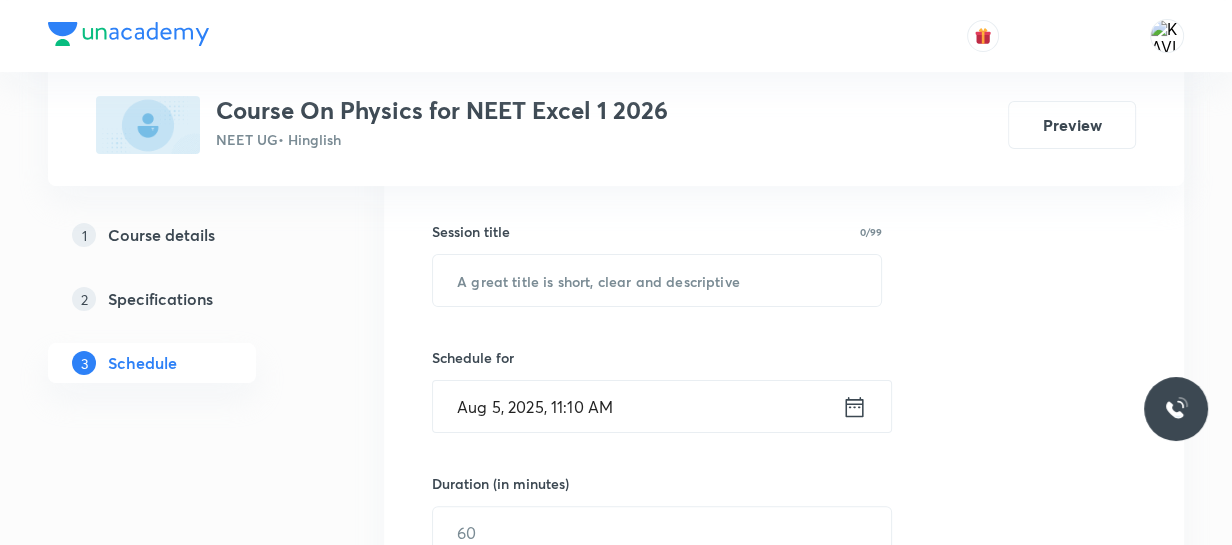 scroll, scrollTop: 350, scrollLeft: 0, axis: vertical 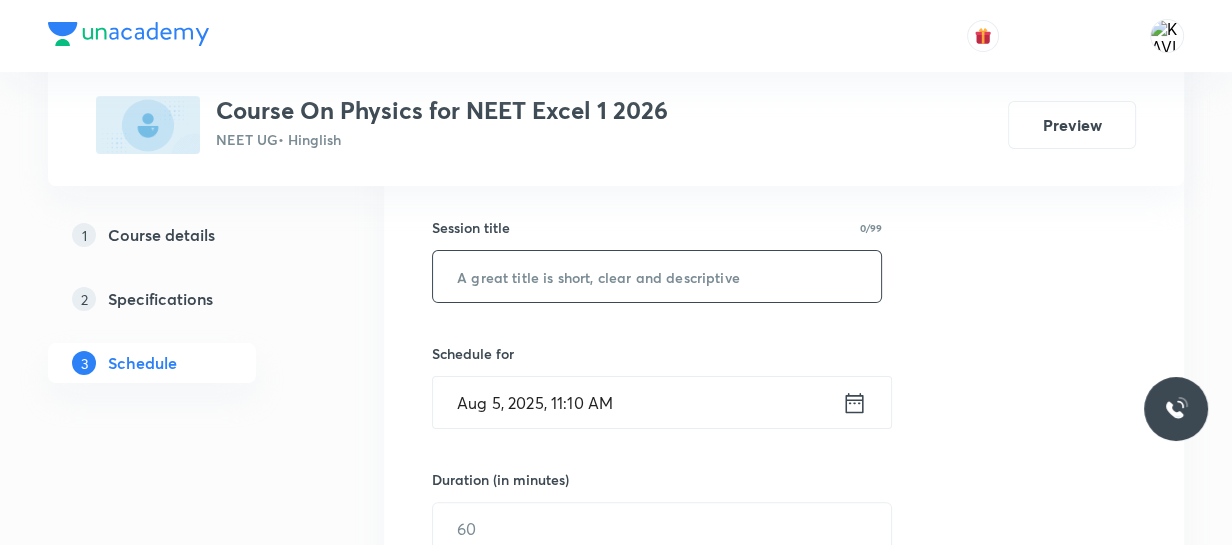 click at bounding box center [657, 276] 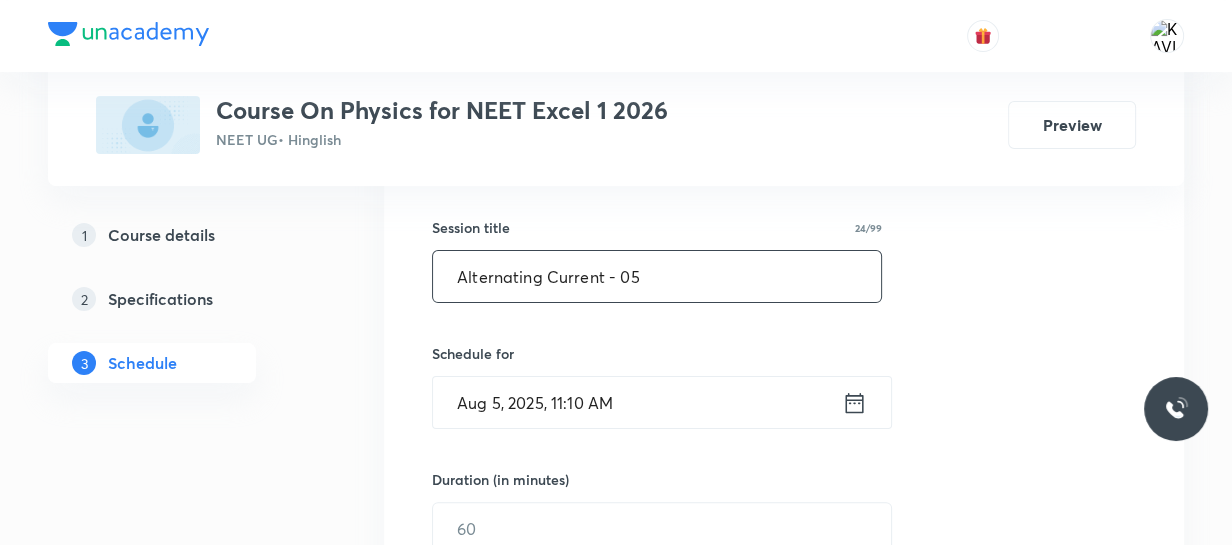 scroll, scrollTop: 441, scrollLeft: 0, axis: vertical 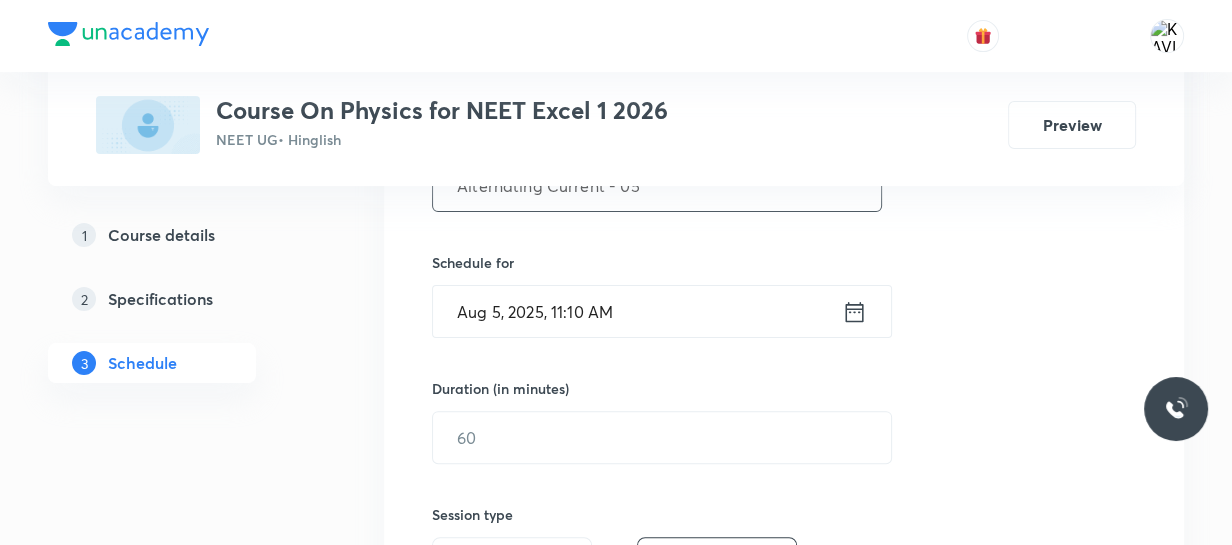 type on "Alternating Current - 05" 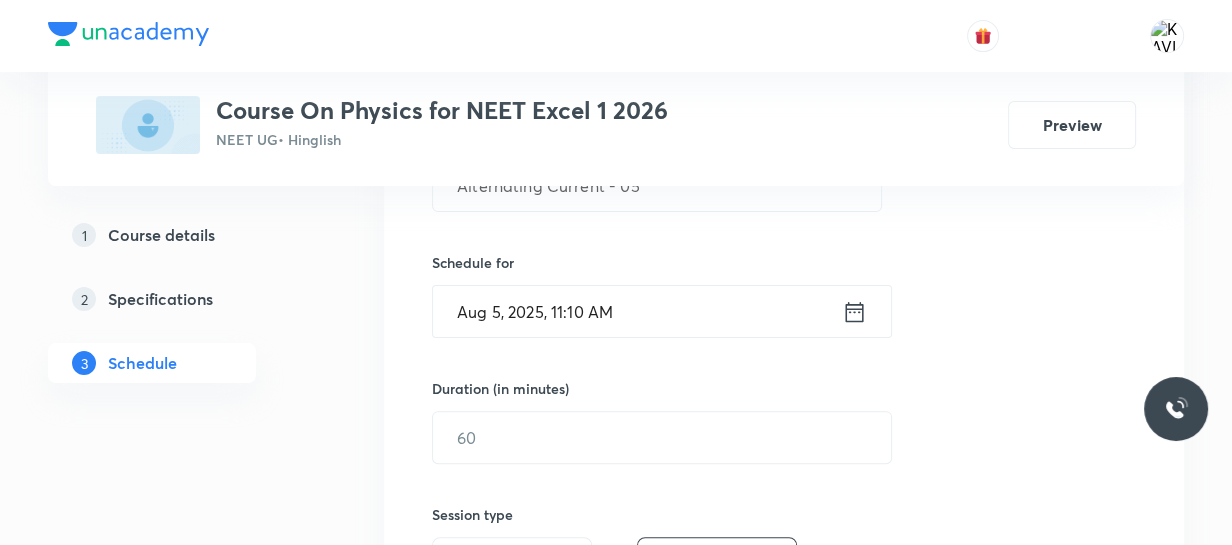 click 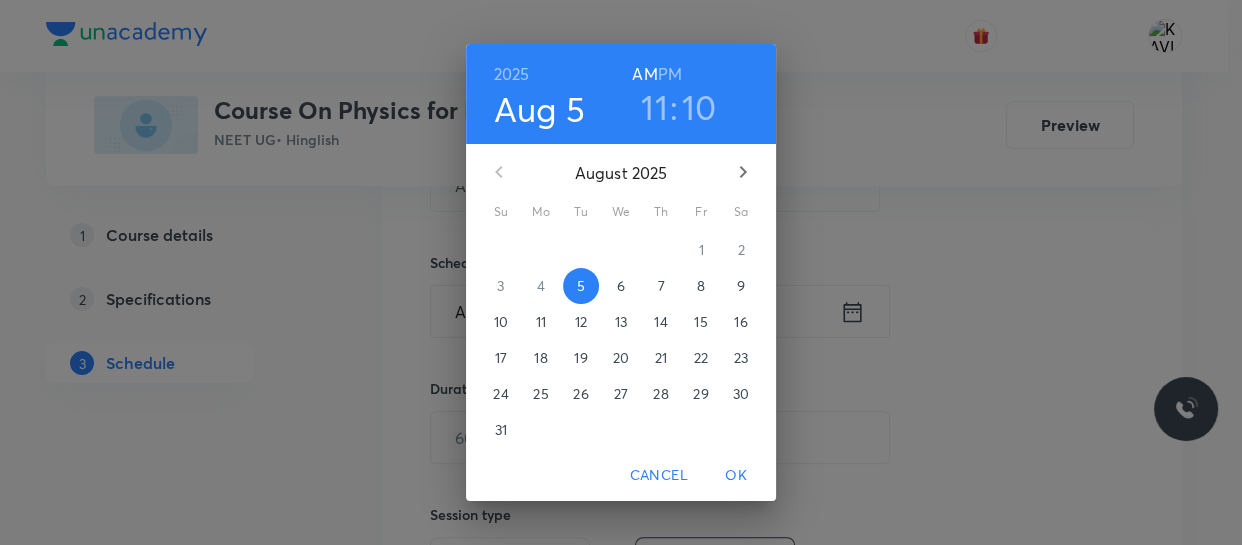click on "PM" at bounding box center (670, 74) 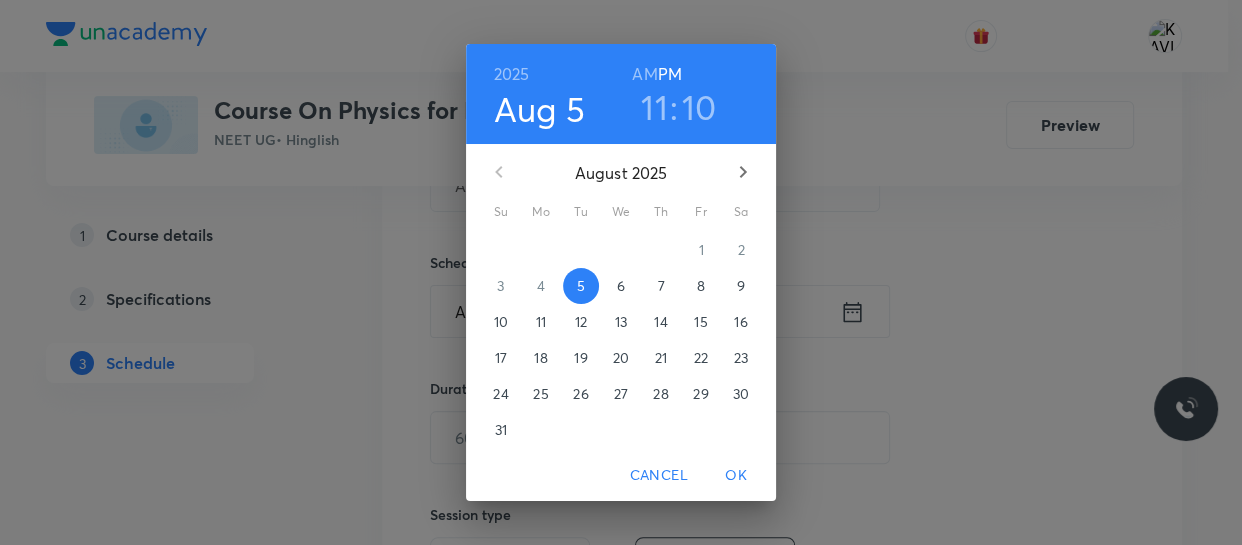 click on "11" at bounding box center [654, 107] 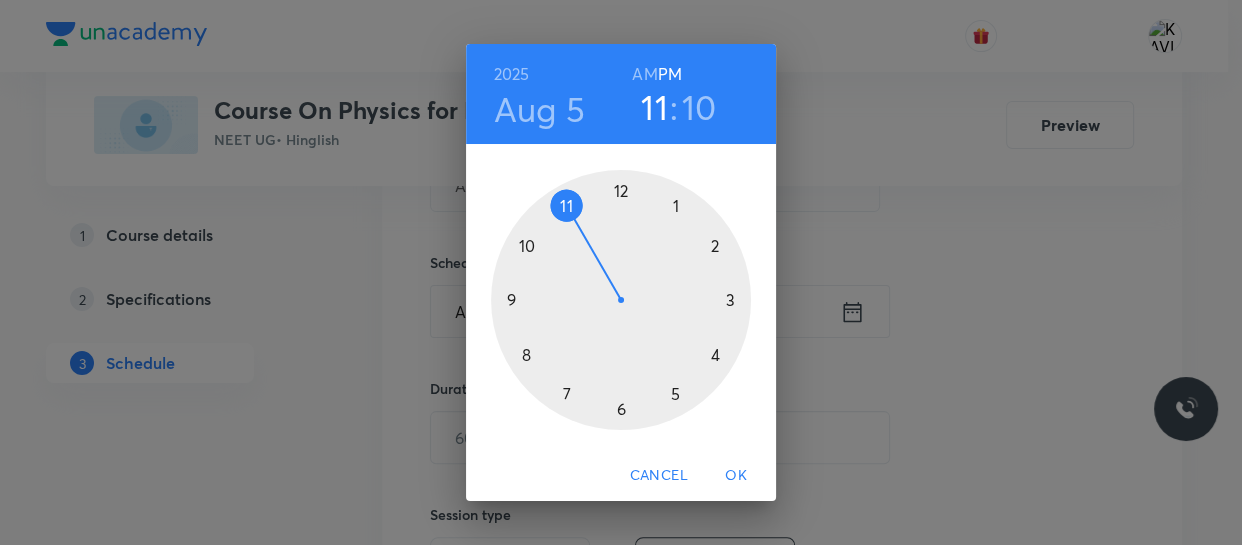 click at bounding box center (621, 300) 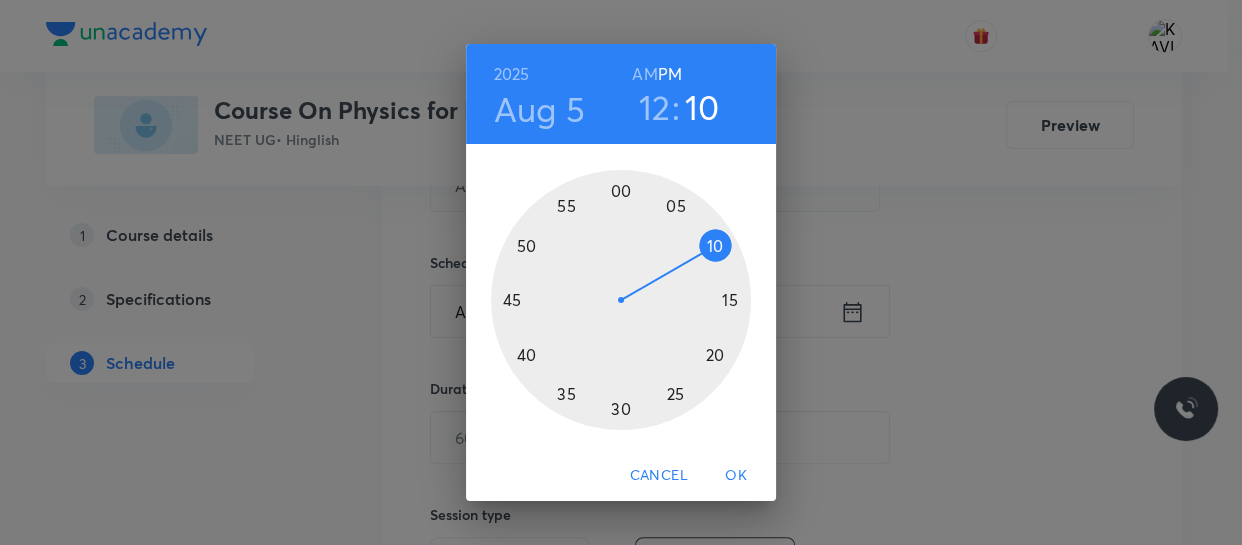 click at bounding box center [621, 300] 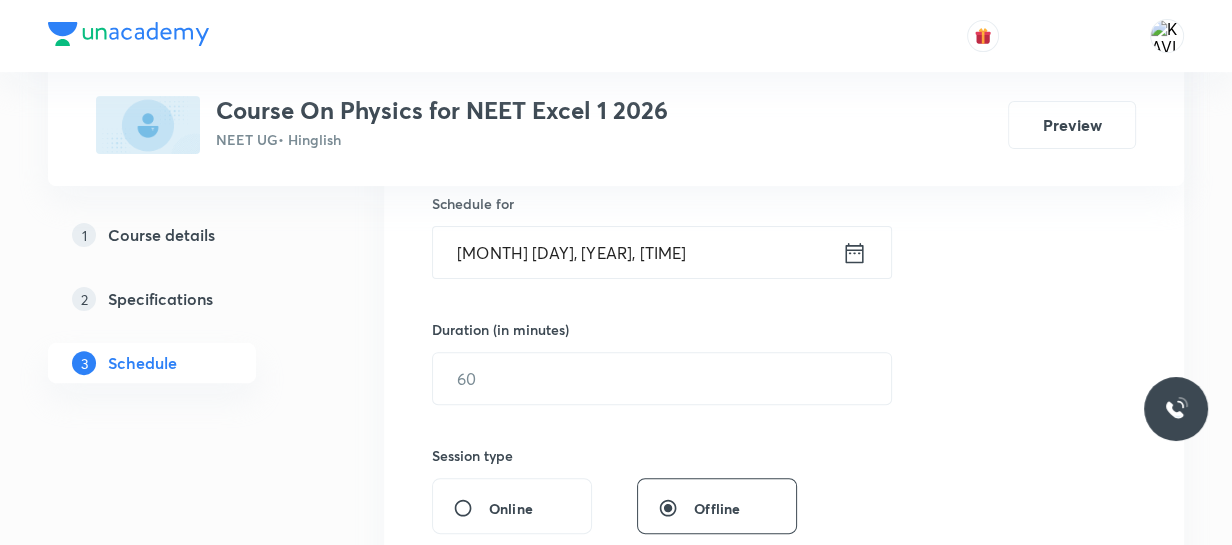 scroll, scrollTop: 532, scrollLeft: 0, axis: vertical 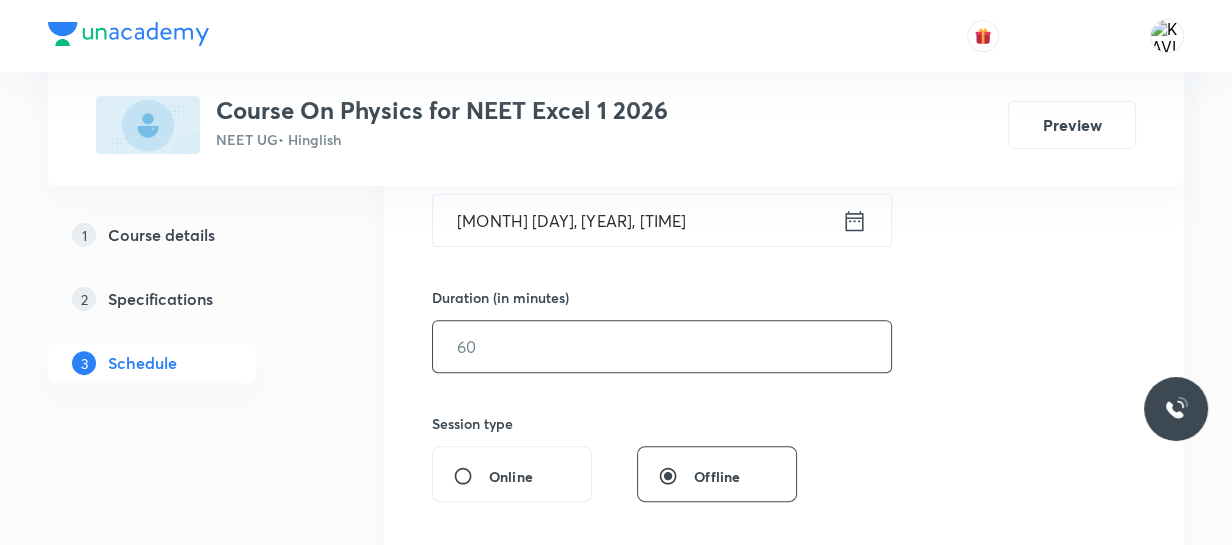 click at bounding box center (662, 346) 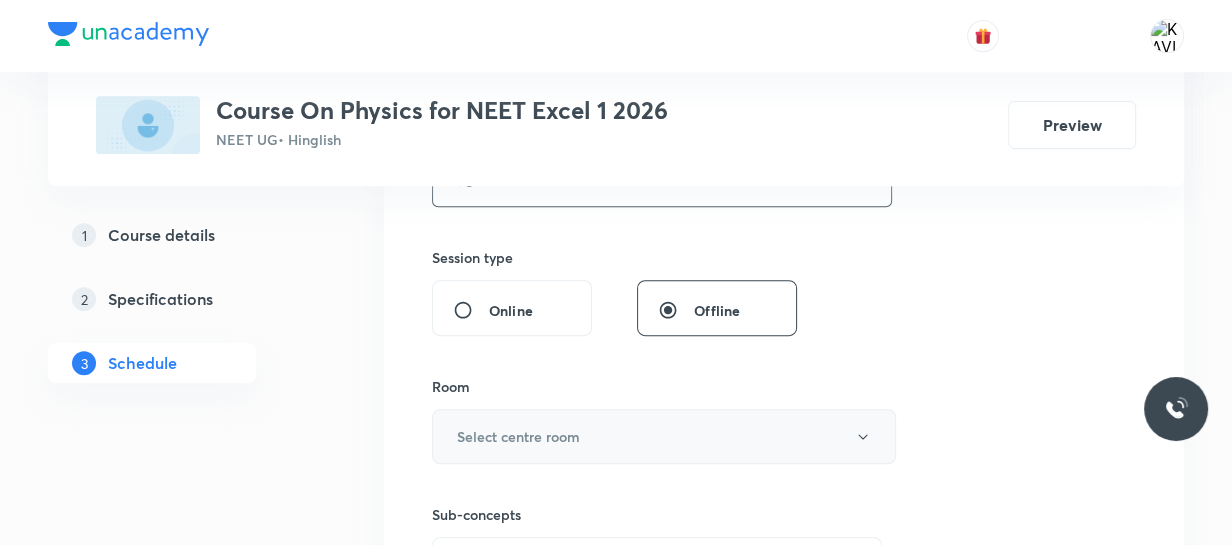 scroll, scrollTop: 714, scrollLeft: 0, axis: vertical 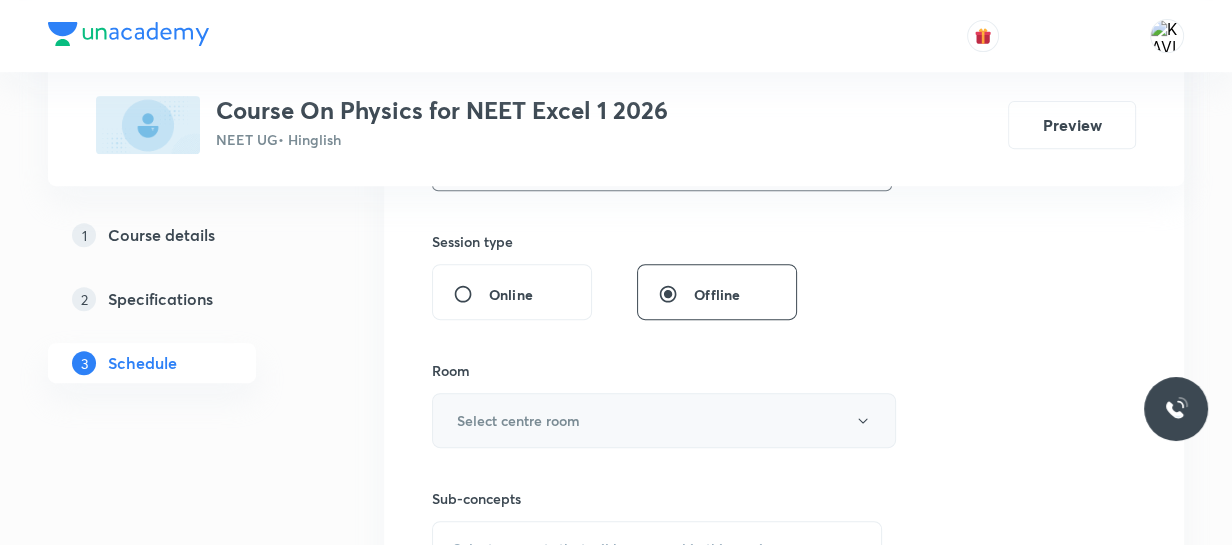 type on "75" 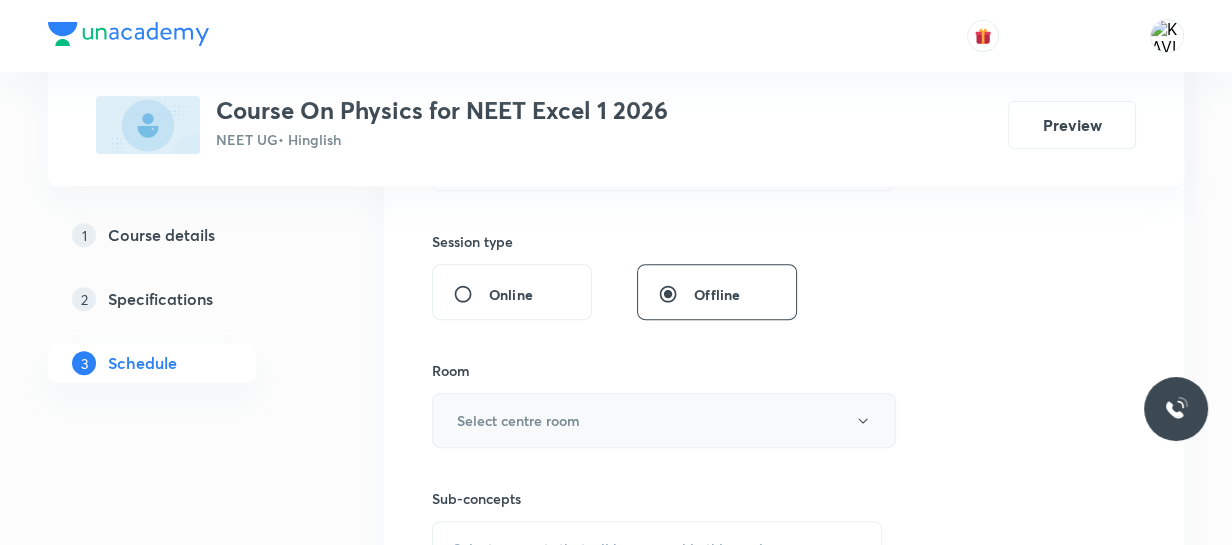 click on "Select centre room" at bounding box center [518, 420] 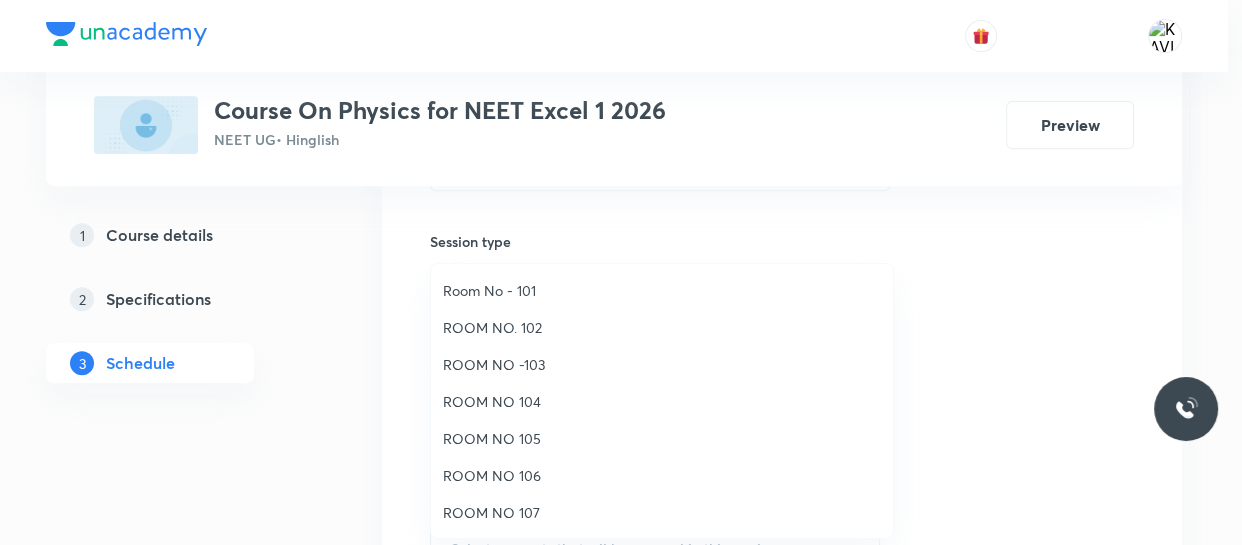 click on "ROOM NO 106" at bounding box center (662, 475) 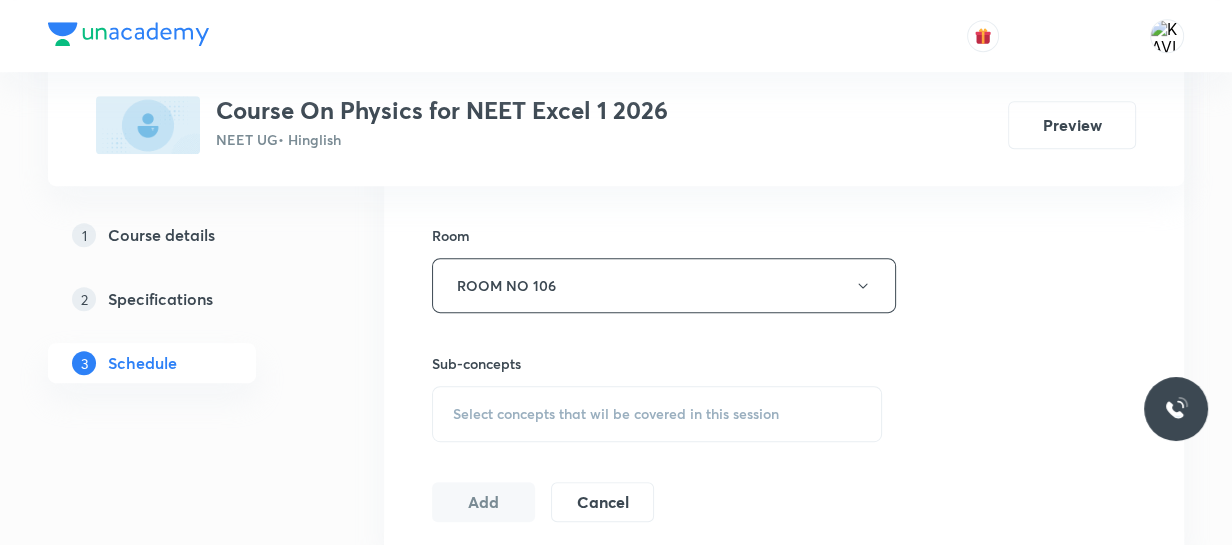 scroll, scrollTop: 896, scrollLeft: 0, axis: vertical 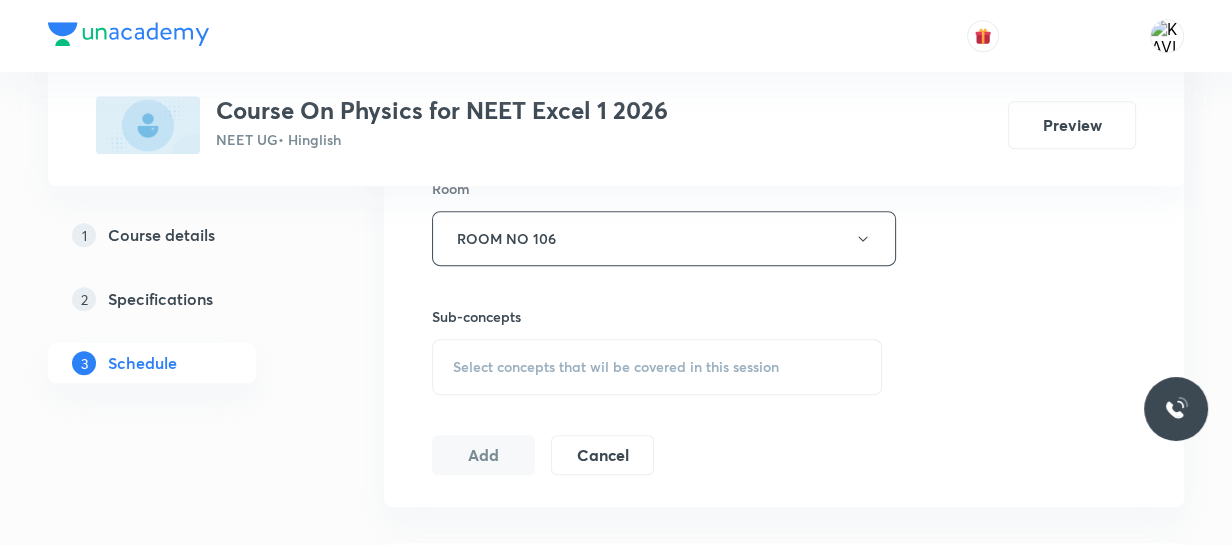 click on "Select concepts that wil be covered in this session" at bounding box center (616, 367) 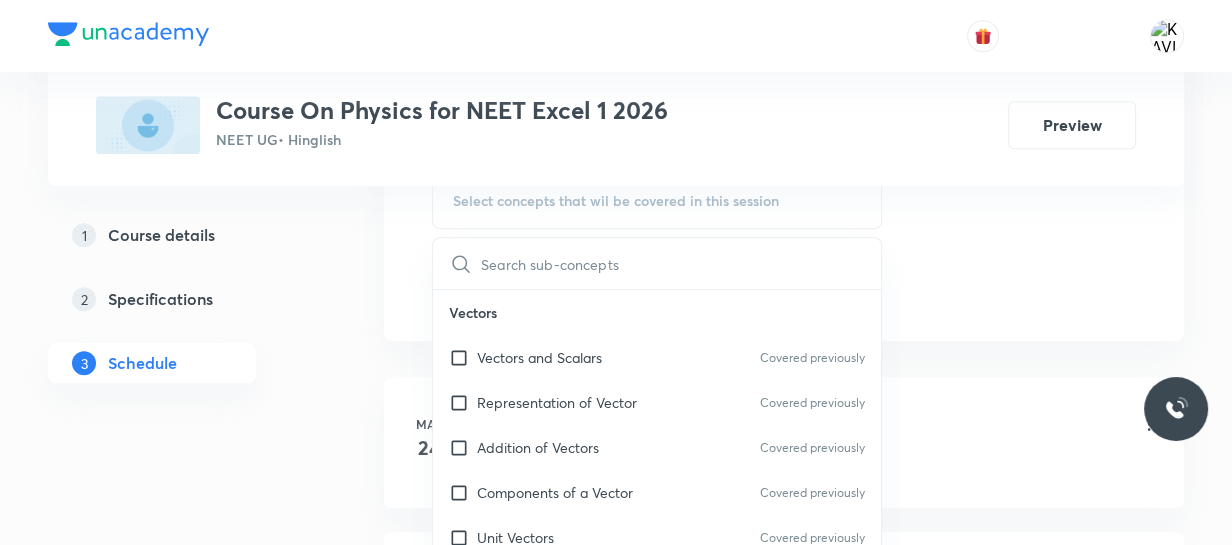 scroll, scrollTop: 1078, scrollLeft: 0, axis: vertical 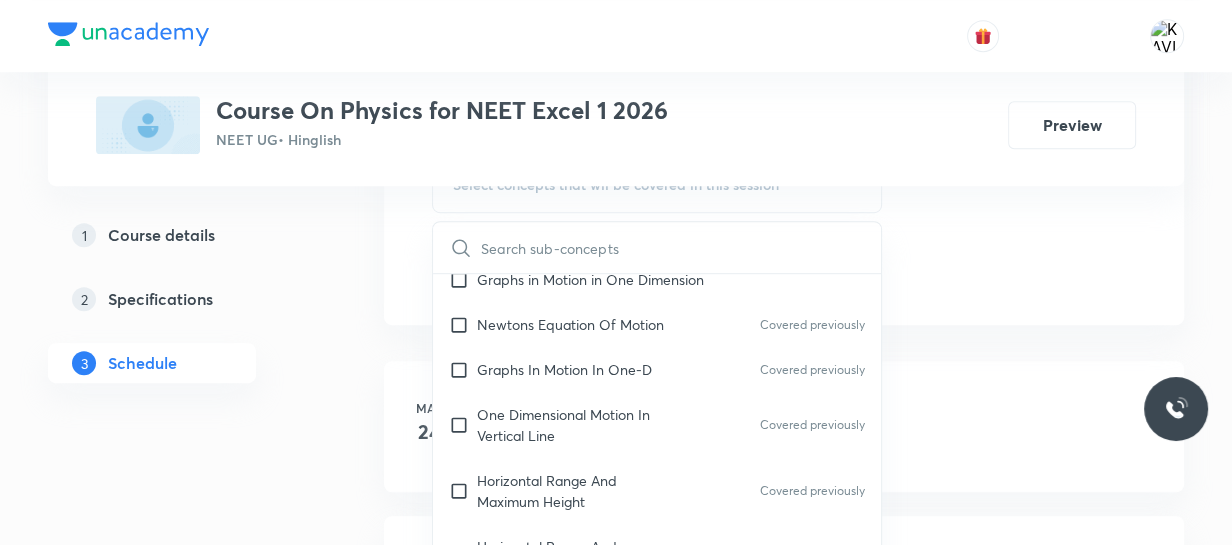 click at bounding box center [681, 247] 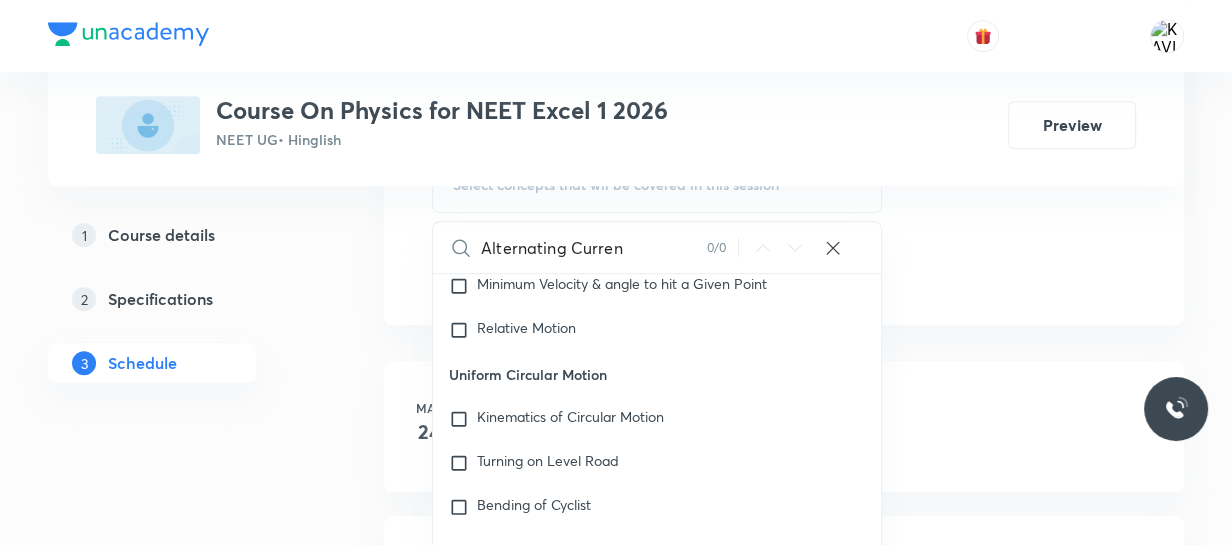 scroll, scrollTop: 1930, scrollLeft: 0, axis: vertical 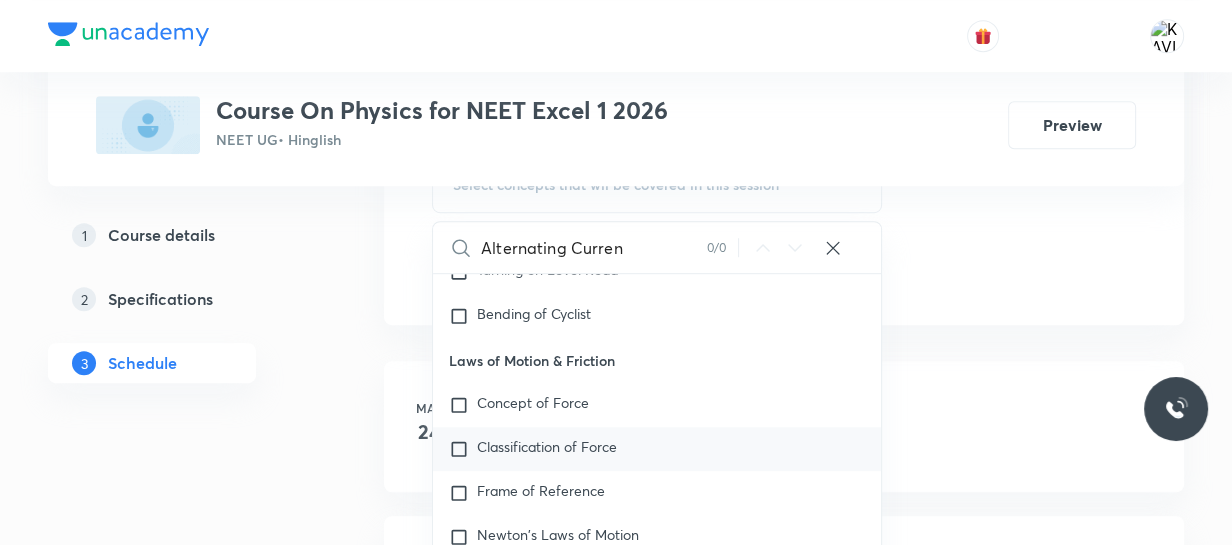 type on "Alternating Curren" 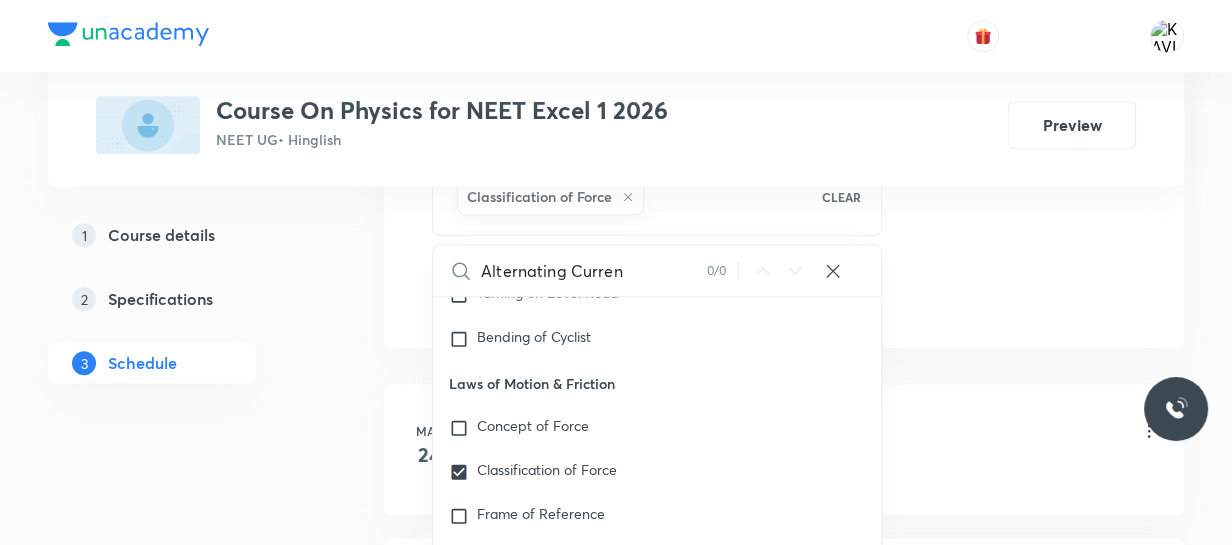 click on "Session  67 Live class Session title 24/99 Alternating Current - 05 ​ Schedule for Aug 5, 2025, 12:50 PM ​ Duration (in minutes) 75 ​   Session type Online Offline Room ROOM NO 106 Sub-concepts Classification of Force  CLEAR Alternating Curren 0 / 0 ​ Vectors Vectors and Scalars  Covered previously Representation of Vector  Covered previously Addition of Vectors Covered previously Components of a Vector Covered previously Unit Vectors Covered previously Rectangular Components of a Vector in Three Dimensions  Covered previously Position Vector Covered previously Displacement Vector Covered previously Product of Two Vectors Change in Velocity Projectile Motion Minimum Velocity & Angle to Hit a Given Point Covered previously Motion in a Straight Line Translatory Motion  Frame of Reference  Covered previously Trajectory  Covered previously Displacement and Distance  Velocity and Speed  Covered previously Acceleration  Covered previously Motion in a Straight Line  Covered previously Covered previously Heat" at bounding box center [784, -165] 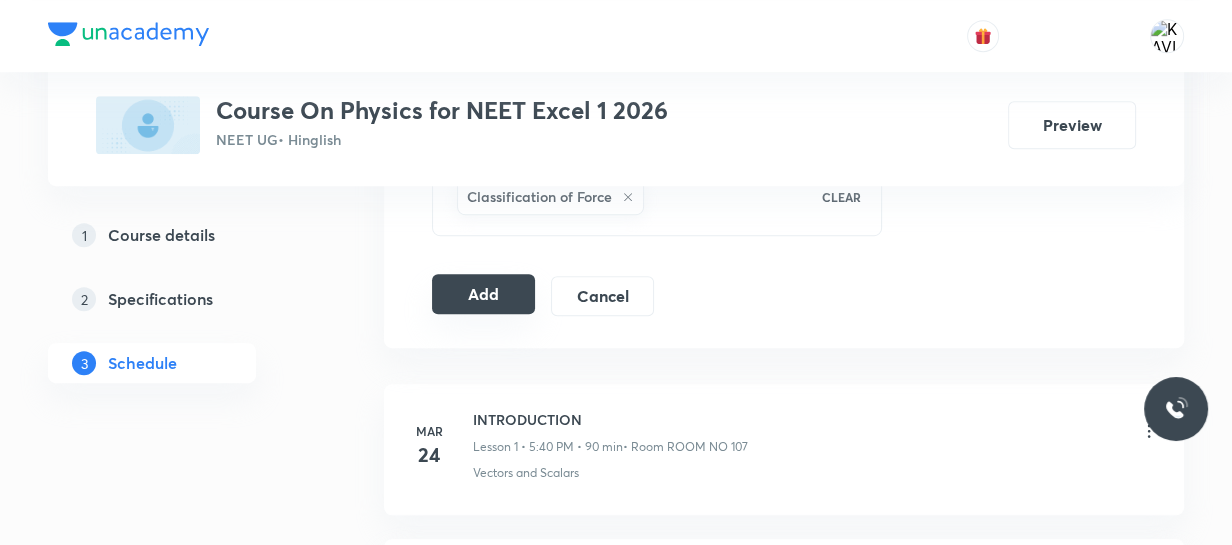 click on "Add" at bounding box center [483, 294] 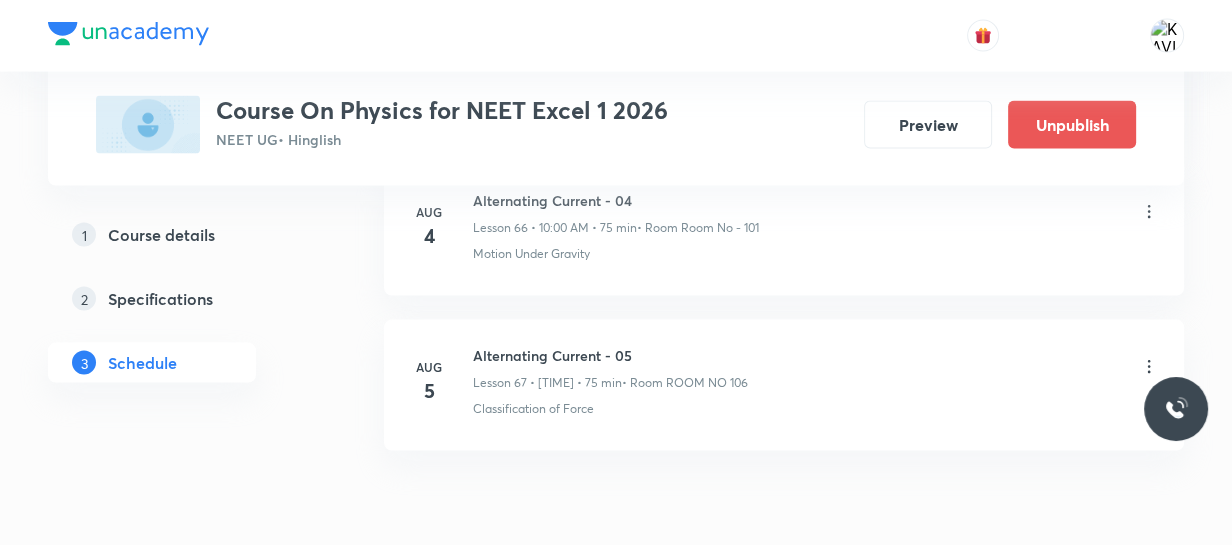 scroll, scrollTop: 10509, scrollLeft: 0, axis: vertical 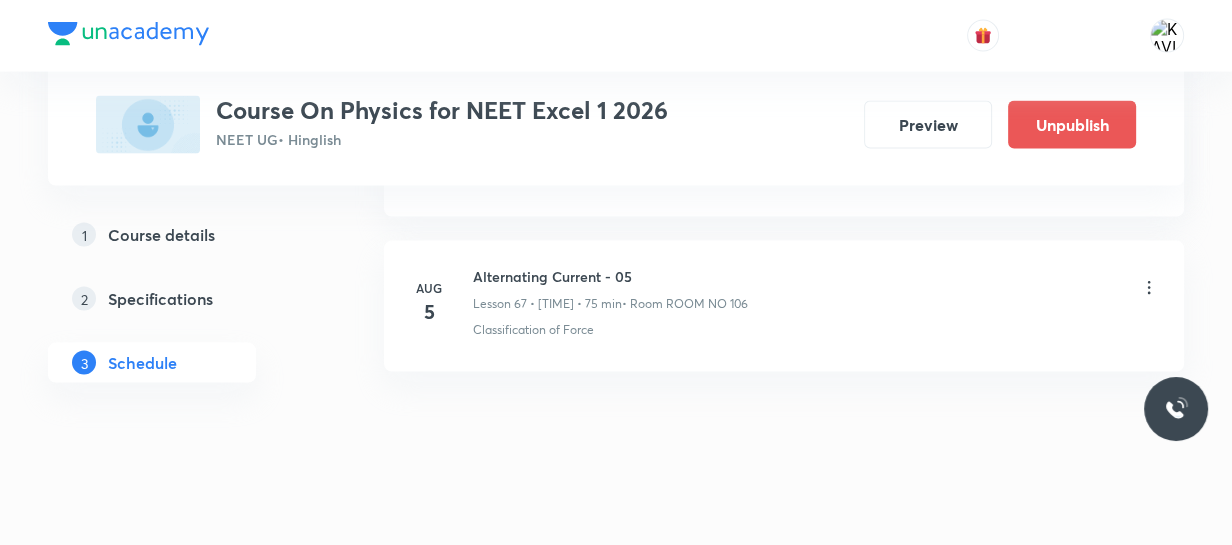 click 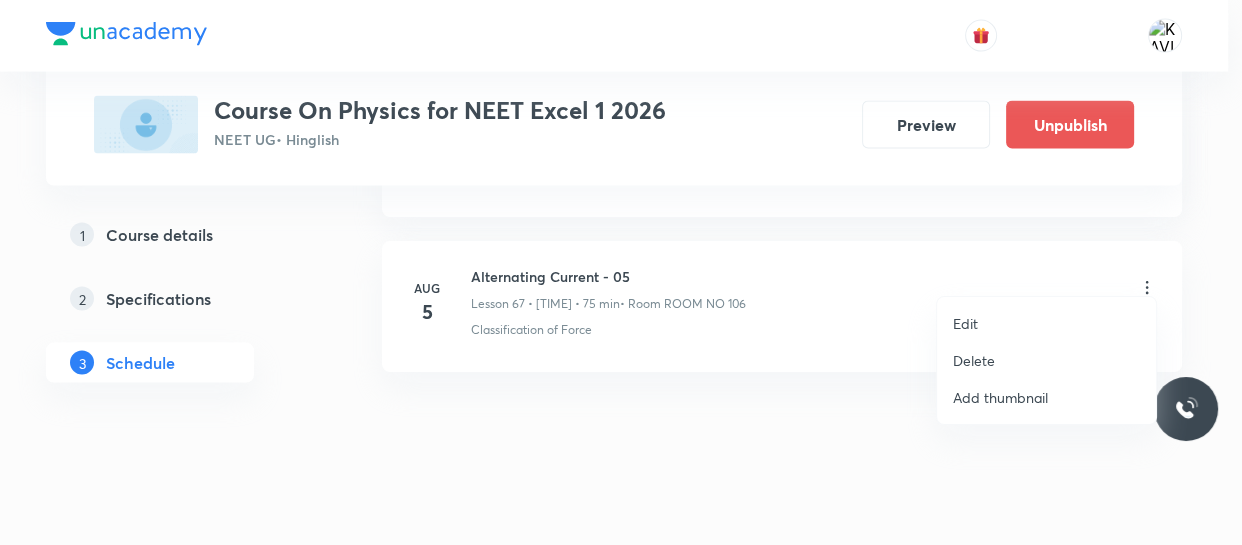click on "Edit" at bounding box center (965, 323) 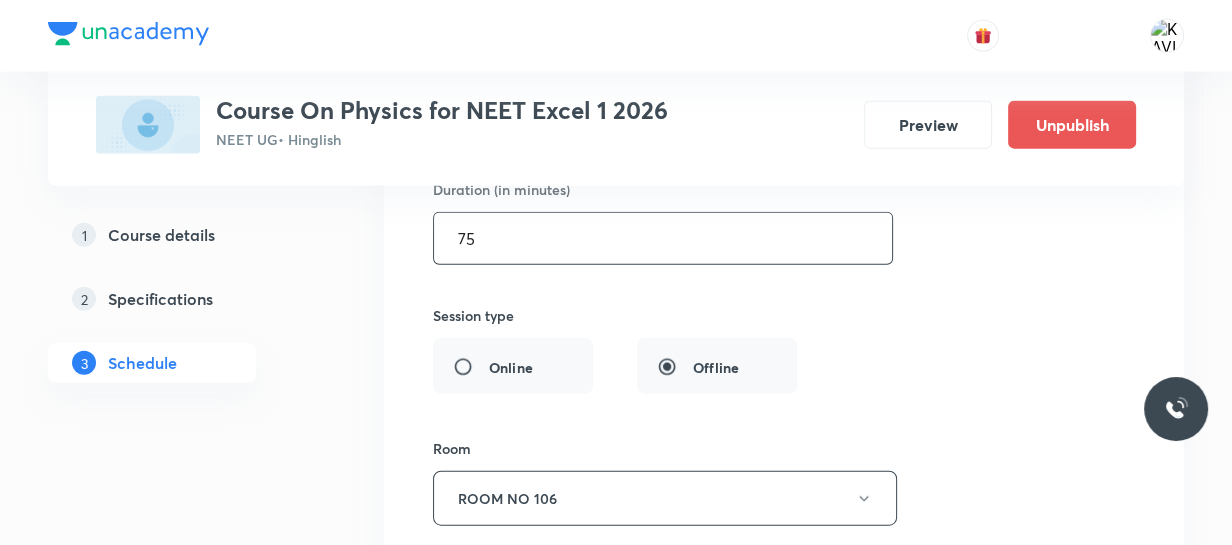 scroll, scrollTop: 10872, scrollLeft: 0, axis: vertical 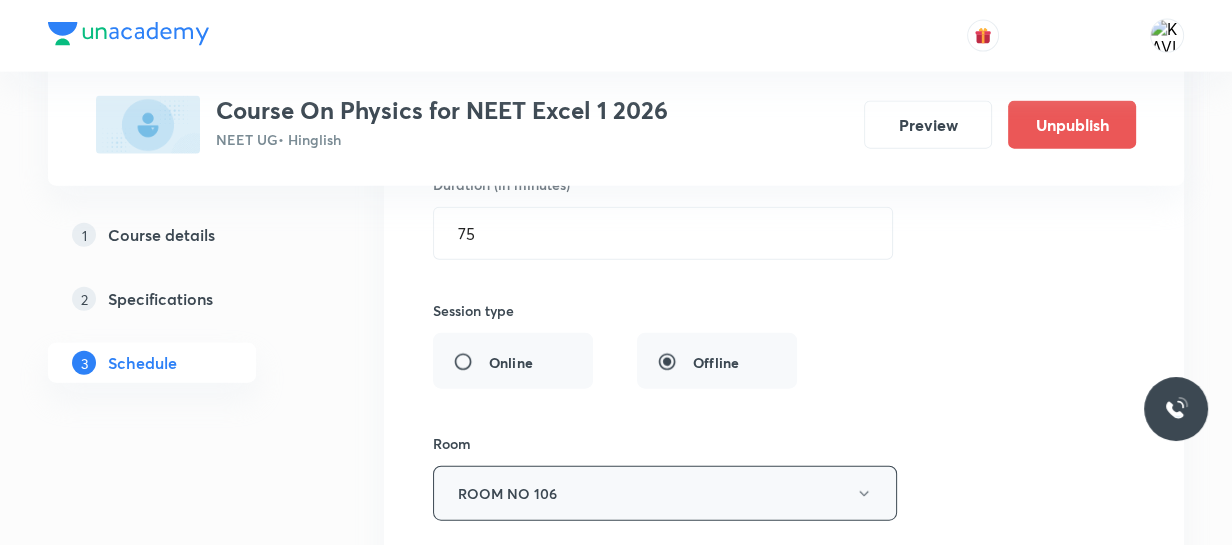 click on "ROOM NO 106" at bounding box center [665, 493] 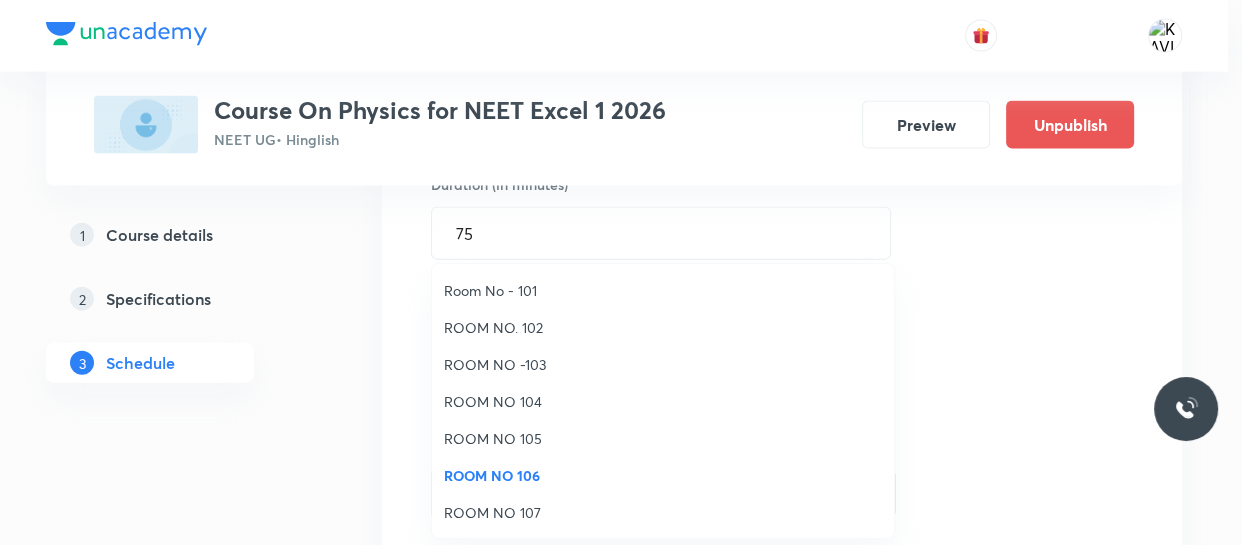 click on "Room No - 101" at bounding box center (663, 290) 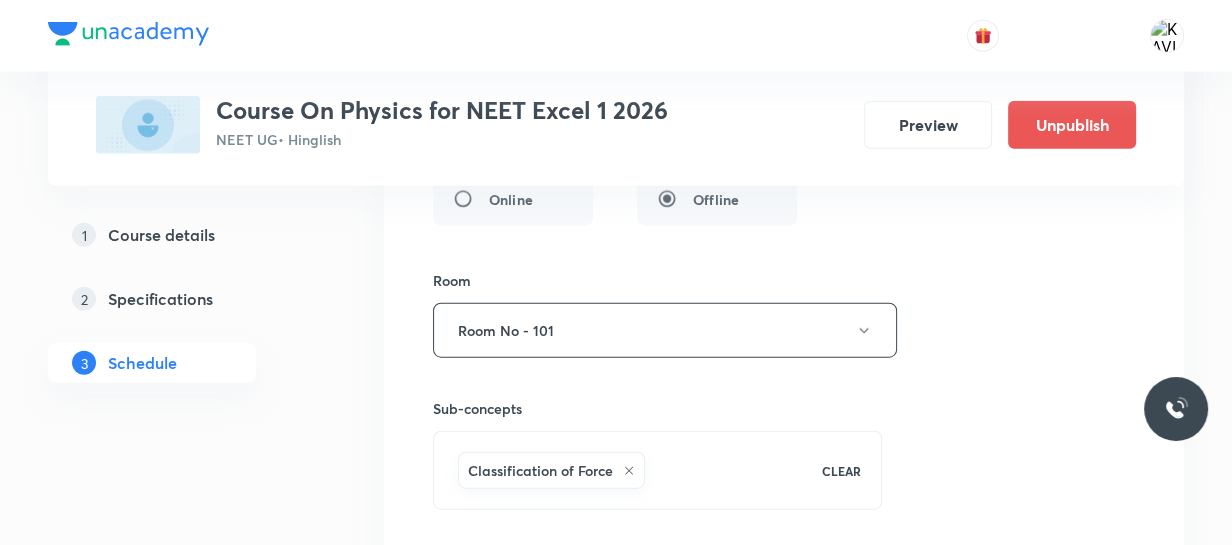 scroll, scrollTop: 11054, scrollLeft: 0, axis: vertical 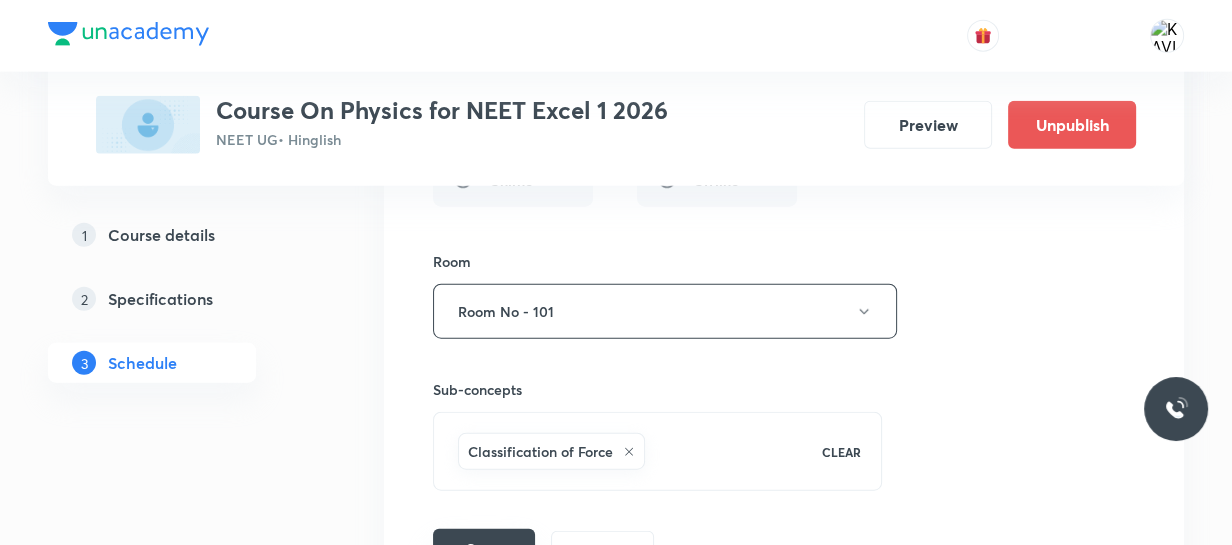 click on "Save" at bounding box center [484, 549] 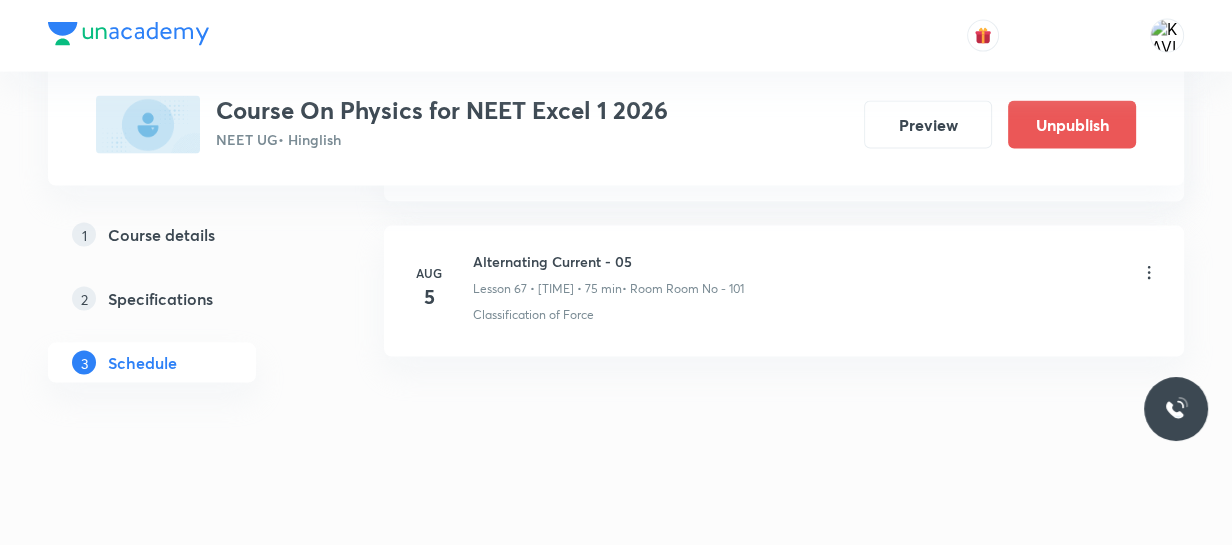 scroll, scrollTop: 10509, scrollLeft: 0, axis: vertical 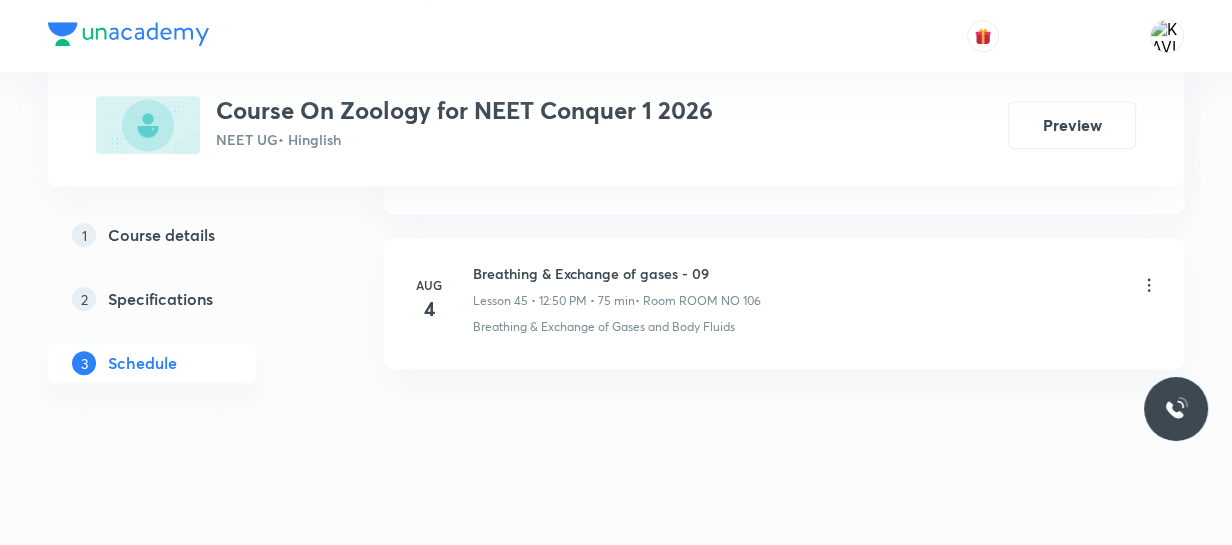 click on "Breathing & Exchange of gases - 09" at bounding box center [617, 273] 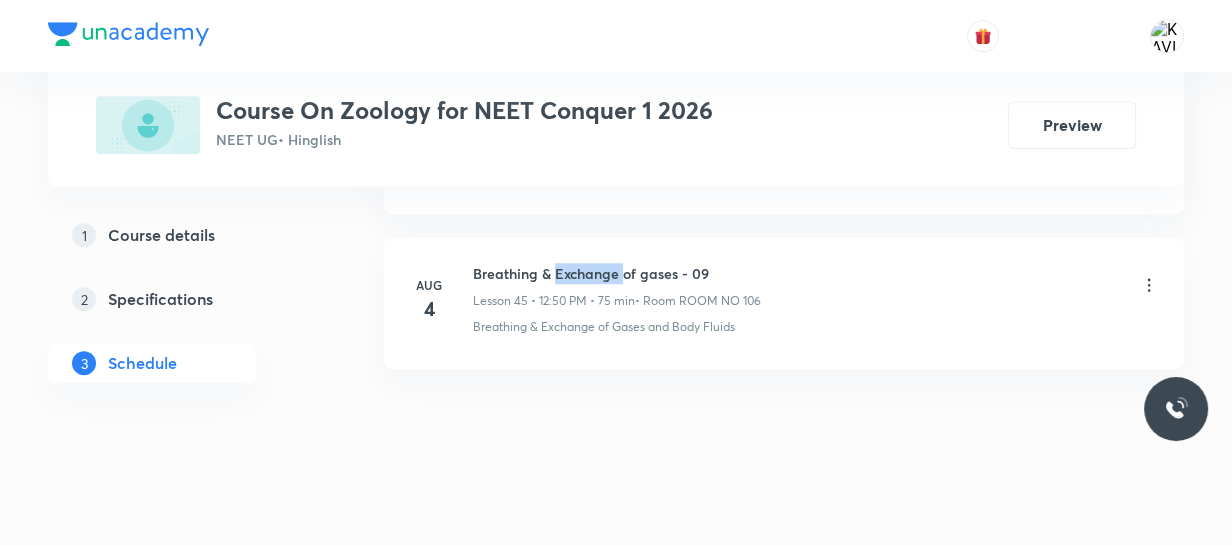 click on "Breathing & Exchange of gases - 09" at bounding box center (617, 273) 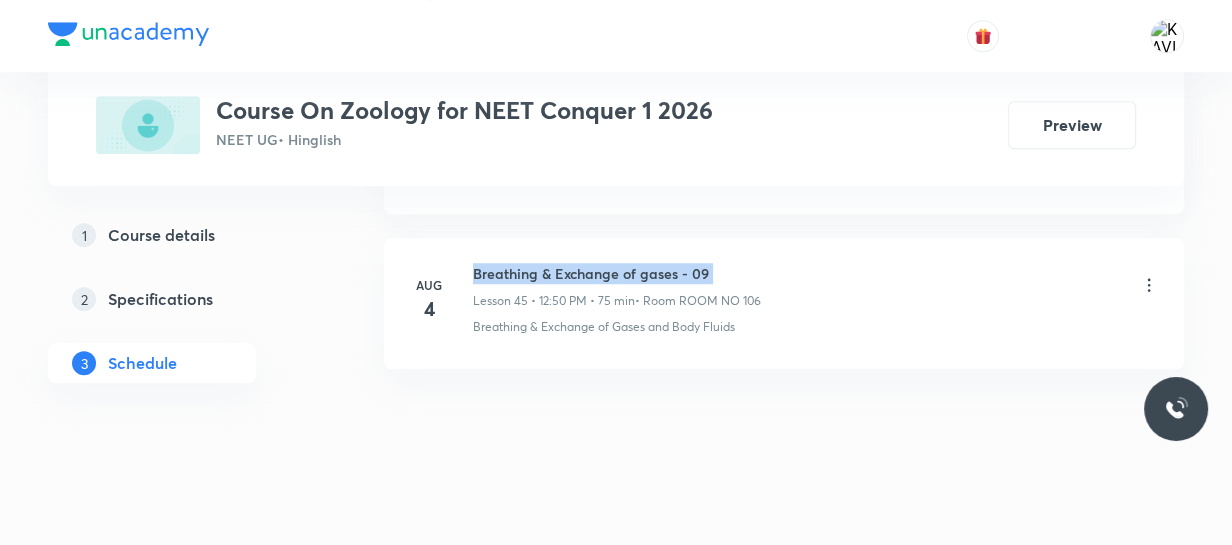 click on "Breathing & Exchange of gases - 09" at bounding box center (617, 273) 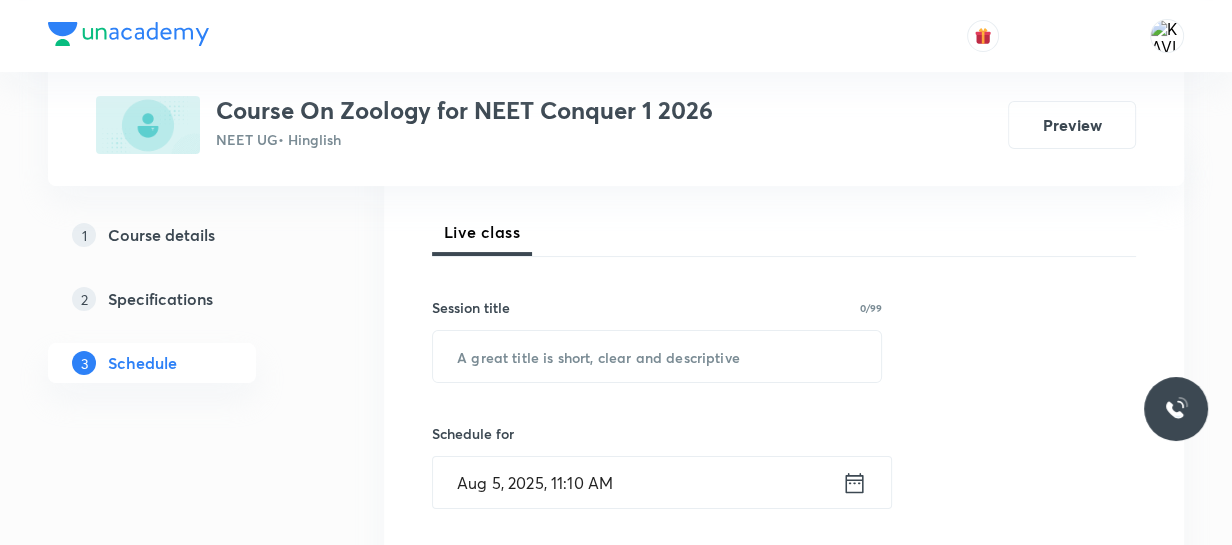 scroll, scrollTop: 273, scrollLeft: 0, axis: vertical 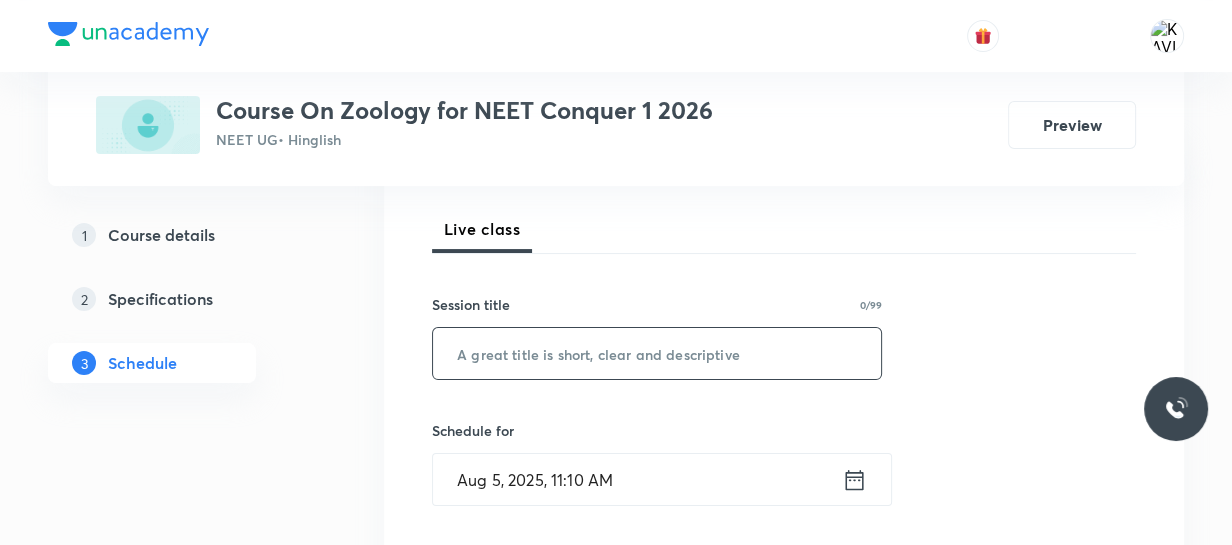 click at bounding box center [657, 353] 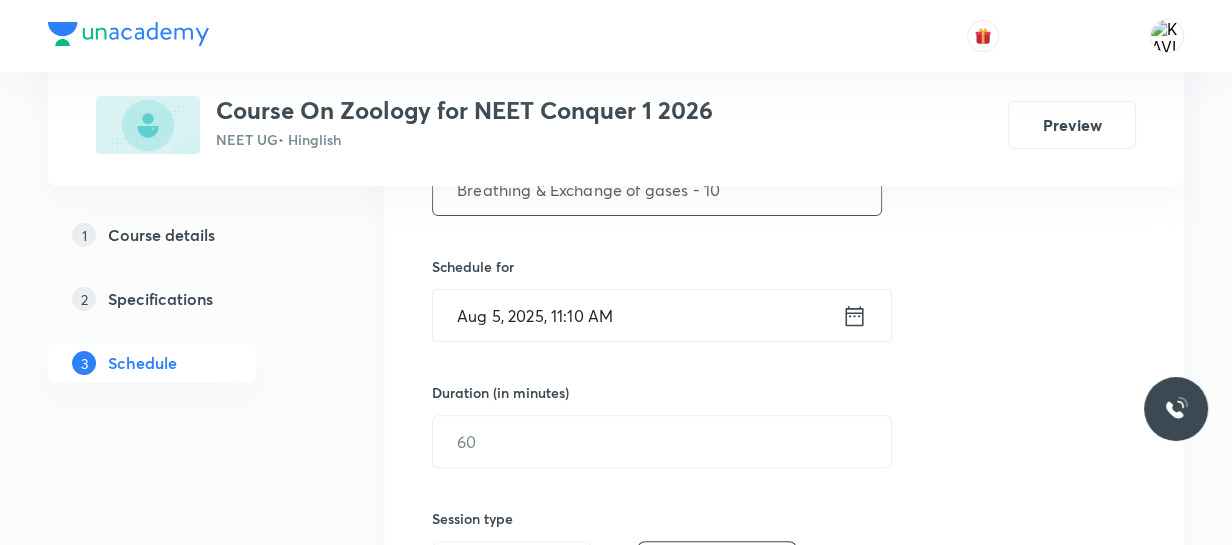 scroll, scrollTop: 455, scrollLeft: 0, axis: vertical 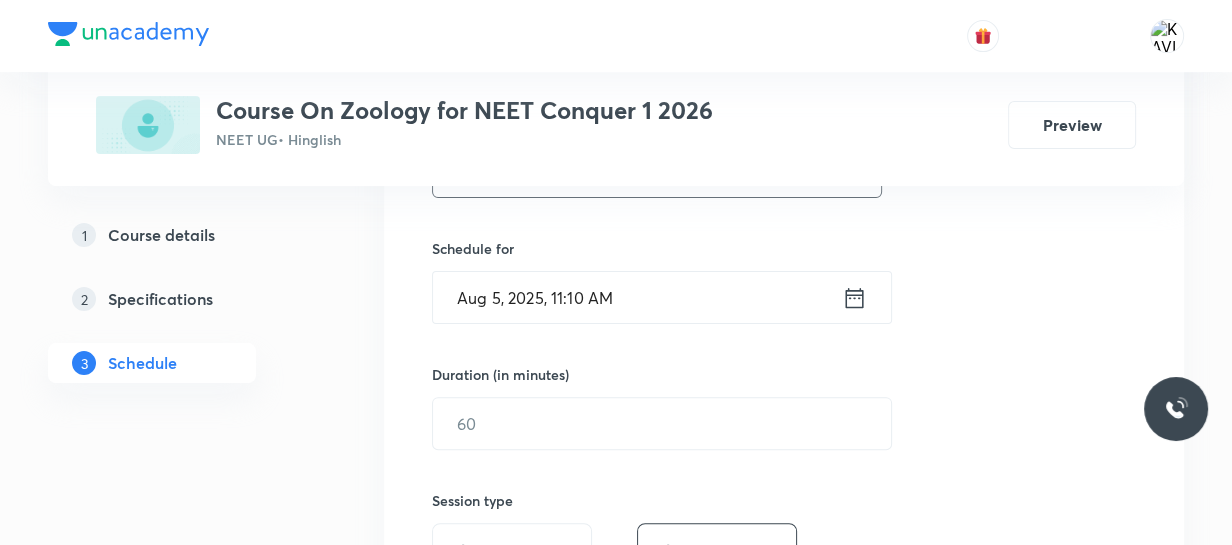 type on "Breathing & Exchange of gases - 10" 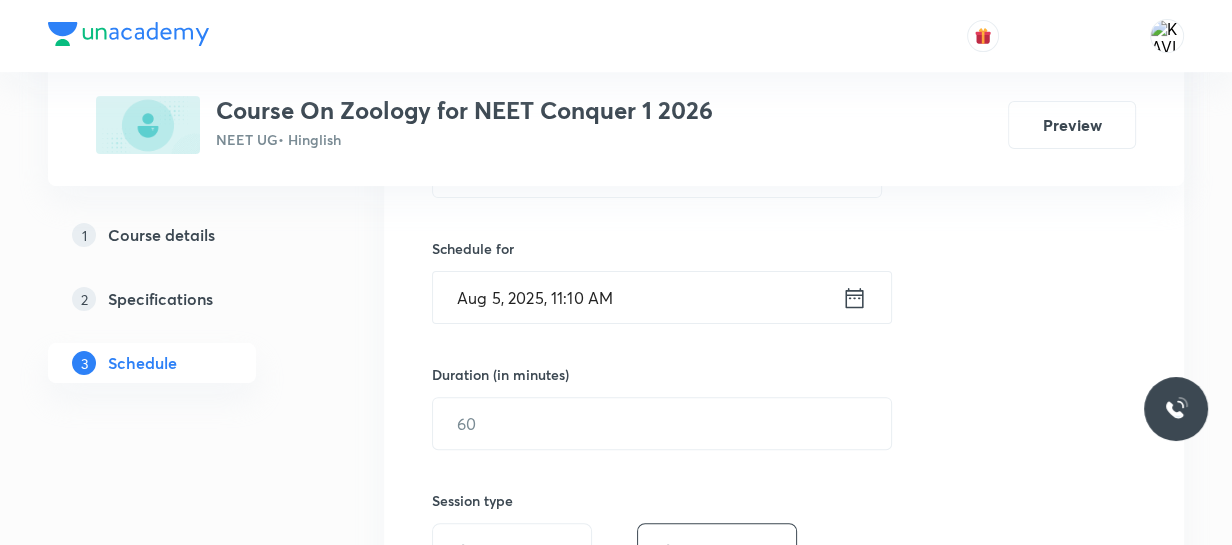 click 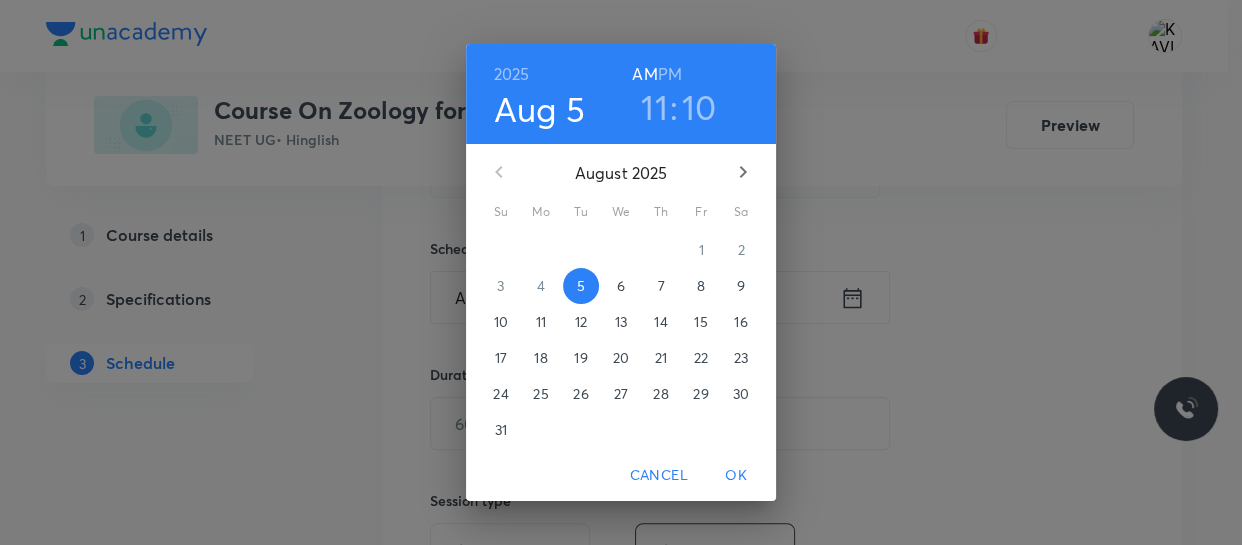 click on "PM" at bounding box center (670, 74) 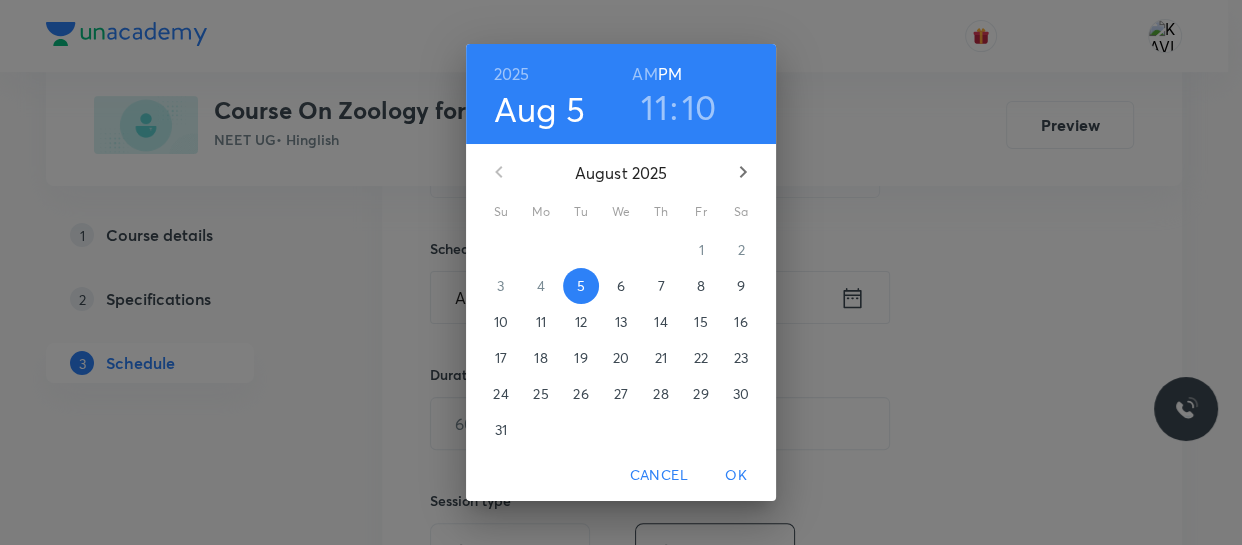 click on "11" at bounding box center (654, 107) 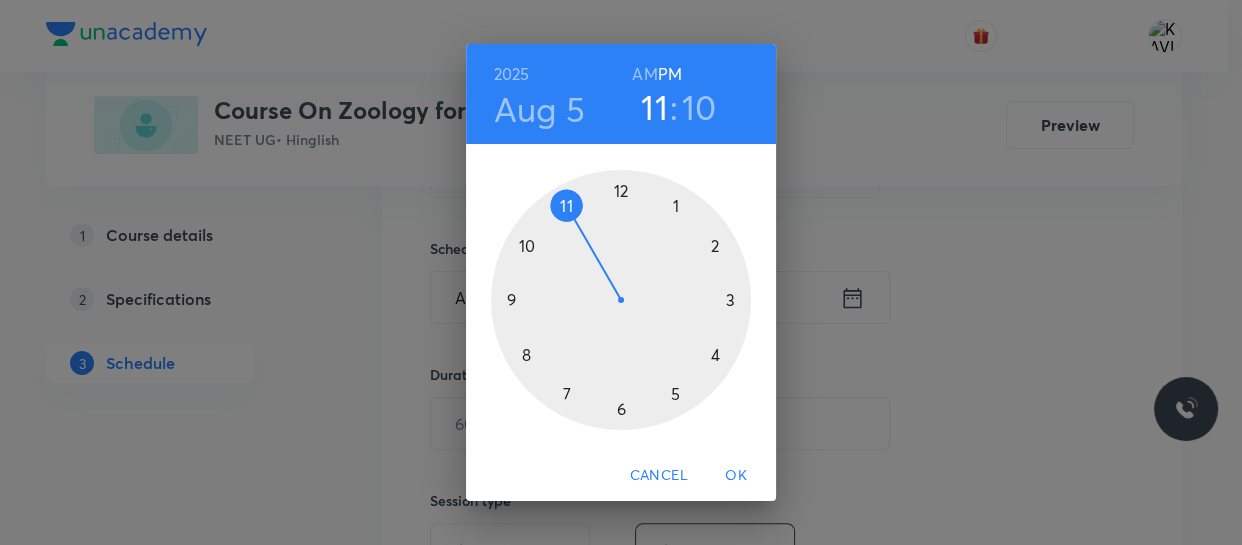 click at bounding box center [621, 300] 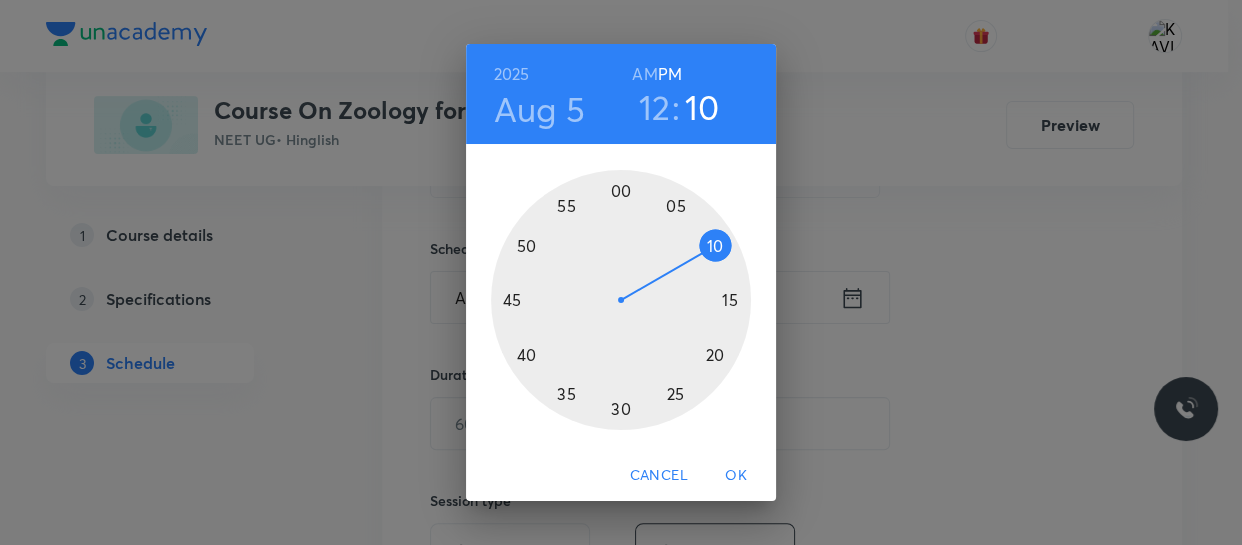 click at bounding box center (621, 300) 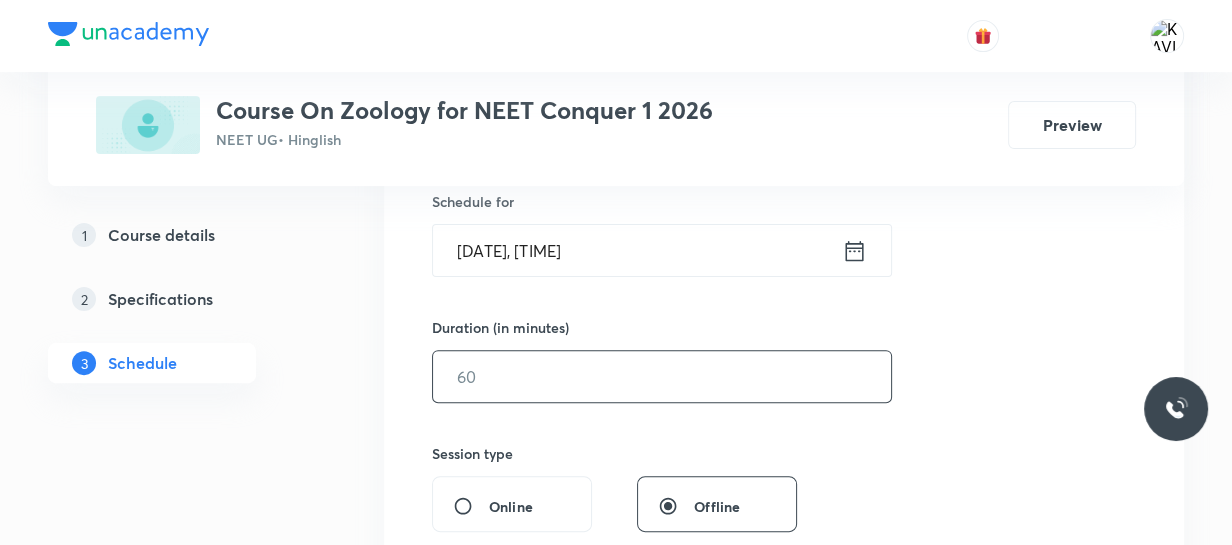 scroll, scrollTop: 546, scrollLeft: 0, axis: vertical 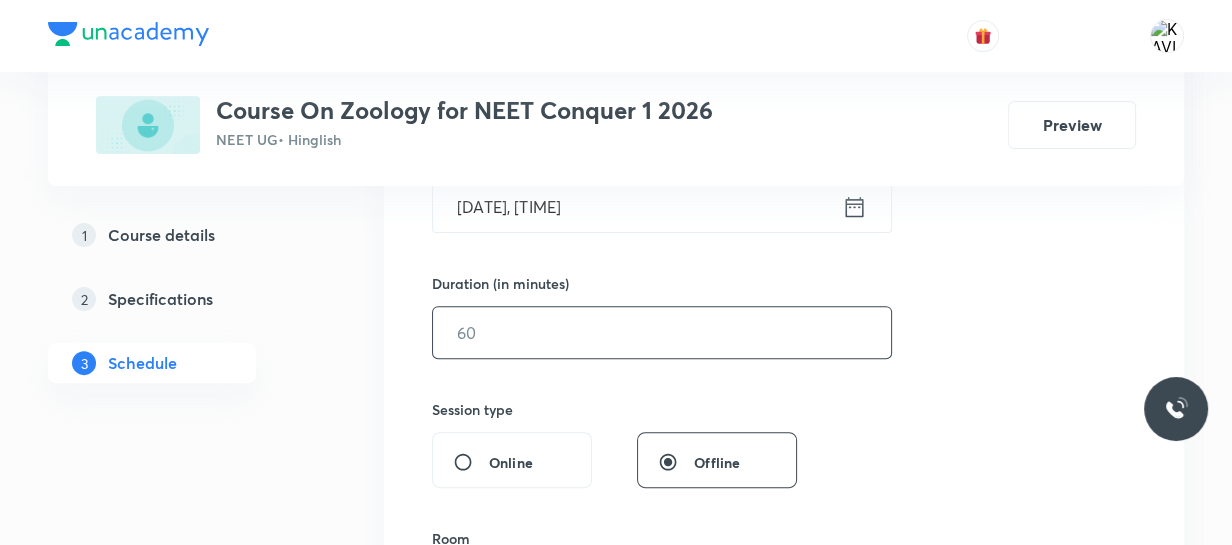 click at bounding box center [662, 332] 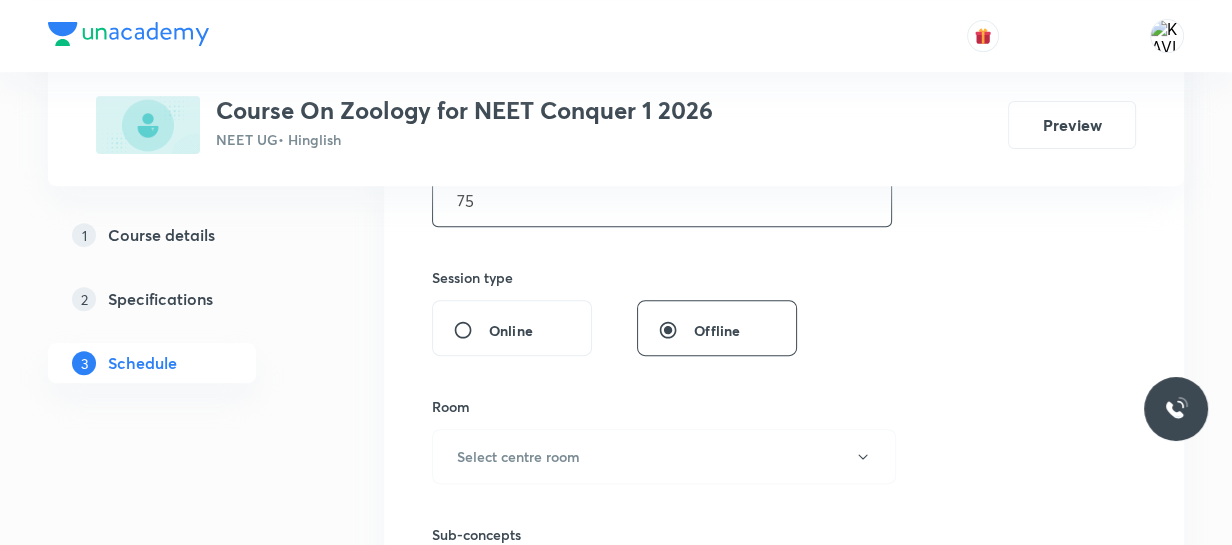 scroll, scrollTop: 728, scrollLeft: 0, axis: vertical 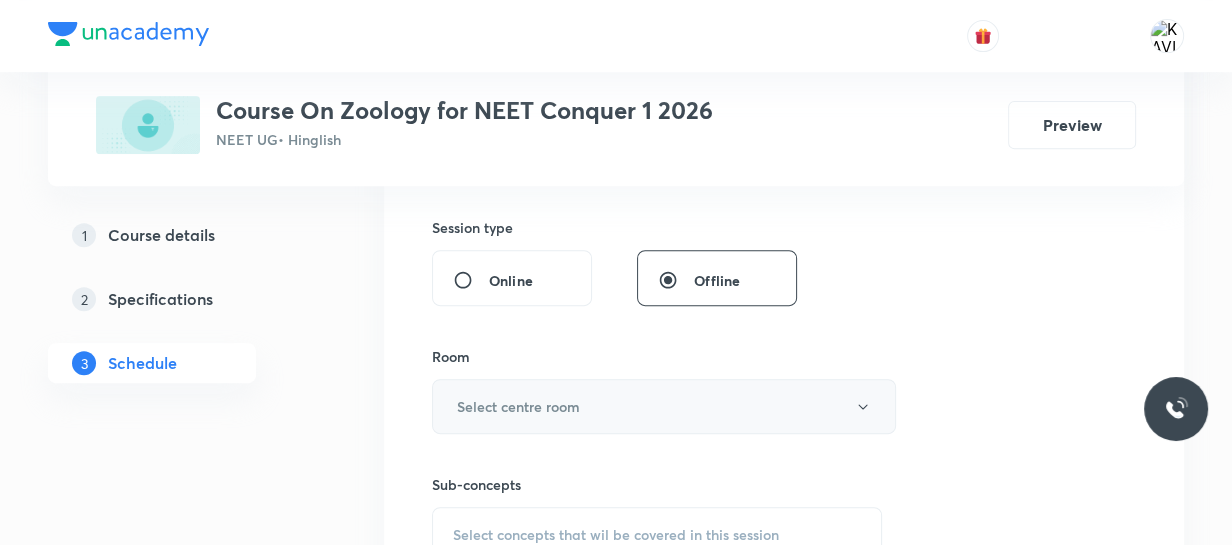 type on "75" 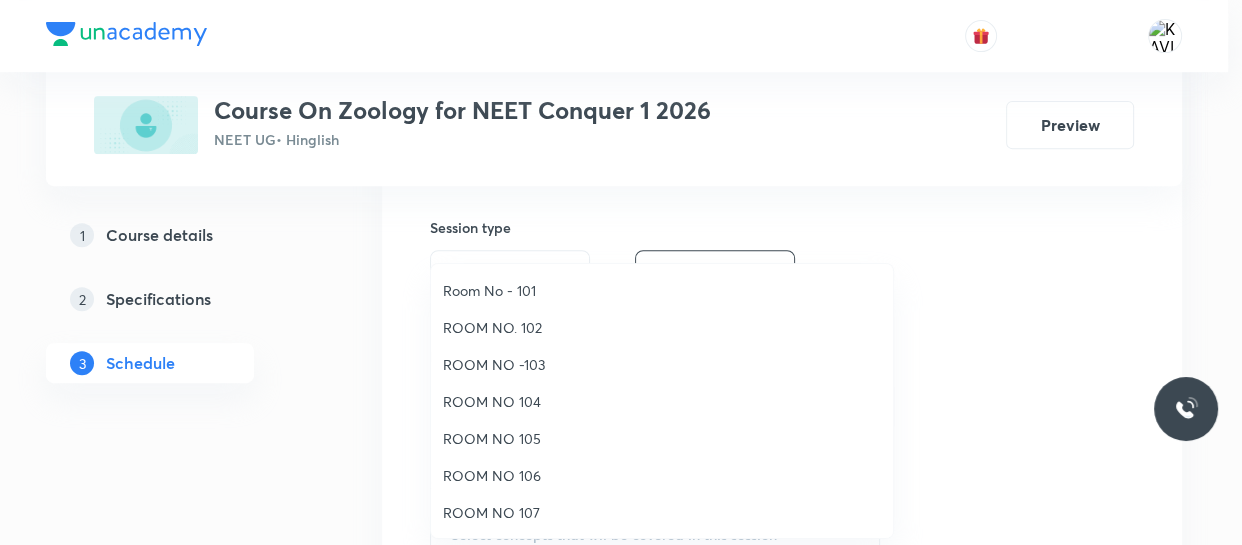 click on "ROOM NO 106" at bounding box center [662, 475] 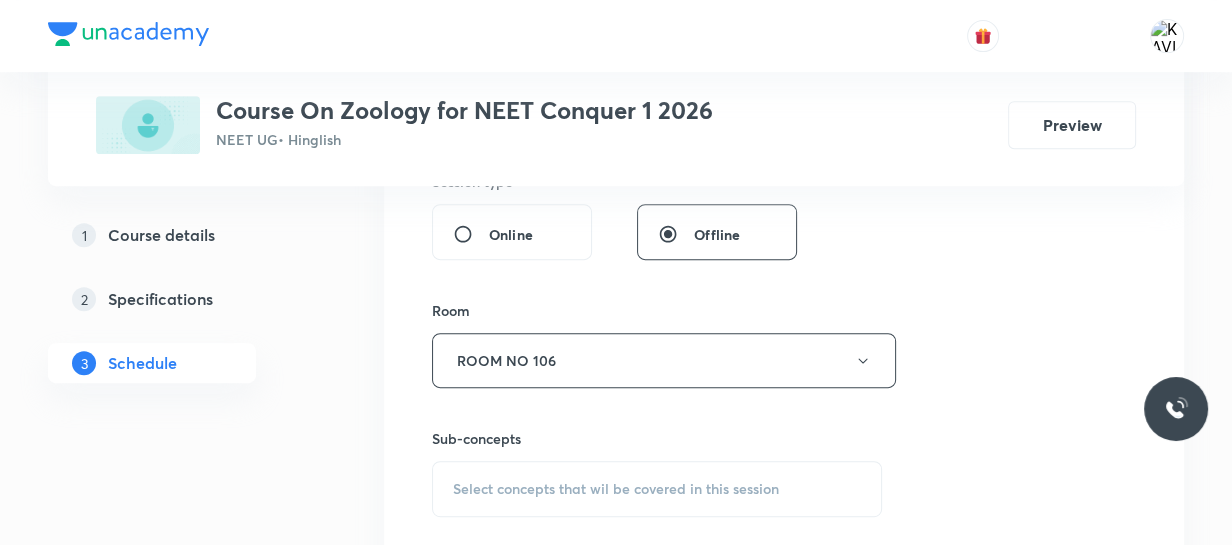 scroll, scrollTop: 819, scrollLeft: 0, axis: vertical 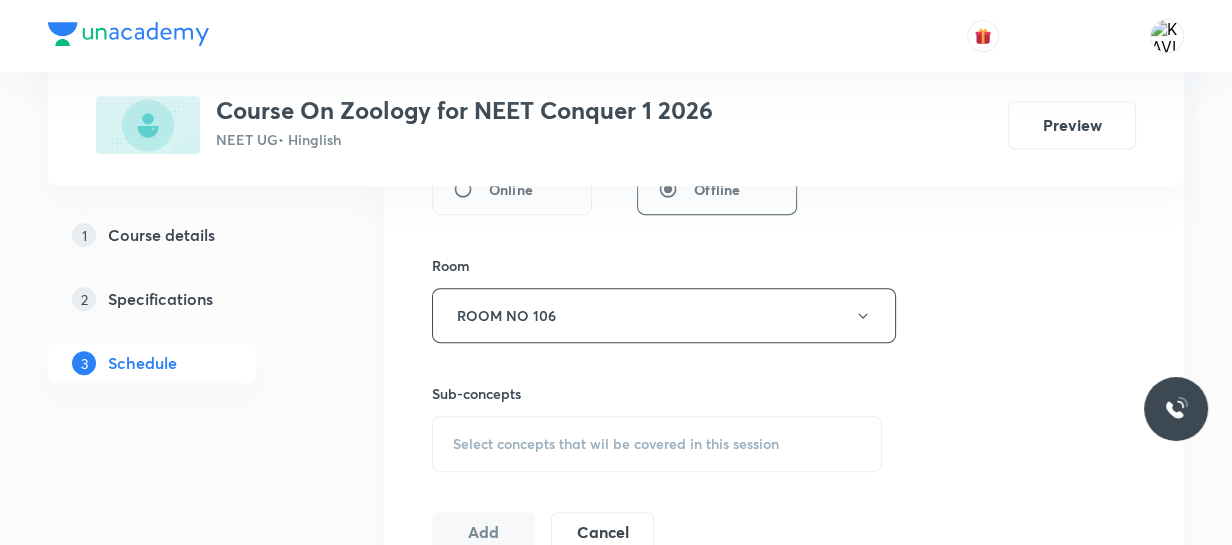 click on "Select concepts that wil be covered in this session" at bounding box center [616, 444] 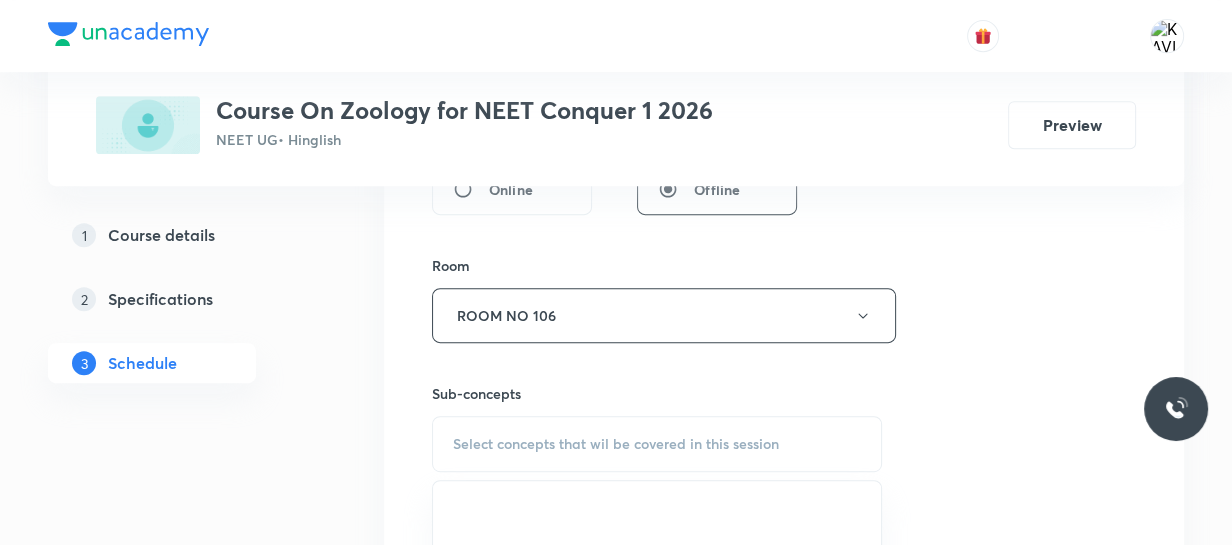 scroll, scrollTop: 910, scrollLeft: 0, axis: vertical 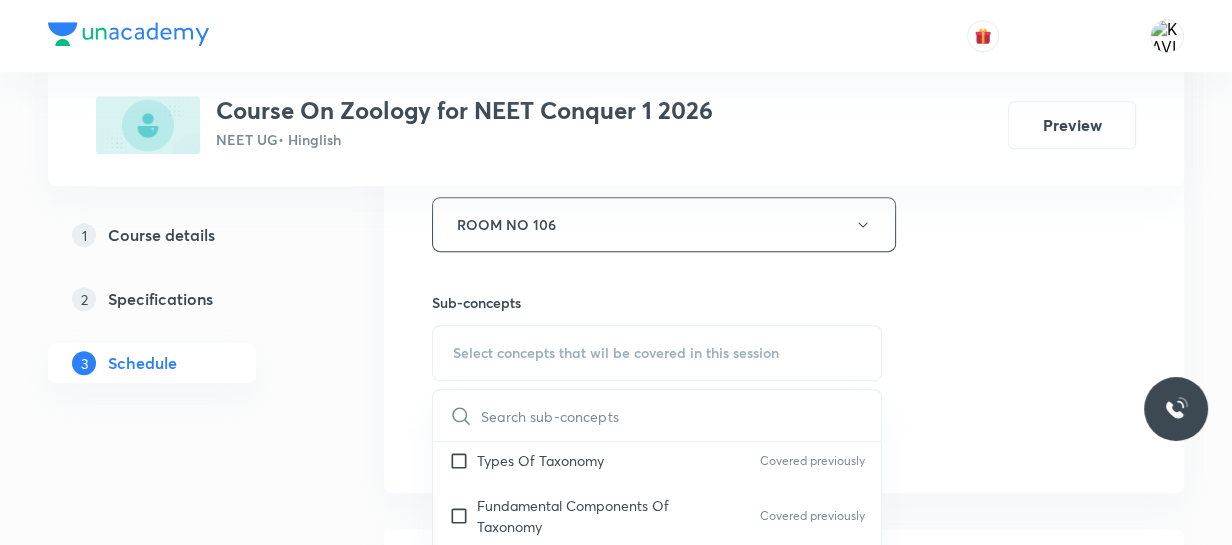drag, startPoint x: 603, startPoint y: 510, endPoint x: 1109, endPoint y: 251, distance: 568.43384 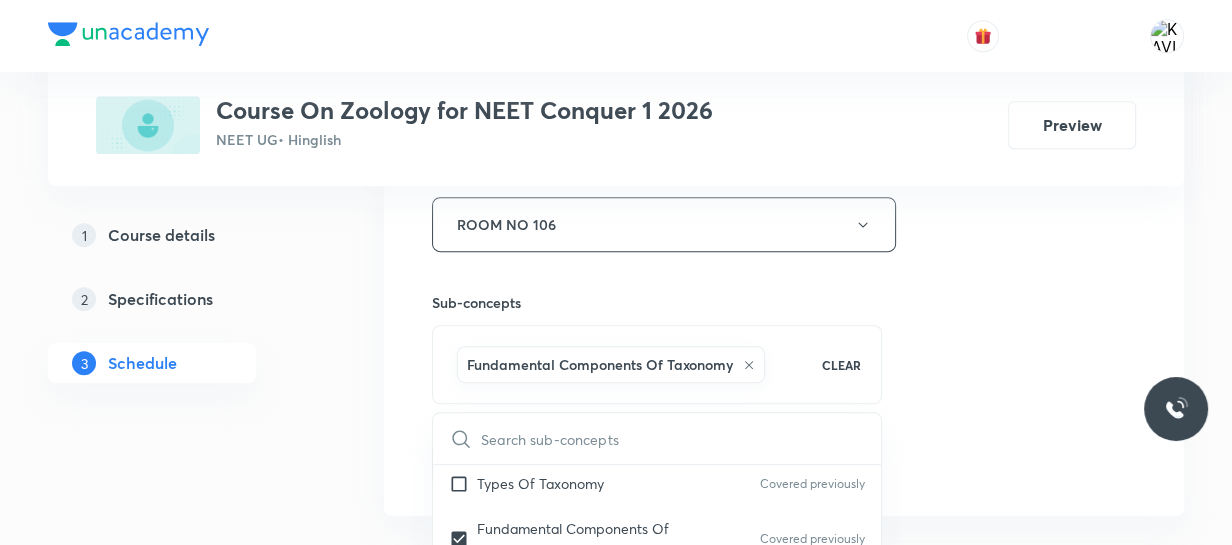 click on "Session  46 Live class Session title 34/99 Breathing & Exchange of gases - 10 ​ Schedule for Aug 5, 2025, 12:50 PM ​ Duration (in minutes) 75 ​   Session type Online Offline Room ROOM NO 106 Sub-concepts Fundamental Components Of Taxonomy CLEAR ​ Biology - Full Syllabus Mock Questions Biology - Full Syllabus Mock Questions Practice questions Practice Questions Covered previously Biology Previous Year Questions Maths Previous Year Questions Living World What Is Living? Diversity In The Living World Covered previously Systematics Types Of Taxonomy Covered previously Fundamental Components Of Taxonomy Covered previously Taxonomic Categories Covered previously Taxonomical Aids Covered previously The Three Domains Of Life Covered previously Biological Nomenclature  Covered previously Biological Classification System Of Classification Covered previously Kingdom Monera Covered previously Kingdom Protista Covered previously Kingdom Fungi Covered previously Kingdom Plantae Covered previously Kingdom Animalia" at bounding box center [784, 3] 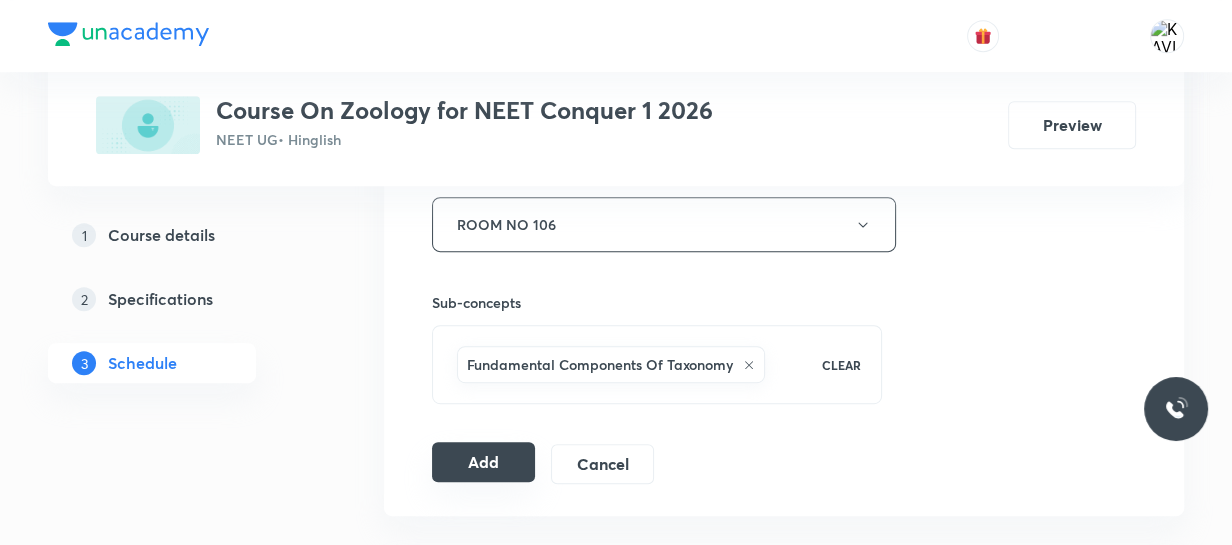 click on "Add" at bounding box center [483, 462] 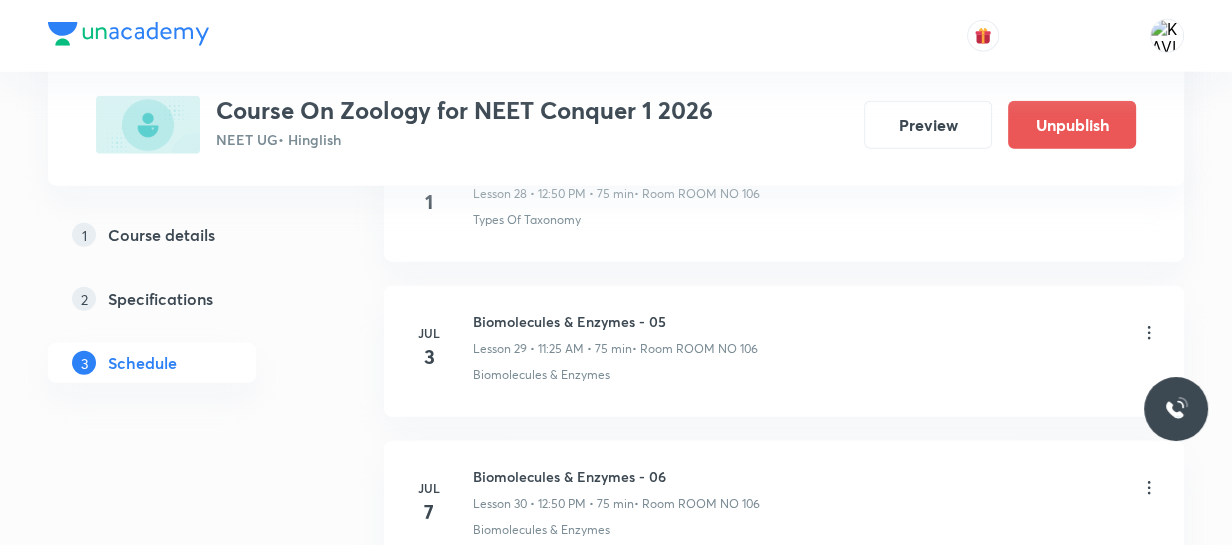 scroll, scrollTop: 7259, scrollLeft: 0, axis: vertical 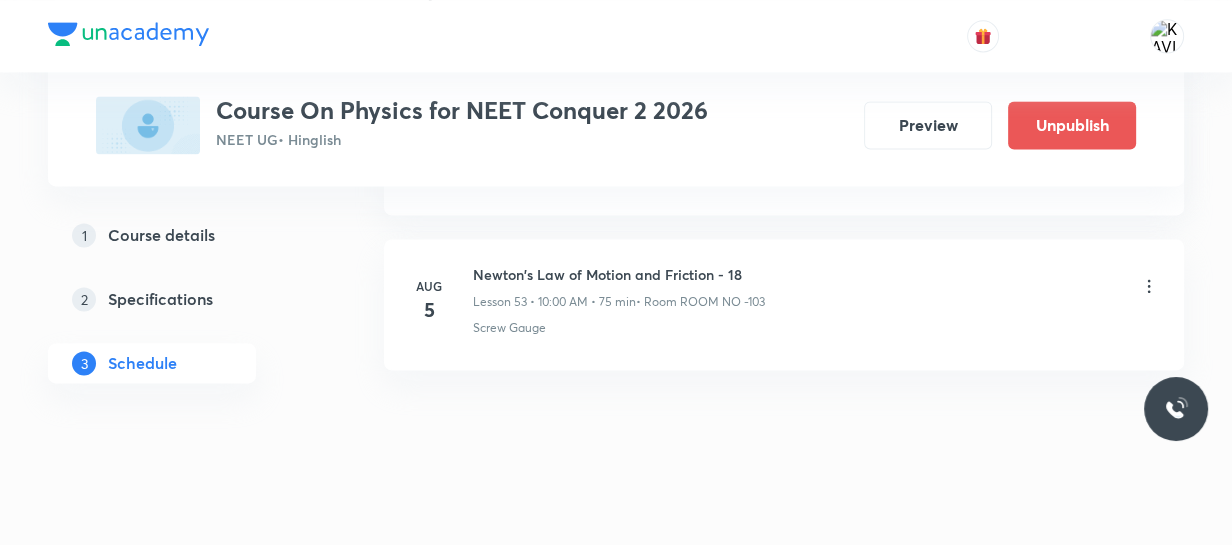 click on "Newton's Law of Motion and Friction - 18" at bounding box center [619, 274] 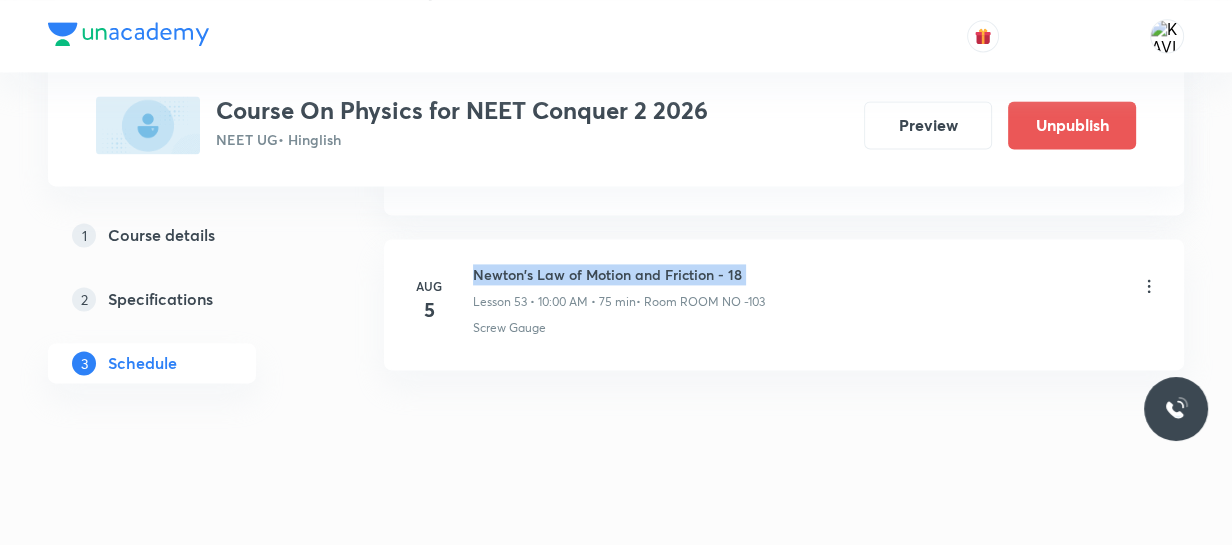 click on "Newton's Law of Motion and Friction - 18" at bounding box center [619, 274] 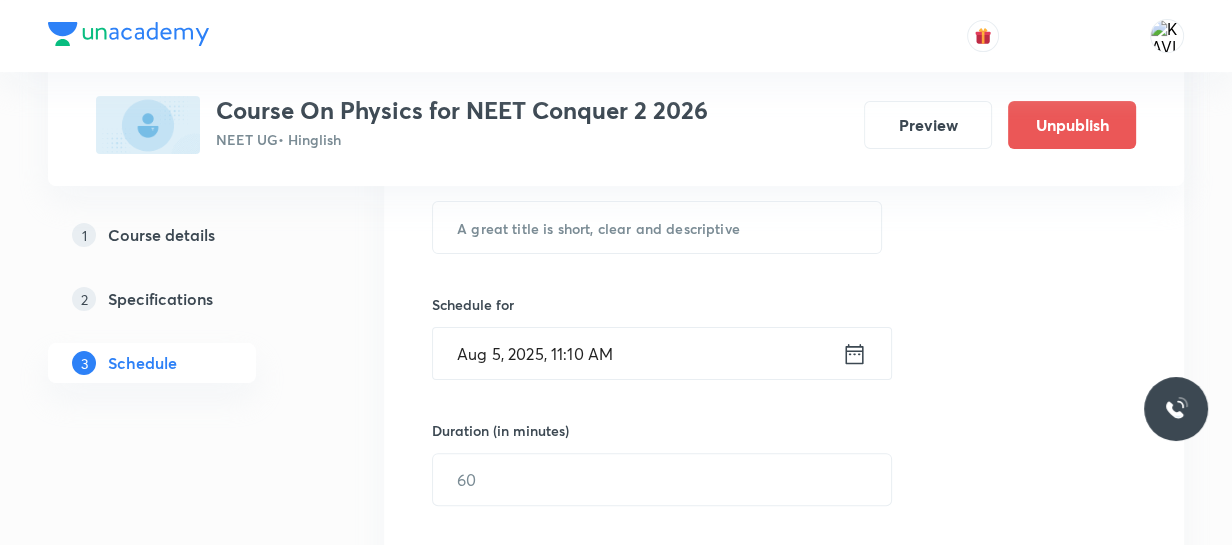 scroll, scrollTop: 407, scrollLeft: 0, axis: vertical 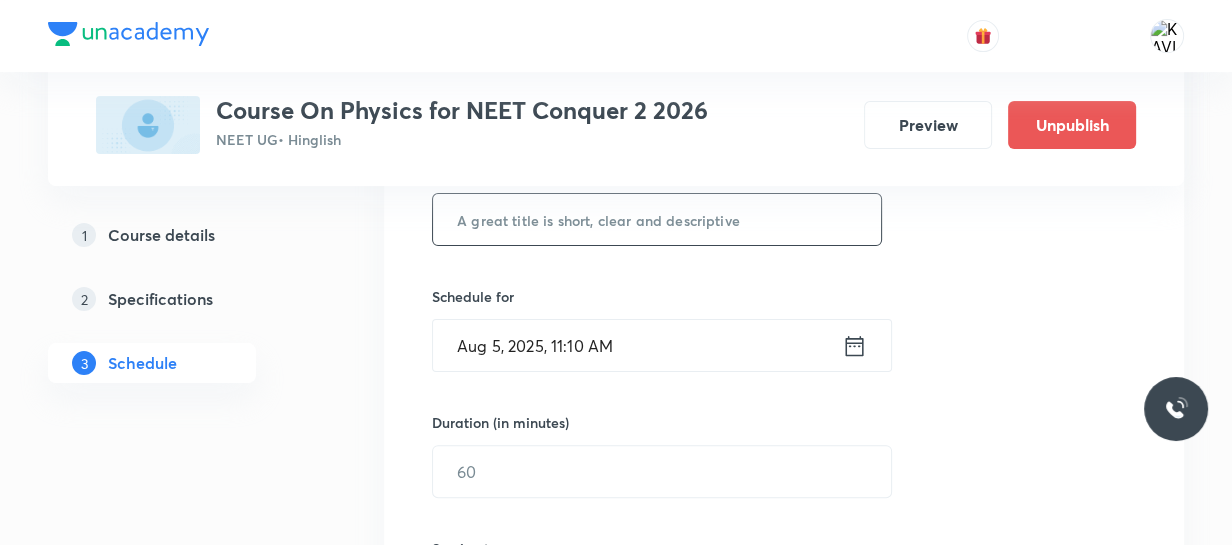 click at bounding box center (657, 219) 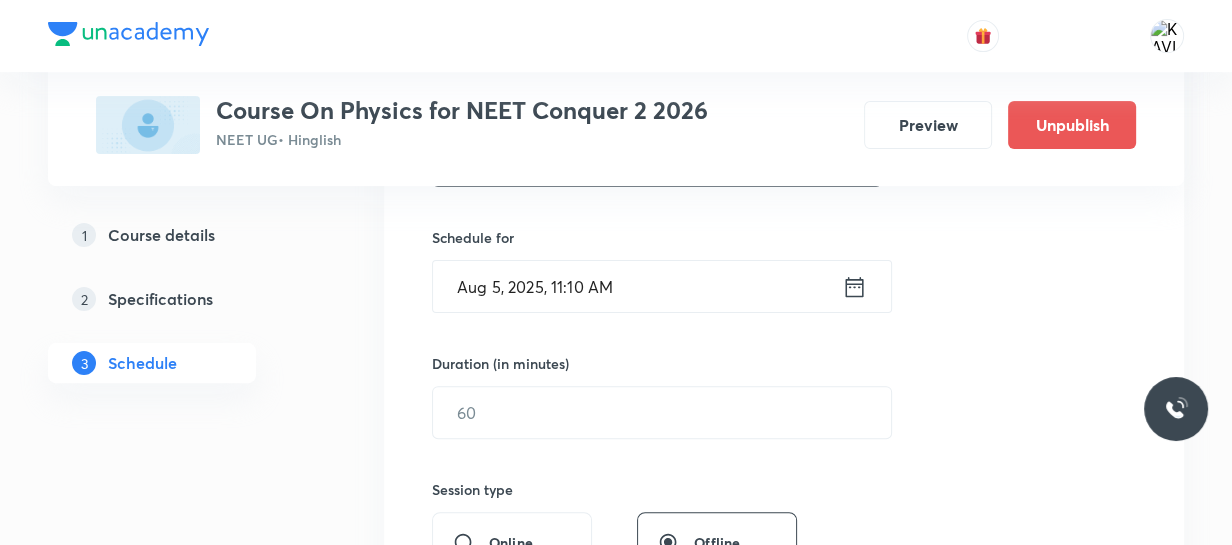 scroll, scrollTop: 498, scrollLeft: 0, axis: vertical 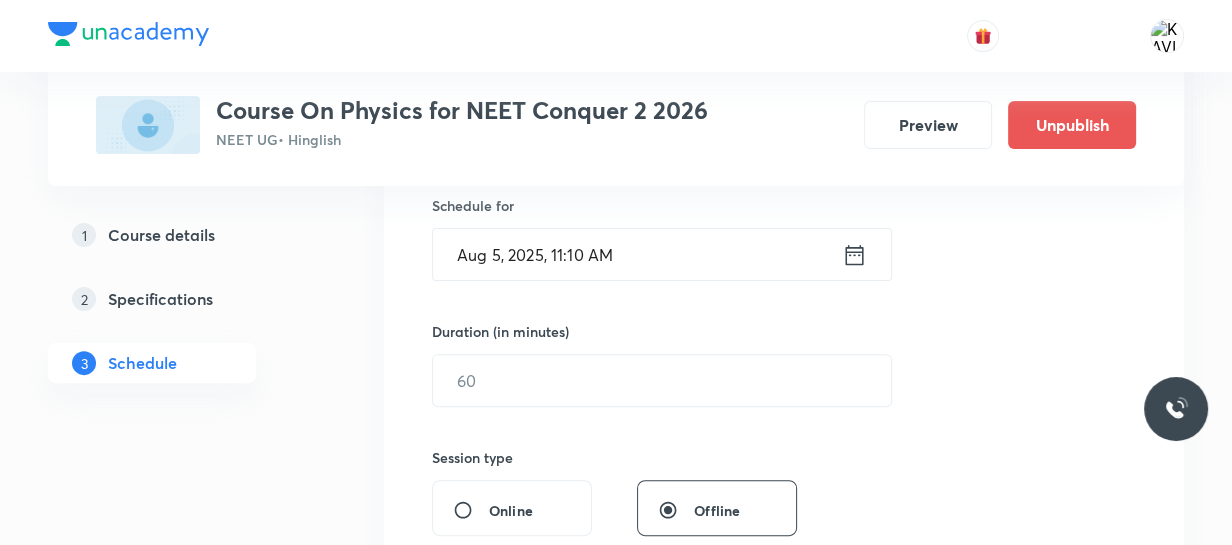 type on "Newton's Law of Motion and Friction - 19" 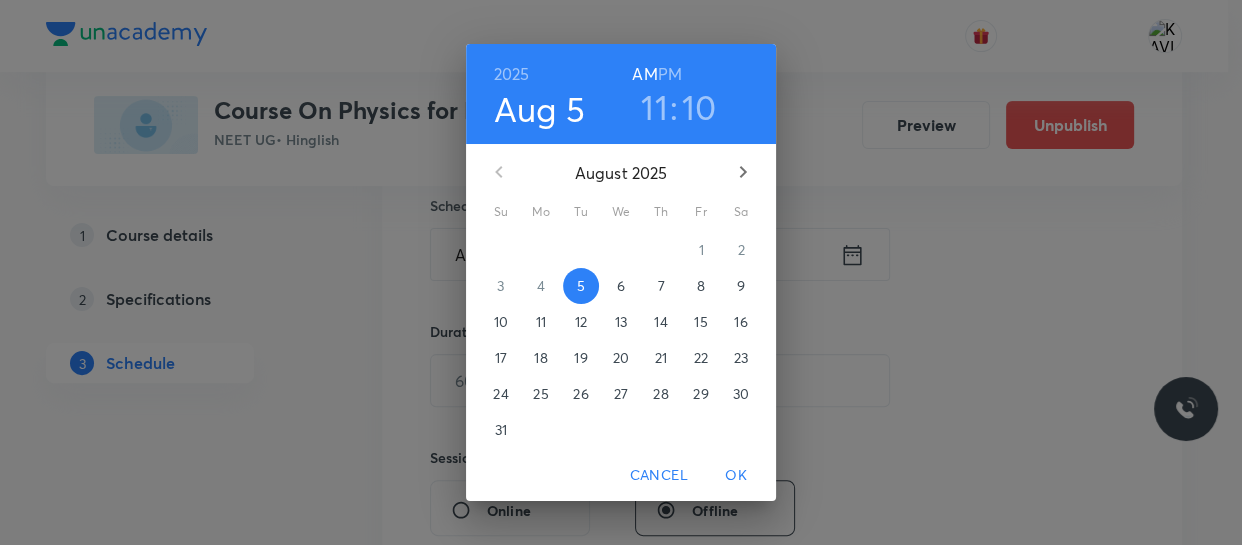 click on "PM" at bounding box center [670, 74] 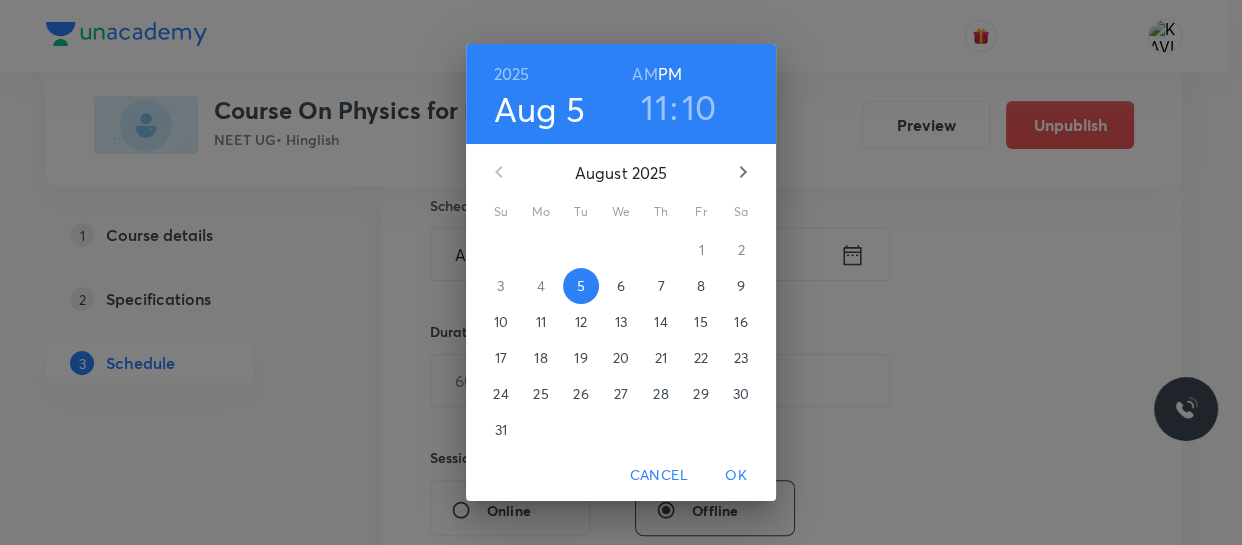 click on "11" at bounding box center (654, 107) 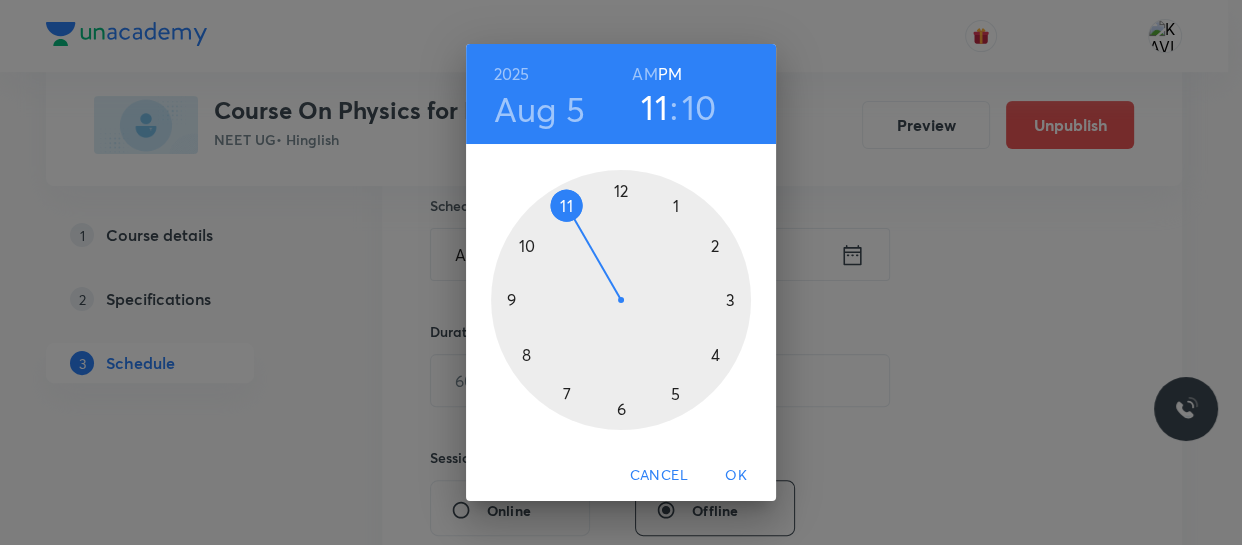 click at bounding box center (621, 300) 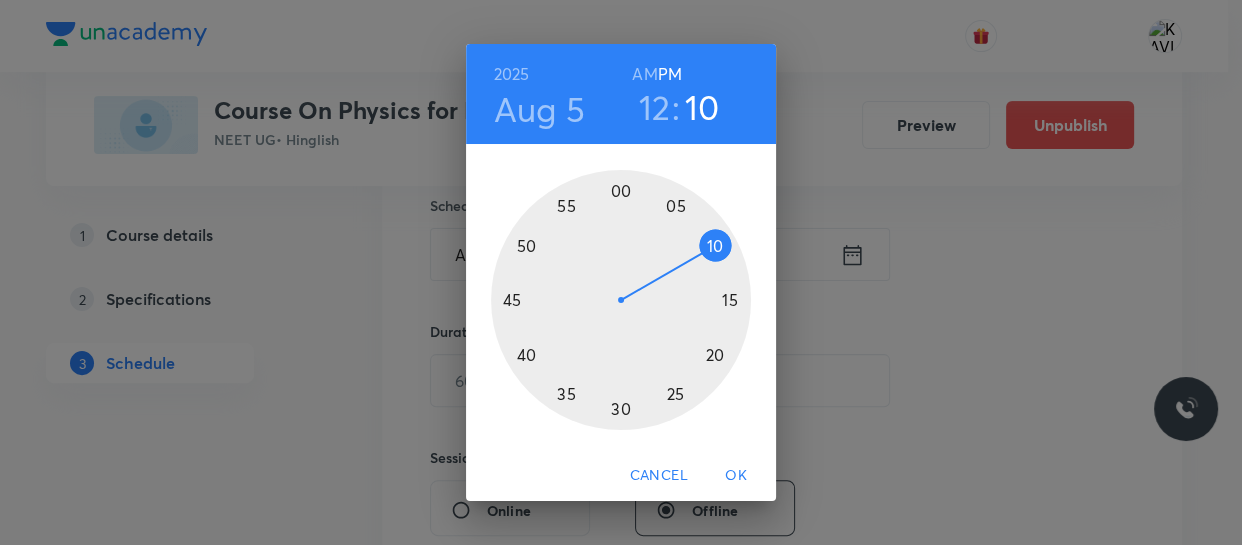click at bounding box center [621, 300] 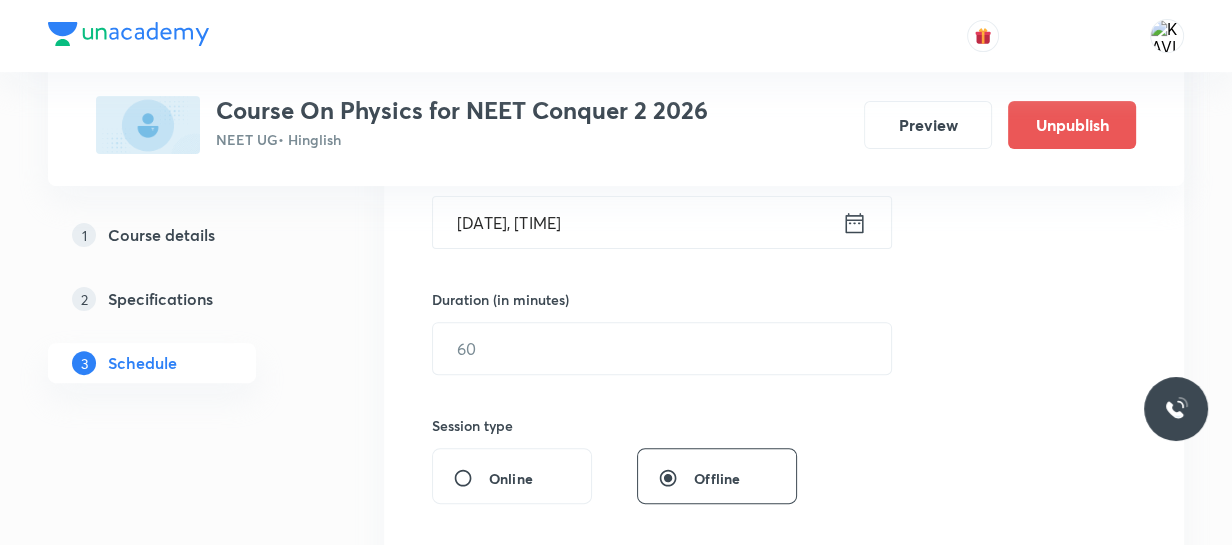 scroll, scrollTop: 498, scrollLeft: 0, axis: vertical 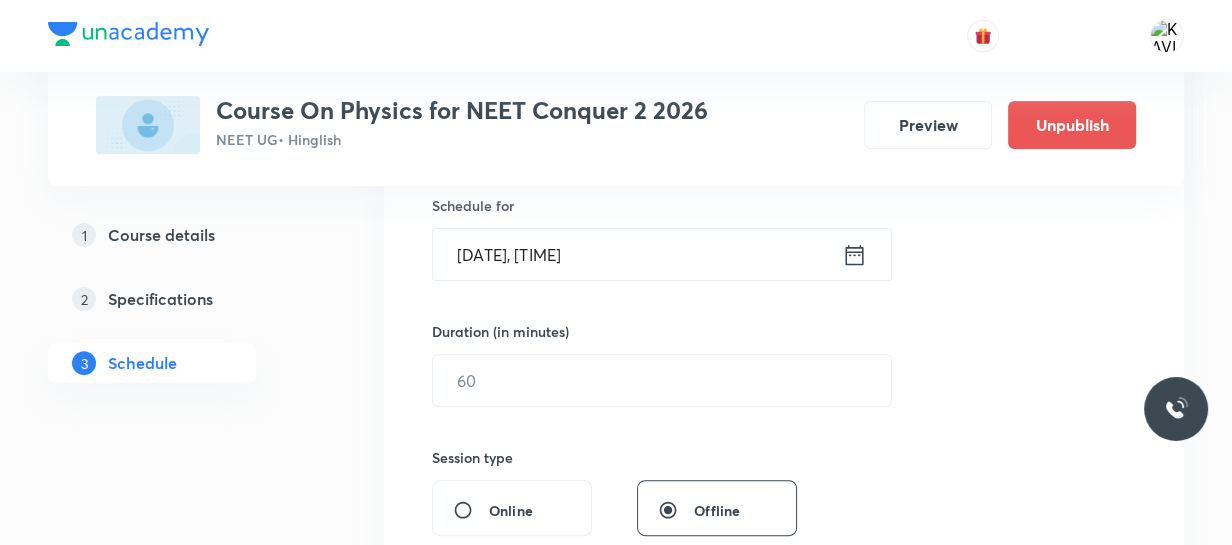 click 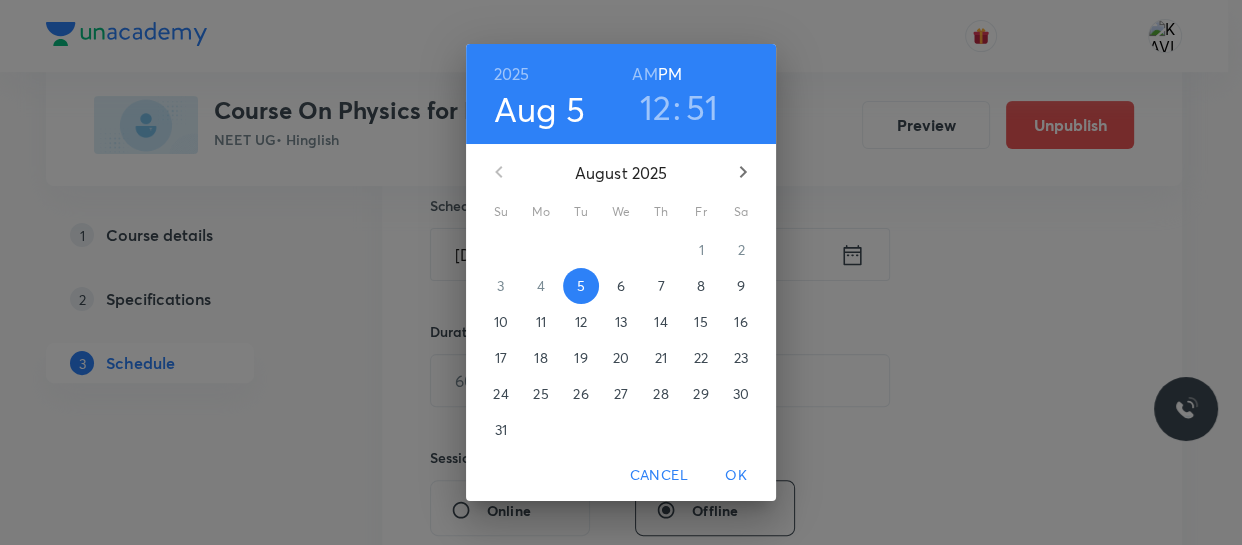 click on "51" at bounding box center (702, 107) 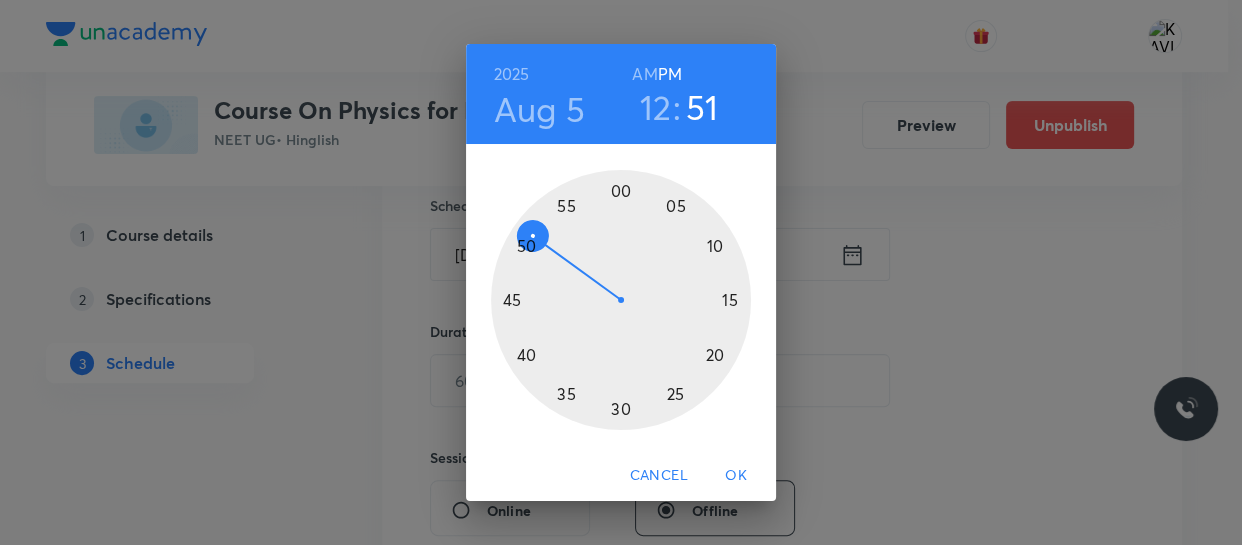 click at bounding box center (621, 300) 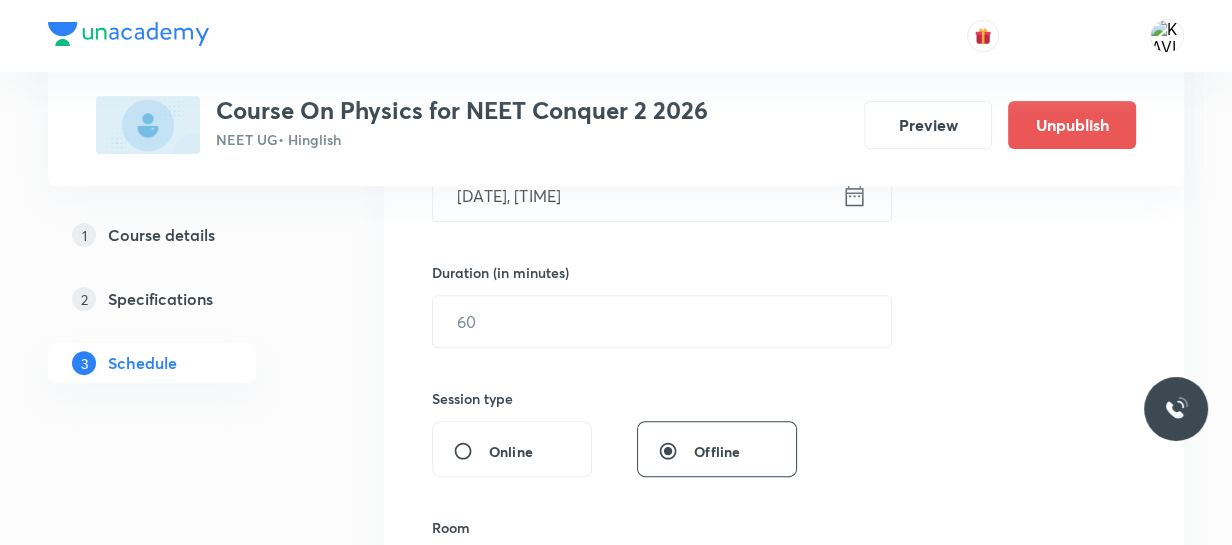 scroll, scrollTop: 589, scrollLeft: 0, axis: vertical 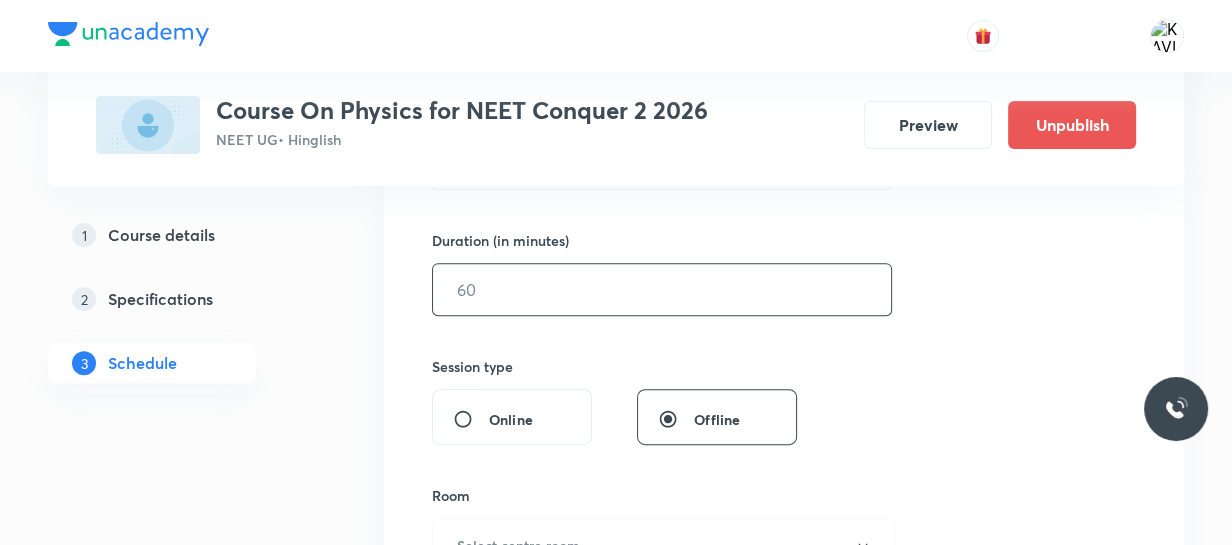 click at bounding box center (662, 289) 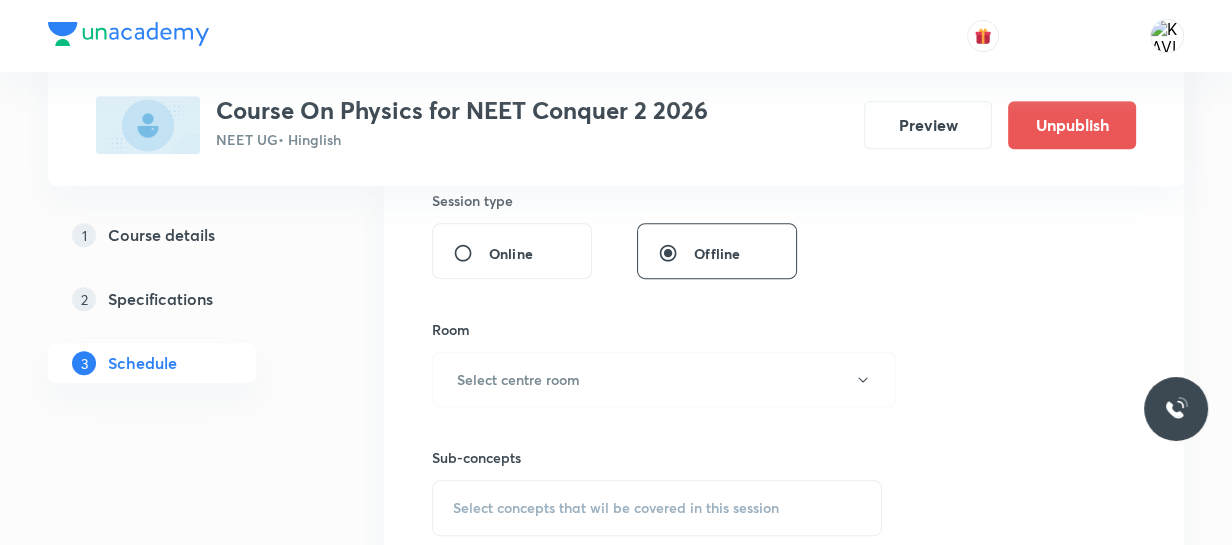scroll, scrollTop: 770, scrollLeft: 0, axis: vertical 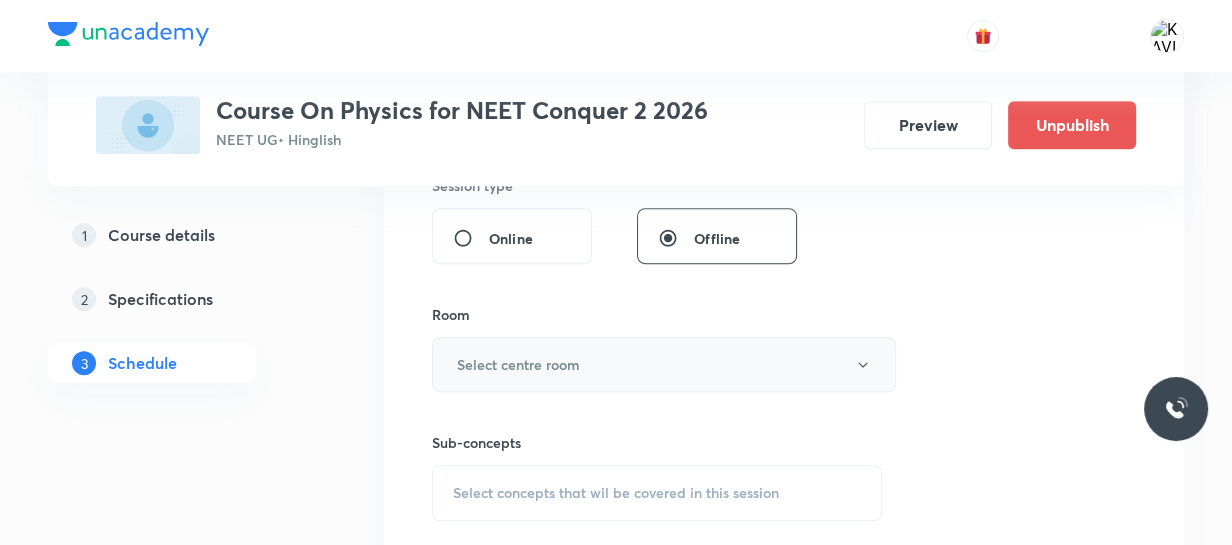 type on "75" 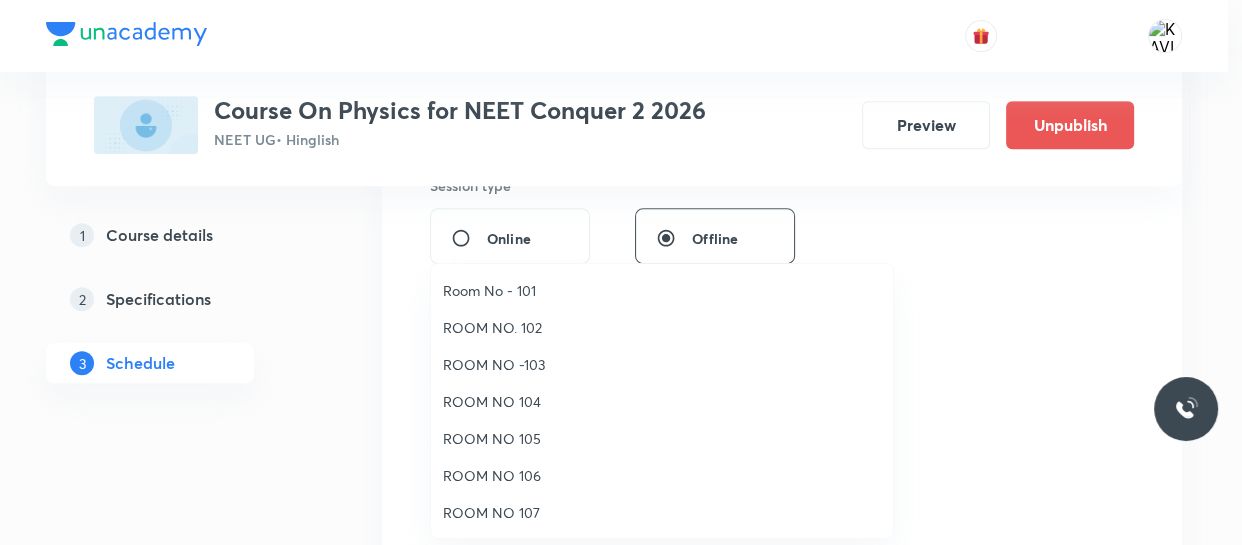 click on "ROOM NO 104" at bounding box center [662, 401] 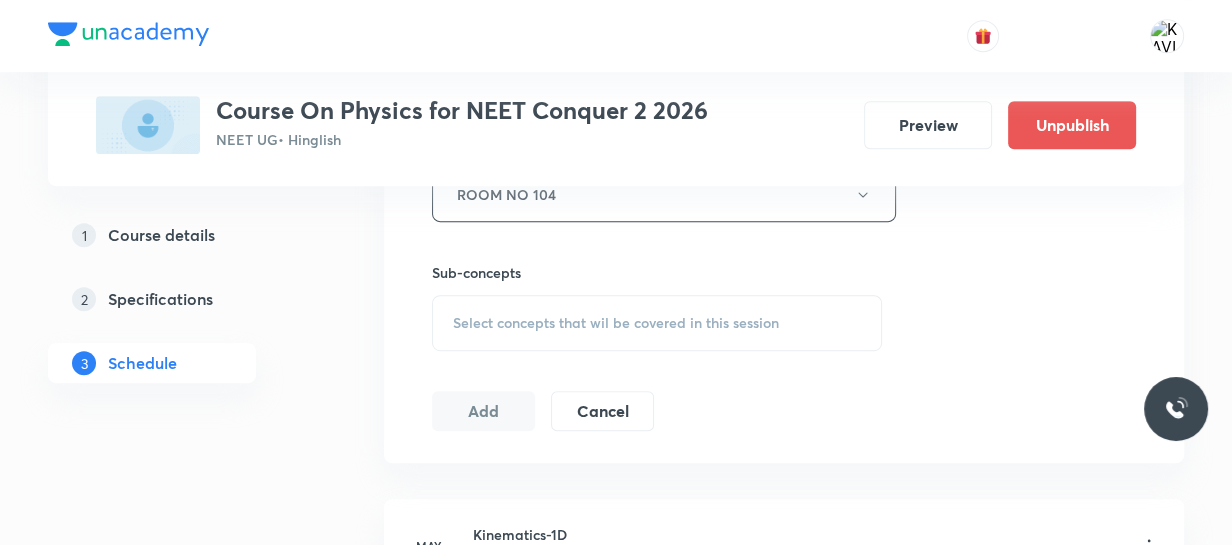 scroll, scrollTop: 1043, scrollLeft: 0, axis: vertical 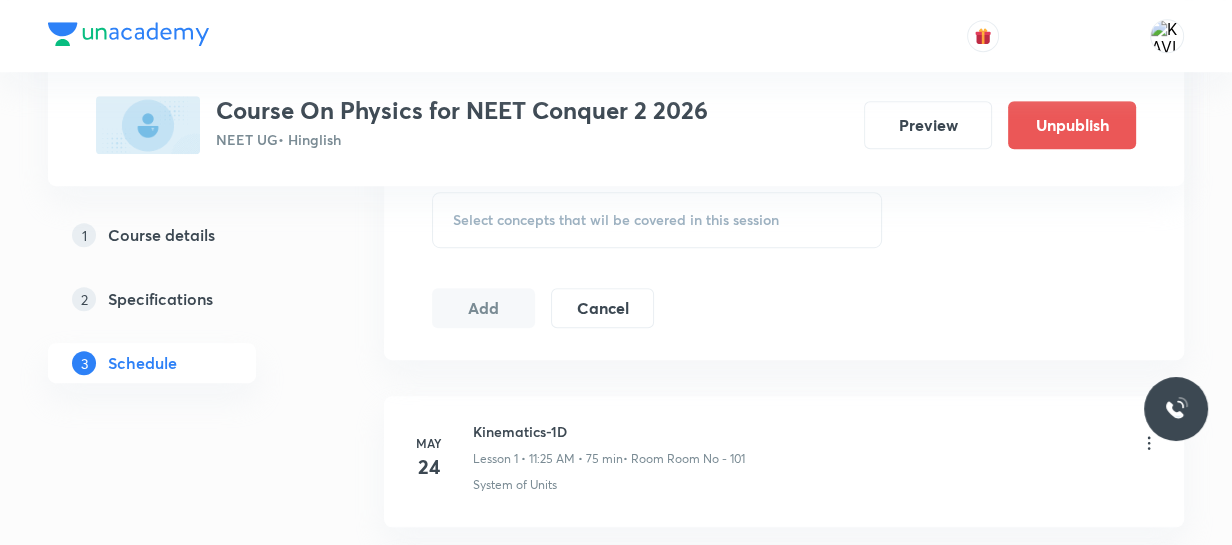 click on "Select concepts that wil be covered in this session" at bounding box center (616, 220) 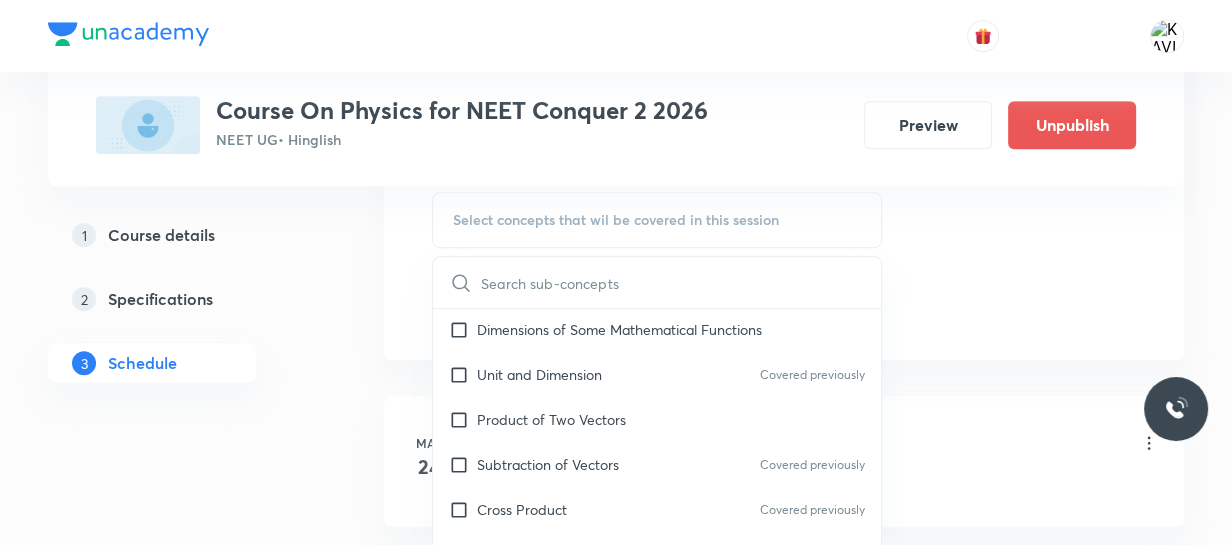 scroll, scrollTop: 545, scrollLeft: 0, axis: vertical 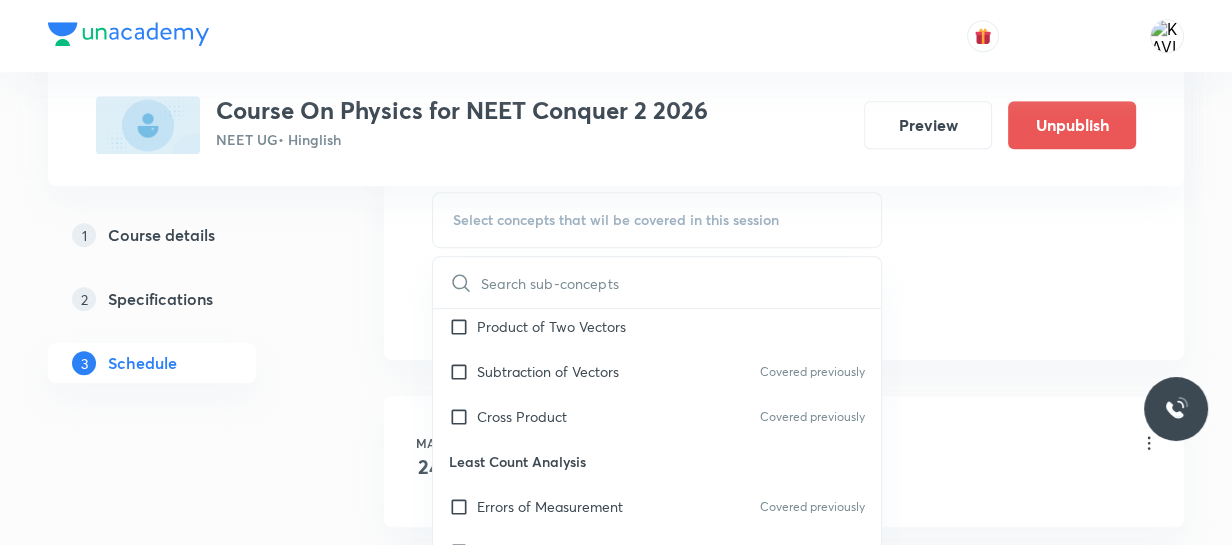 click on "Least Count Analysis" at bounding box center [657, 461] 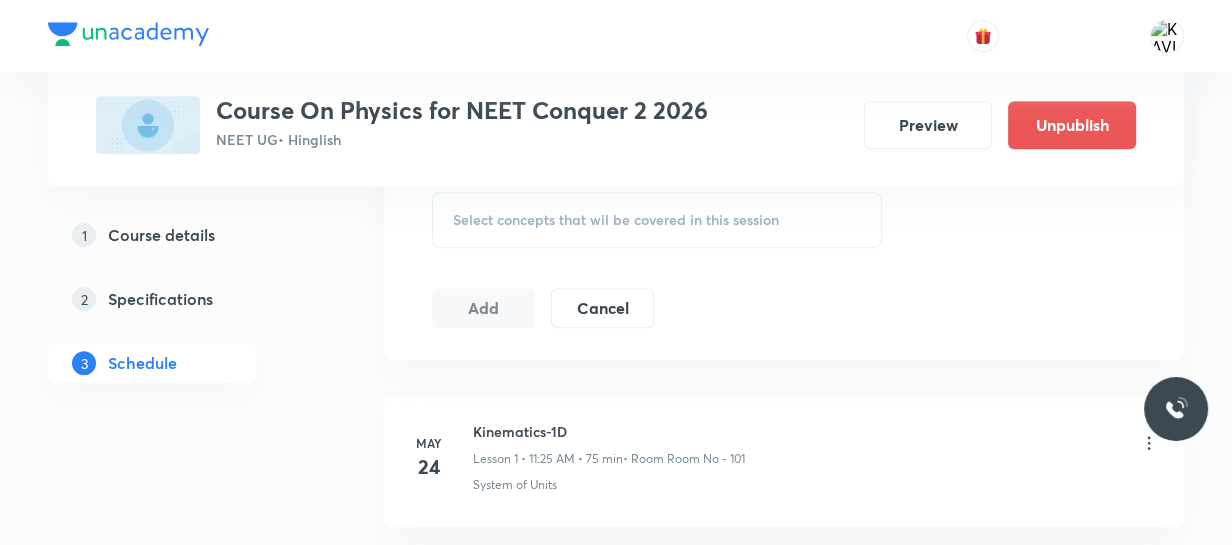 click on "Select concepts that wil be covered in this session" at bounding box center [657, 220] 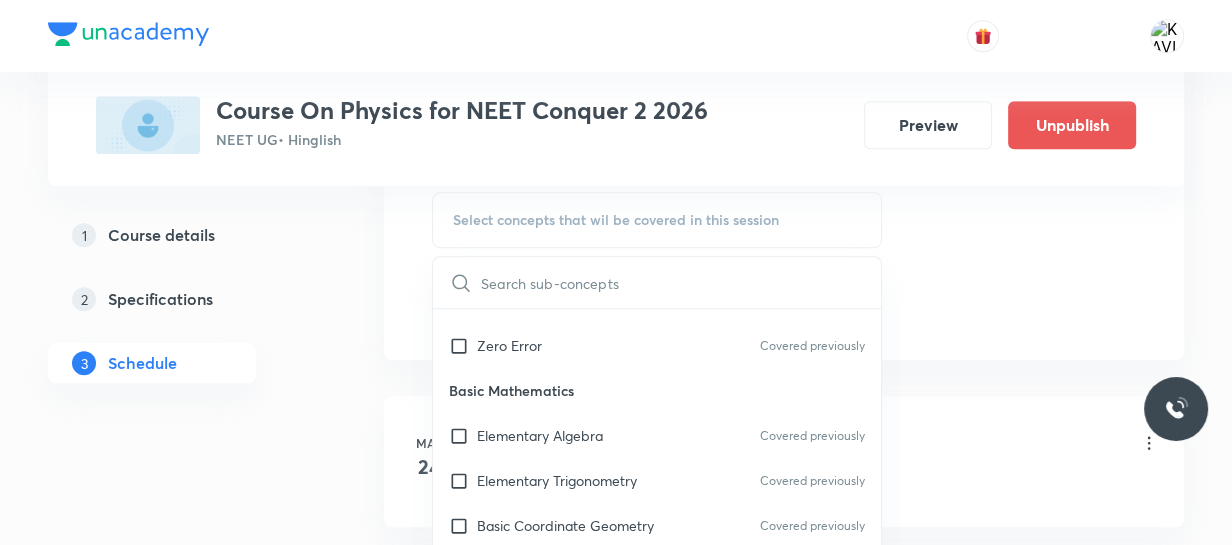 scroll, scrollTop: 1181, scrollLeft: 0, axis: vertical 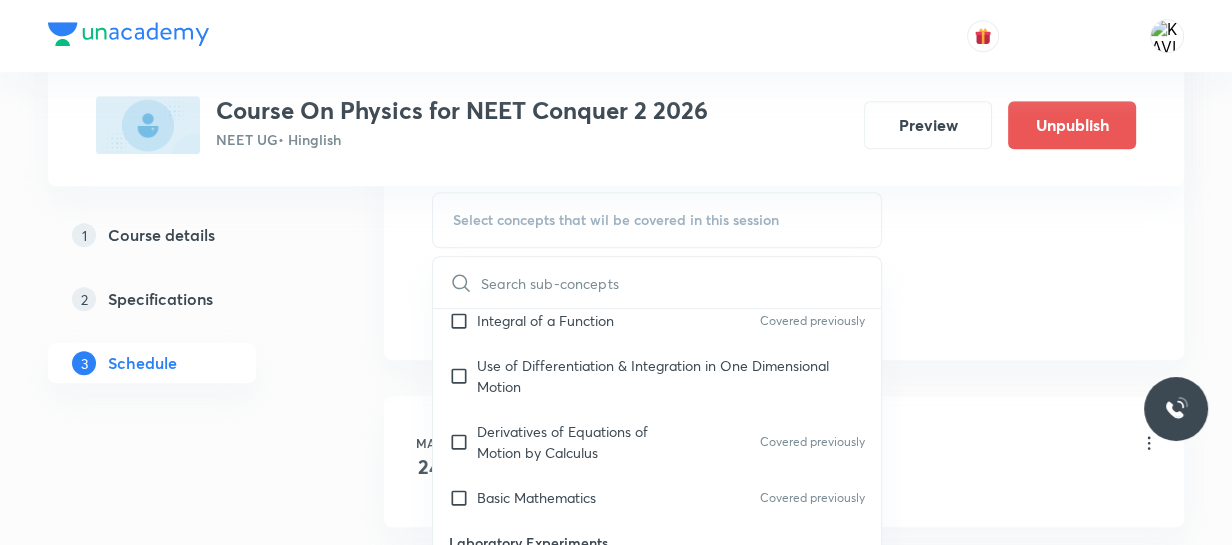 drag, startPoint x: 585, startPoint y: 445, endPoint x: 1008, endPoint y: 330, distance: 438.35373 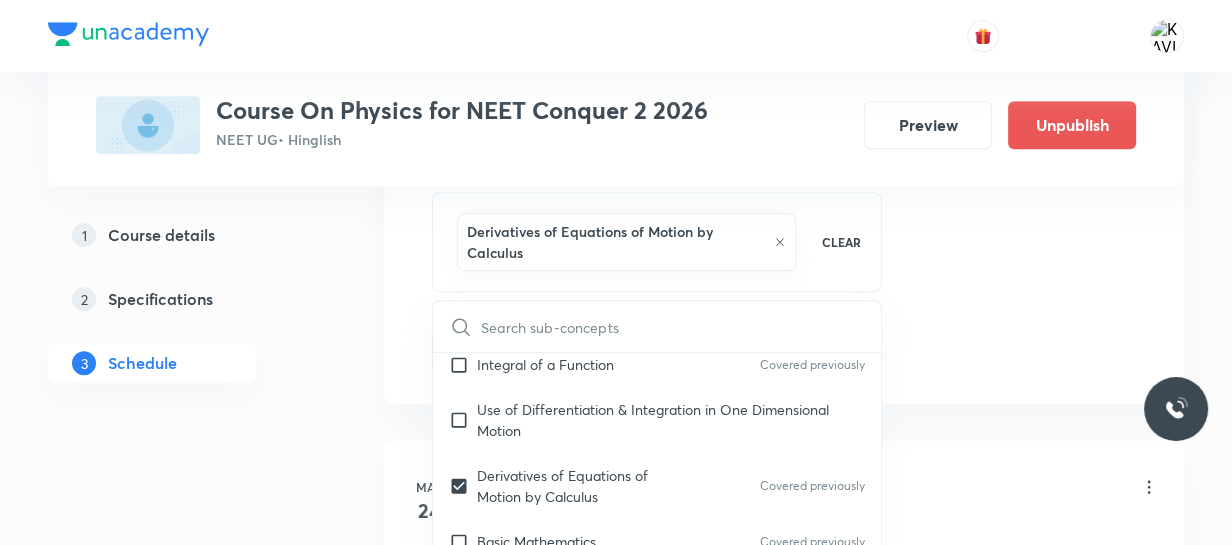 click on "Session  54 Live class Session title 40/99 Newton's Law of Motion and Friction - 19 ​ Schedule for Aug 5, 2025, 12:50 PM ​ Duration (in minutes) 75 ​   Session type Online Offline Room ROOM NO 104 Sub-concepts Derivatives of Equations of Motion by Calculus CLEAR ​ Physics - Full Syllabus Mock Questions Physics - Full Syllabus Mock Questions Physics Previous Year Question Physics Previous Year Question Covered previously Units & Dimensions Physical quantity Covered previously Applications of Dimensional Analysis Significant Figures Units of Physical Quantities Covered previously System of Units Covered previously Dimensions of Some Mathematical Functions Unit and Dimension Covered previously Product of Two Vectors Subtraction of Vectors Covered previously Cross Product Covered previously Least Count Analysis Errors of Measurement Covered previously Vernier Callipers Covered previously Screw Gauge Covered previously Zero Error Covered previously Basic Mathematics Elementary Algebra Covered previously" at bounding box center (784, -120) 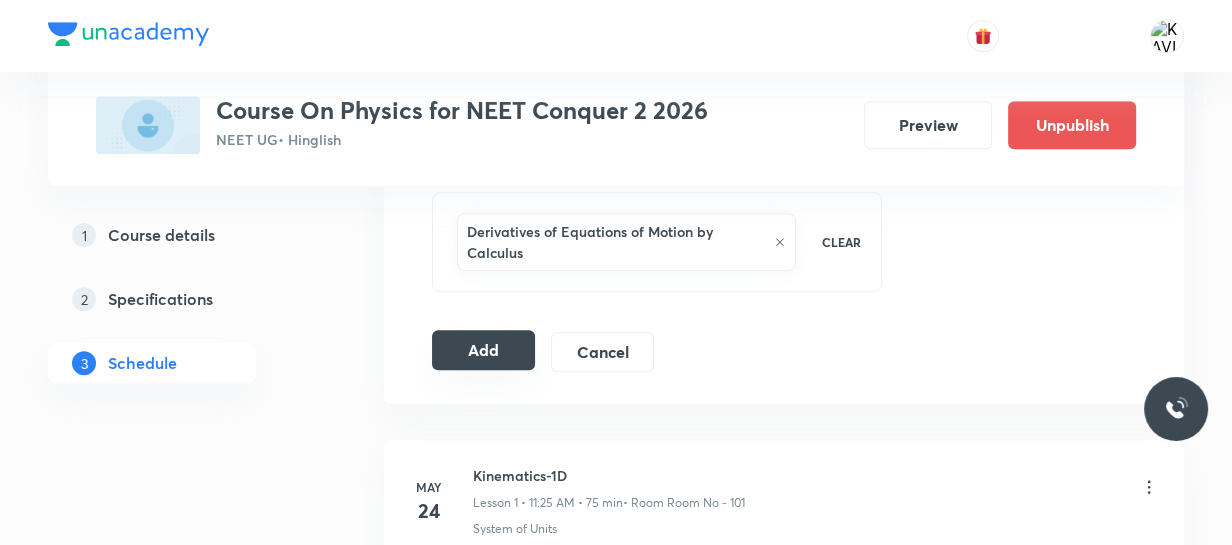 click on "Add" at bounding box center [483, 350] 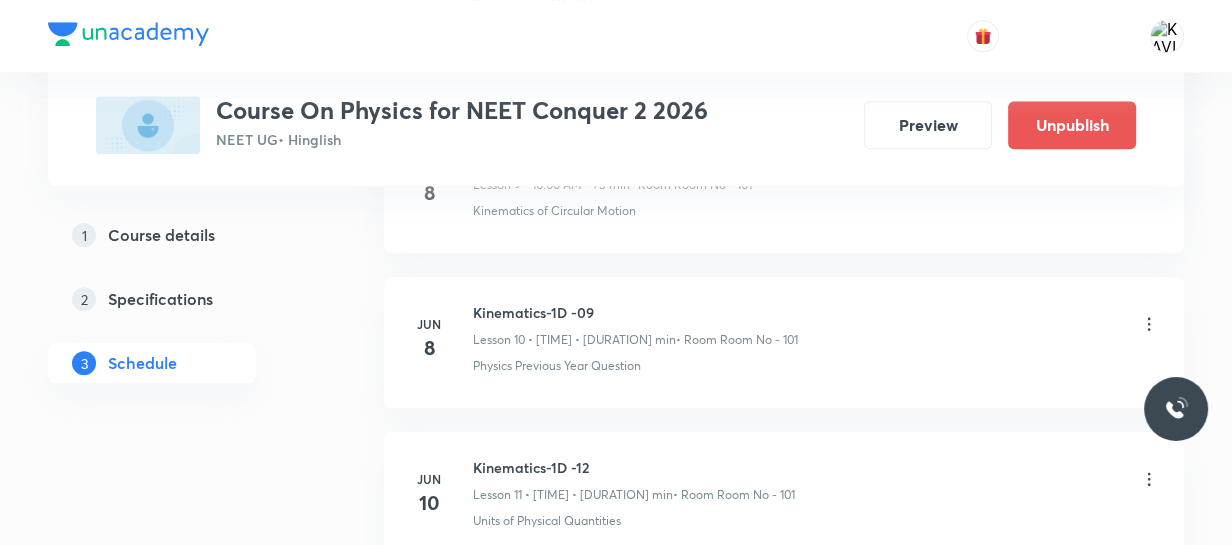 scroll, scrollTop: 1680, scrollLeft: 0, axis: vertical 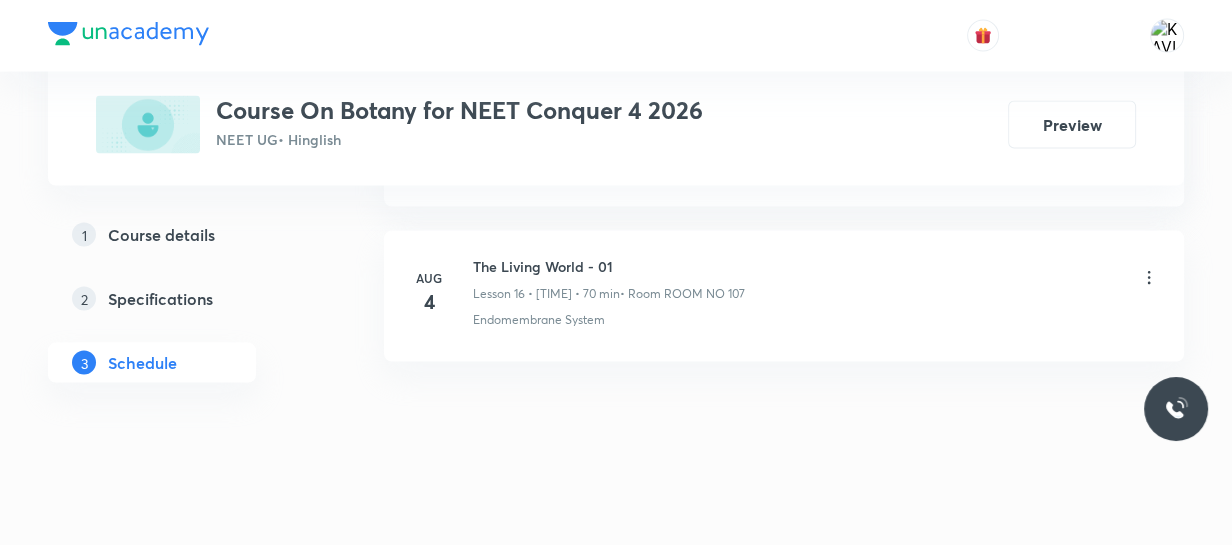 click on "The Living World - 01" at bounding box center [609, 266] 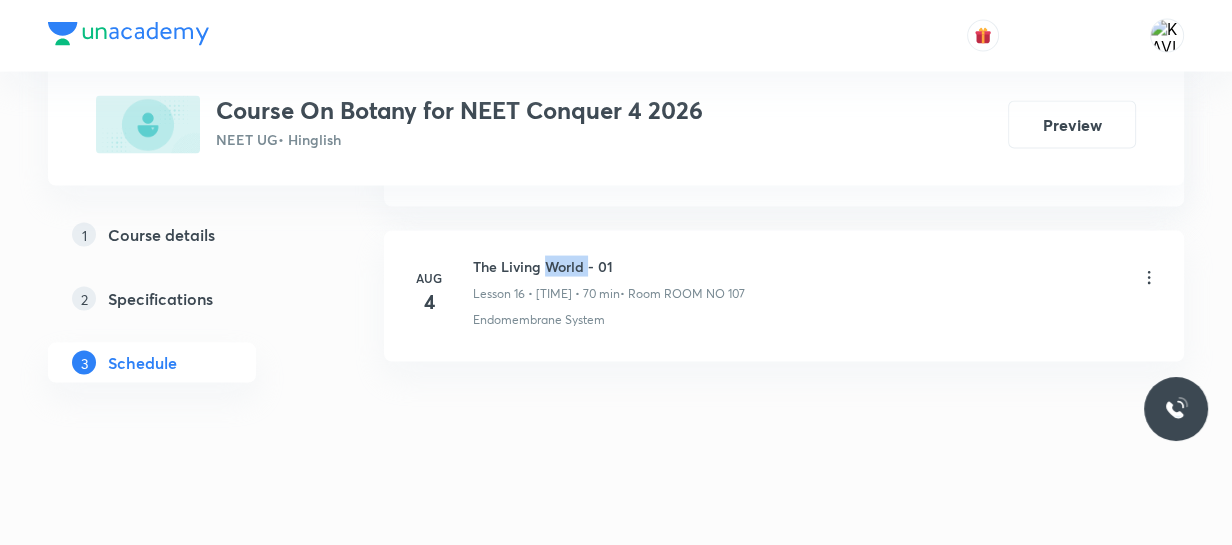 click on "The Living World - 01" at bounding box center (609, 266) 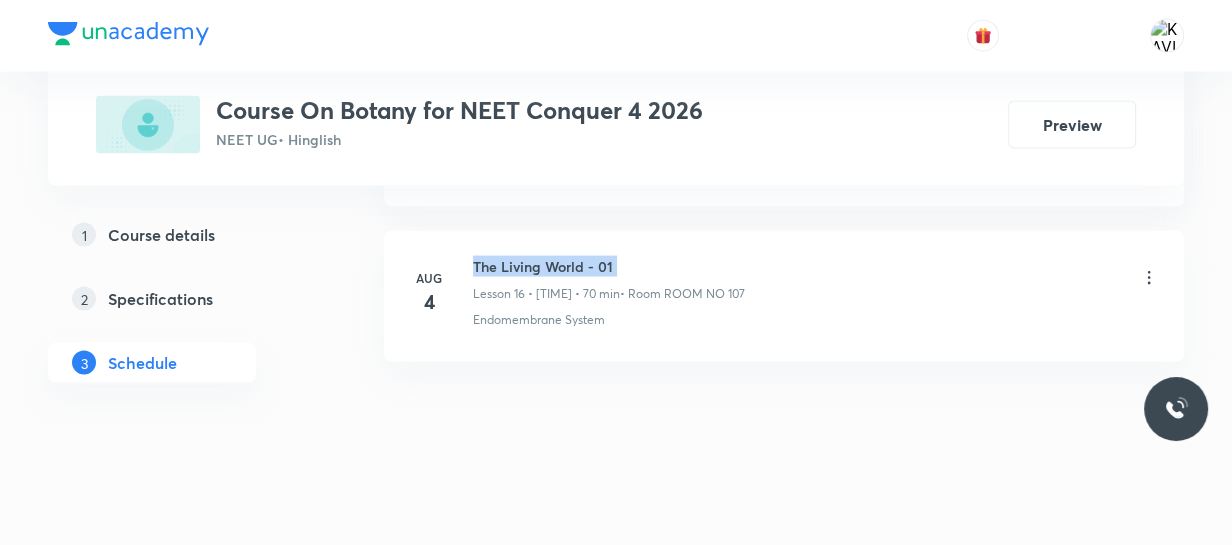 click on "The Living World - 01" at bounding box center [609, 266] 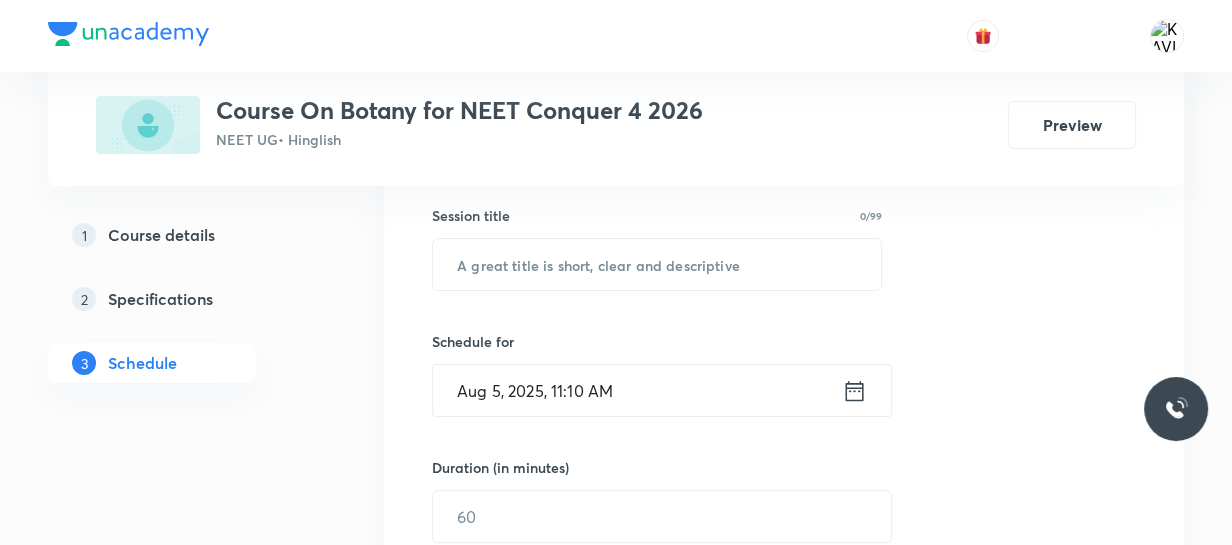 scroll, scrollTop: 373, scrollLeft: 0, axis: vertical 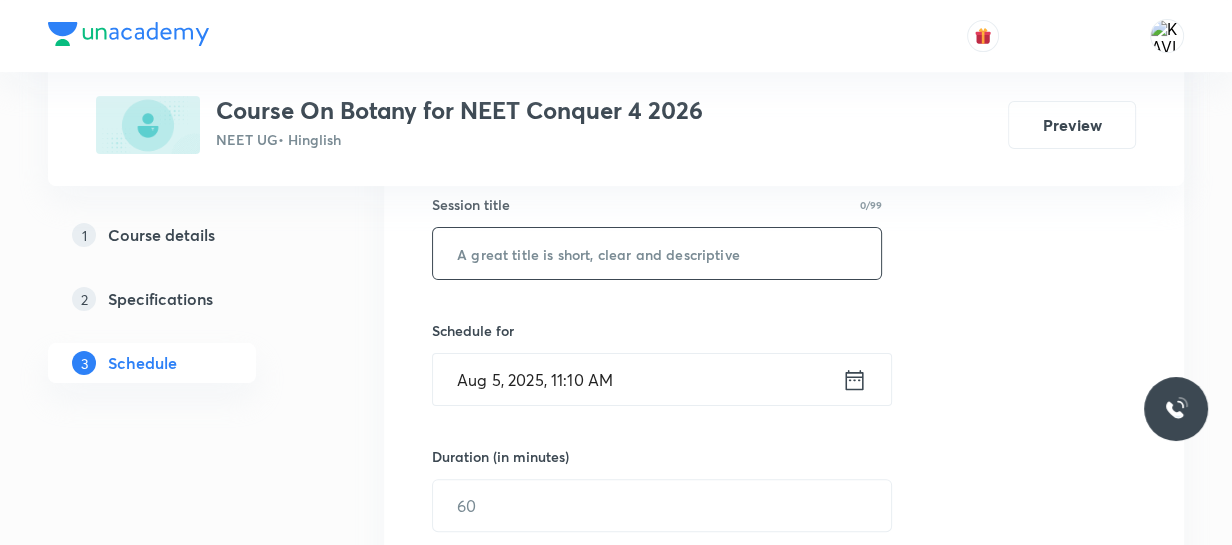 click at bounding box center (657, 253) 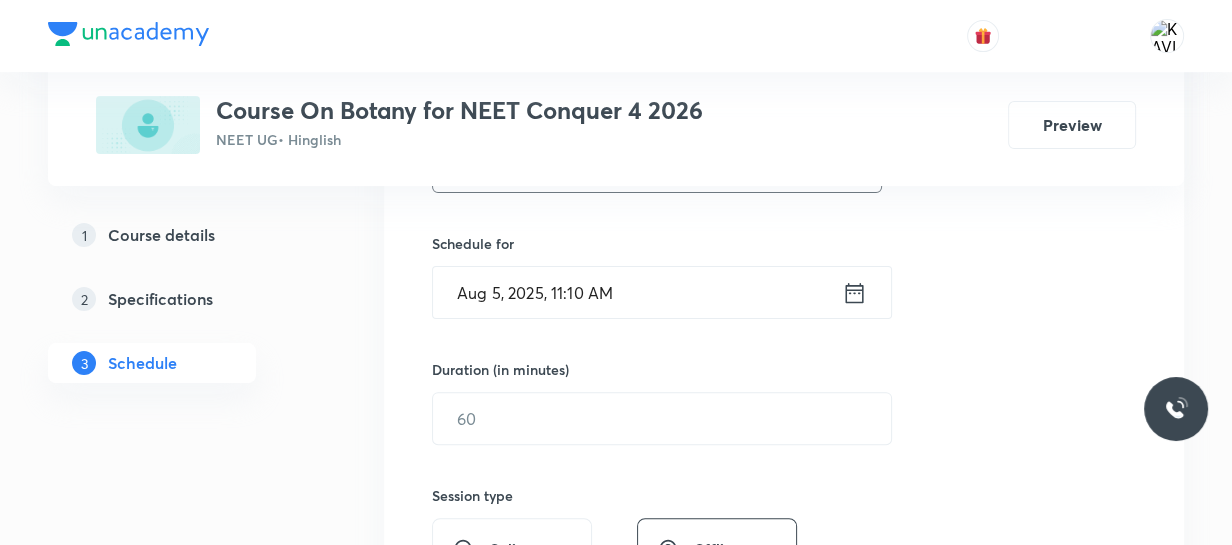 scroll, scrollTop: 464, scrollLeft: 0, axis: vertical 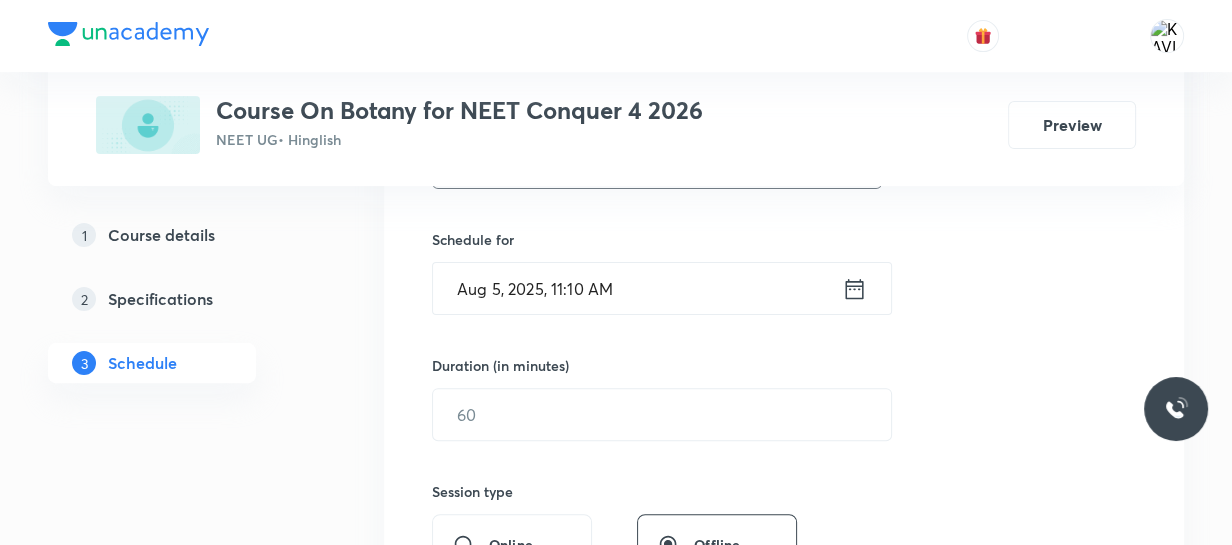 type on "The Living World - 02" 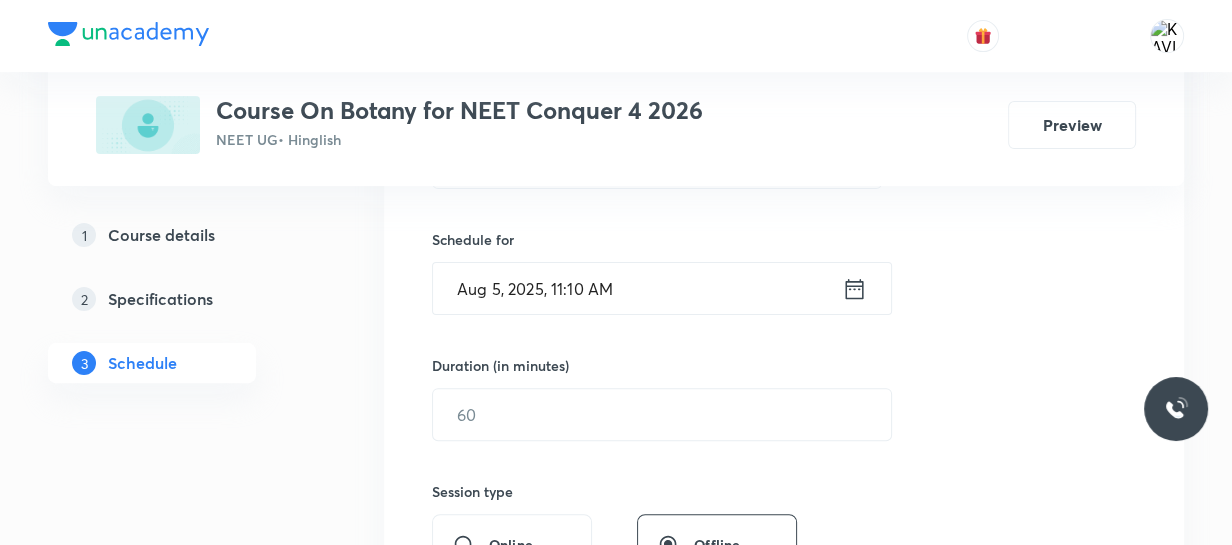 click 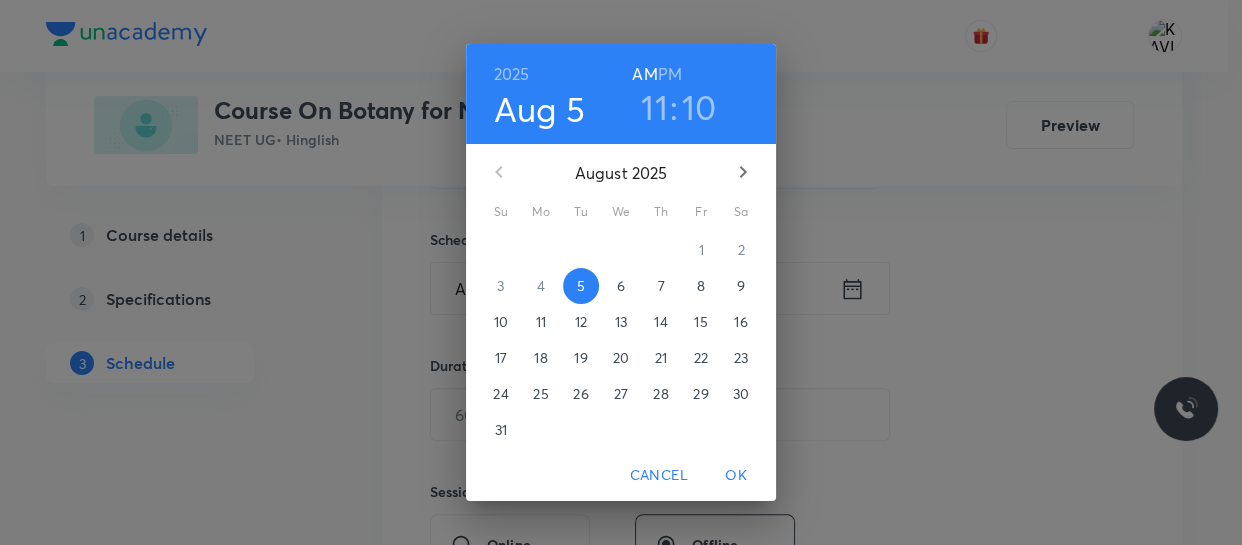 click on "PM" at bounding box center [670, 74] 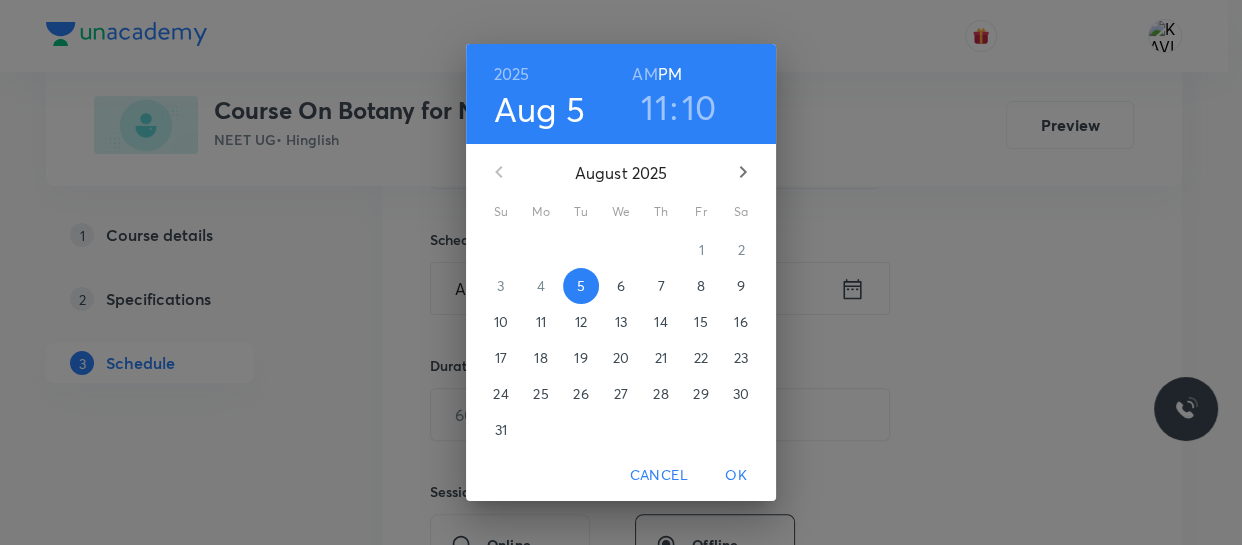 click on "11" at bounding box center [654, 107] 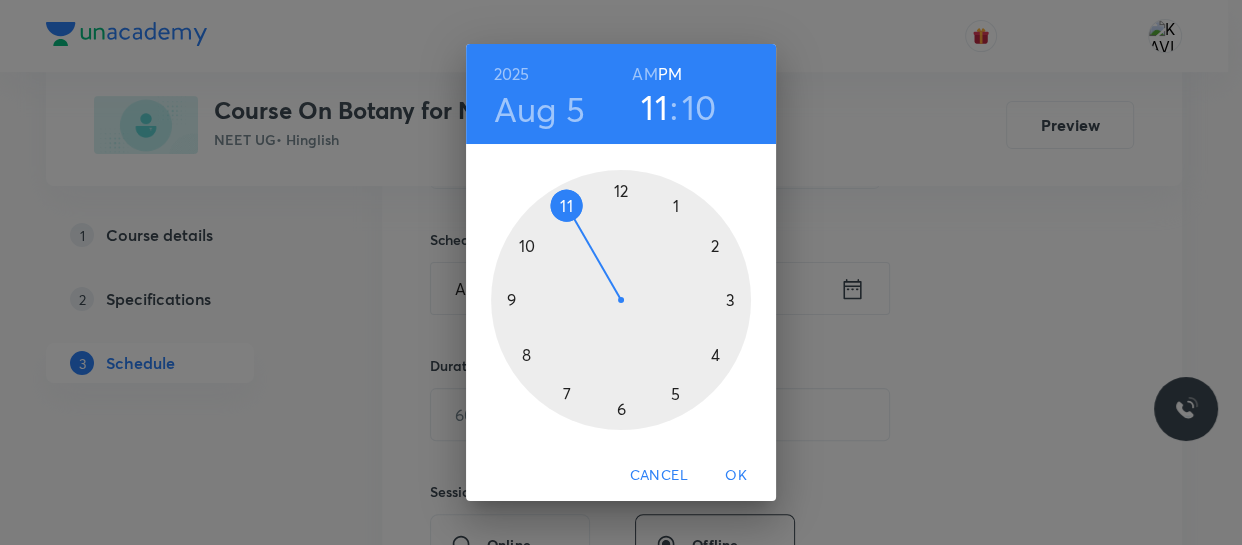 click at bounding box center (621, 300) 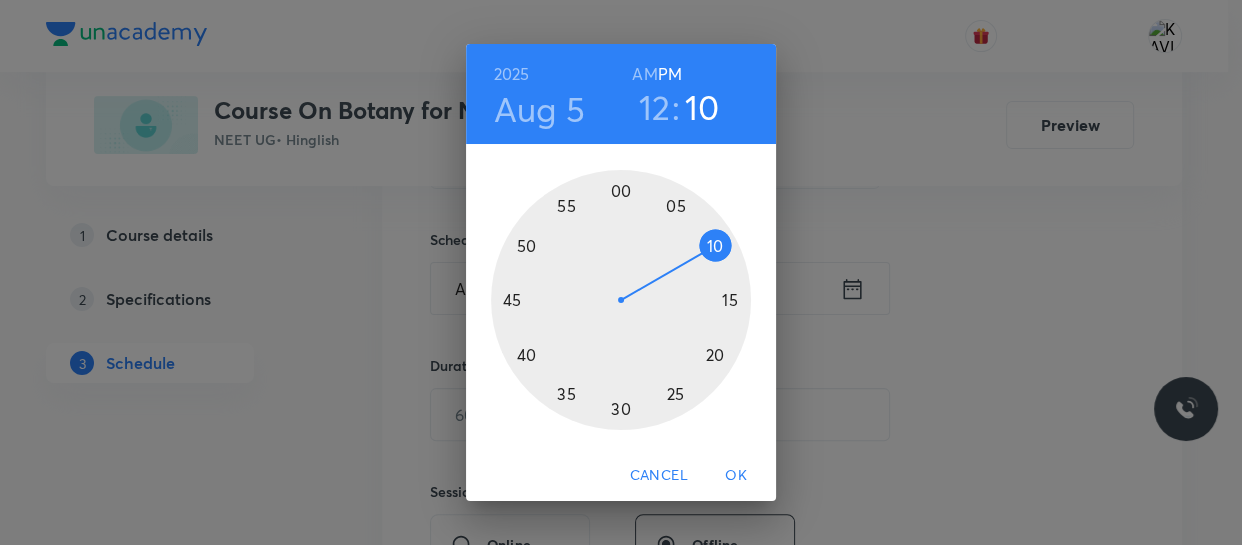 click at bounding box center [621, 300] 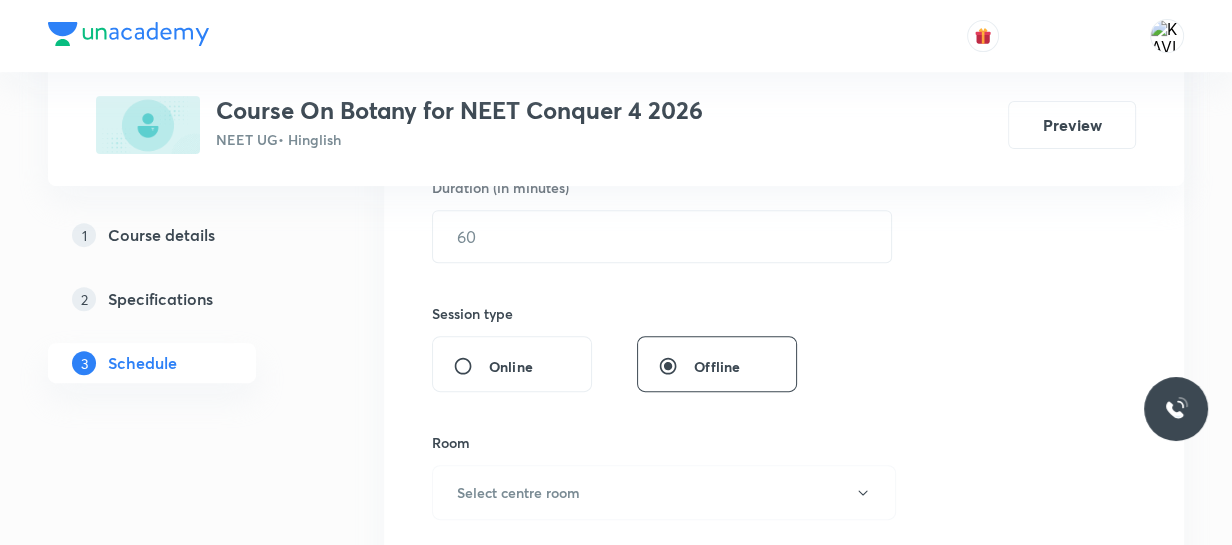 scroll, scrollTop: 646, scrollLeft: 0, axis: vertical 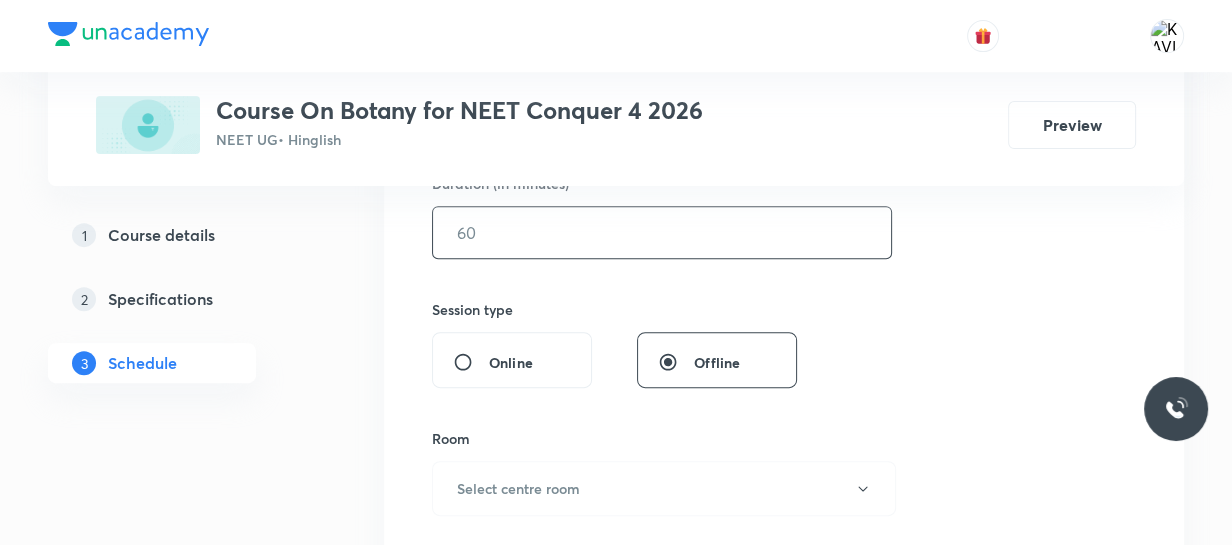 click at bounding box center [662, 232] 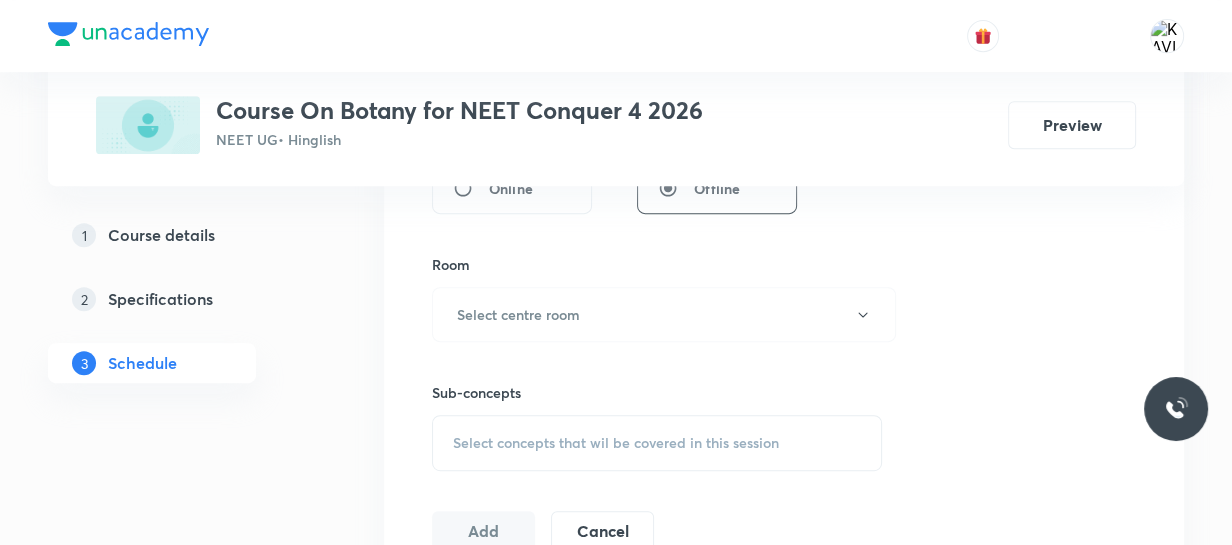scroll, scrollTop: 828, scrollLeft: 0, axis: vertical 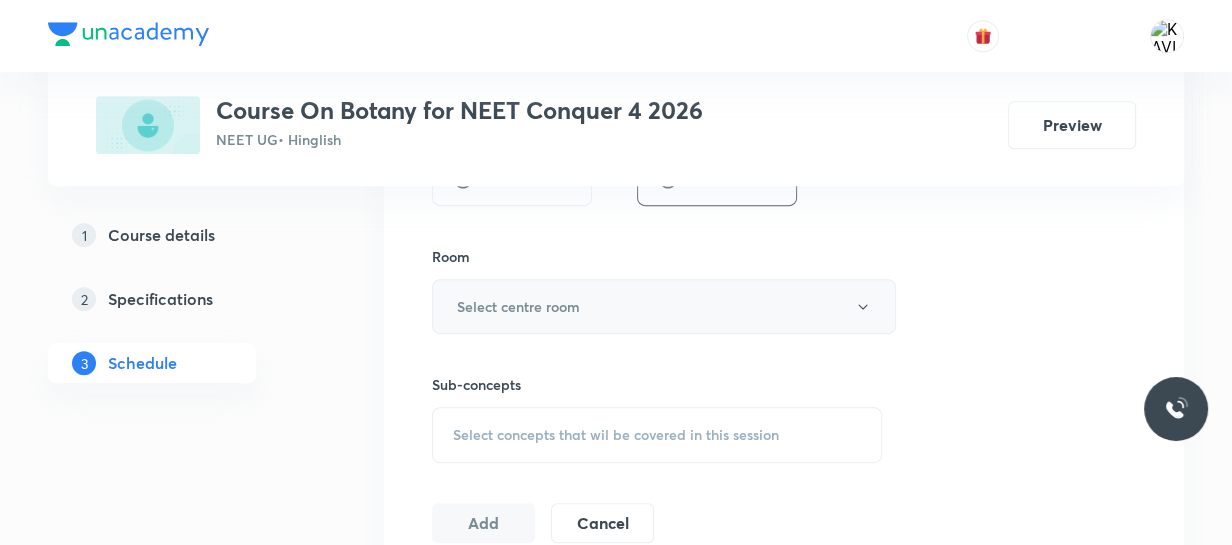 type on "75" 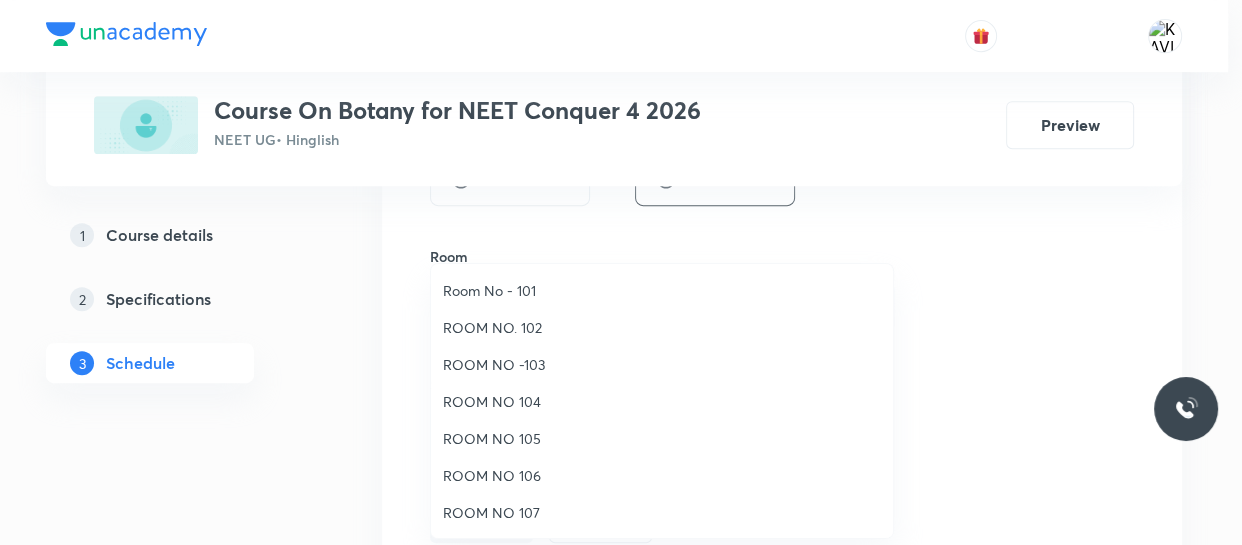click on "ROOM NO 107" at bounding box center (662, 512) 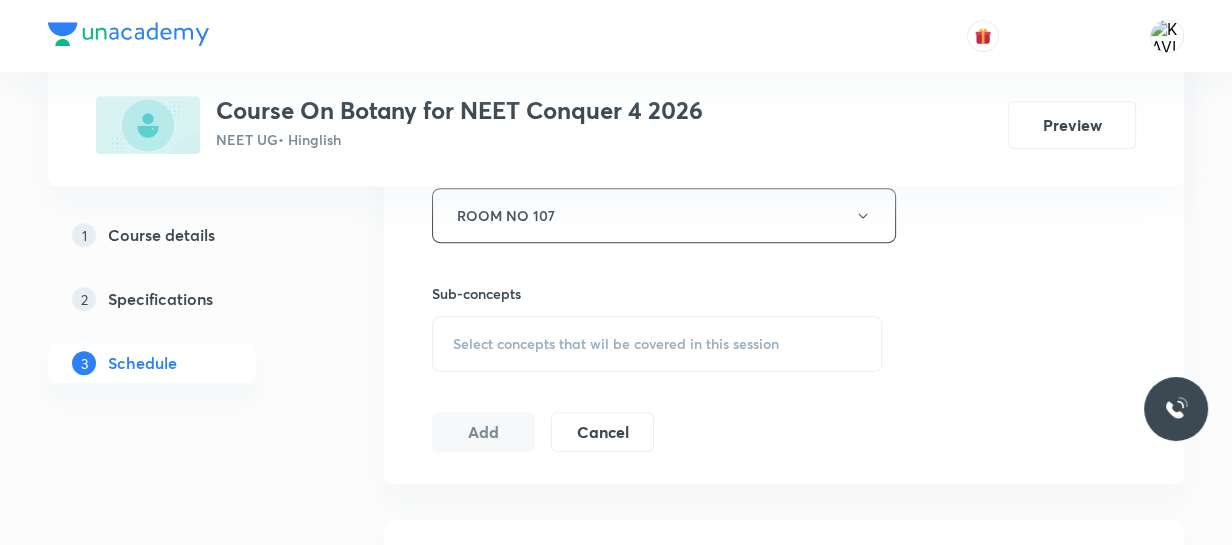 click on "Select concepts that wil be covered in this session" at bounding box center (616, 344) 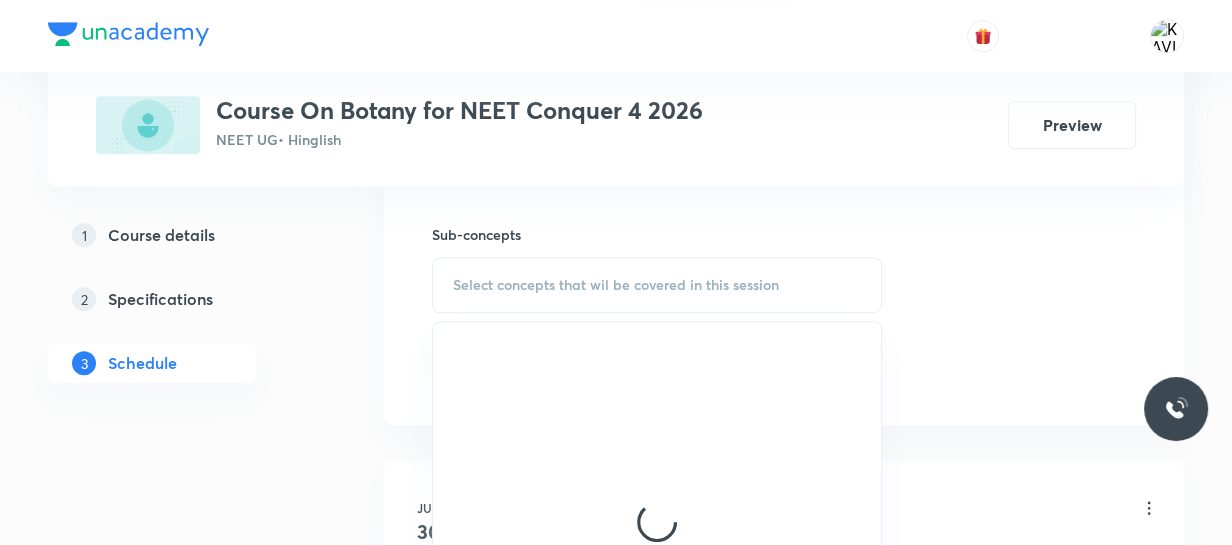 scroll, scrollTop: 1010, scrollLeft: 0, axis: vertical 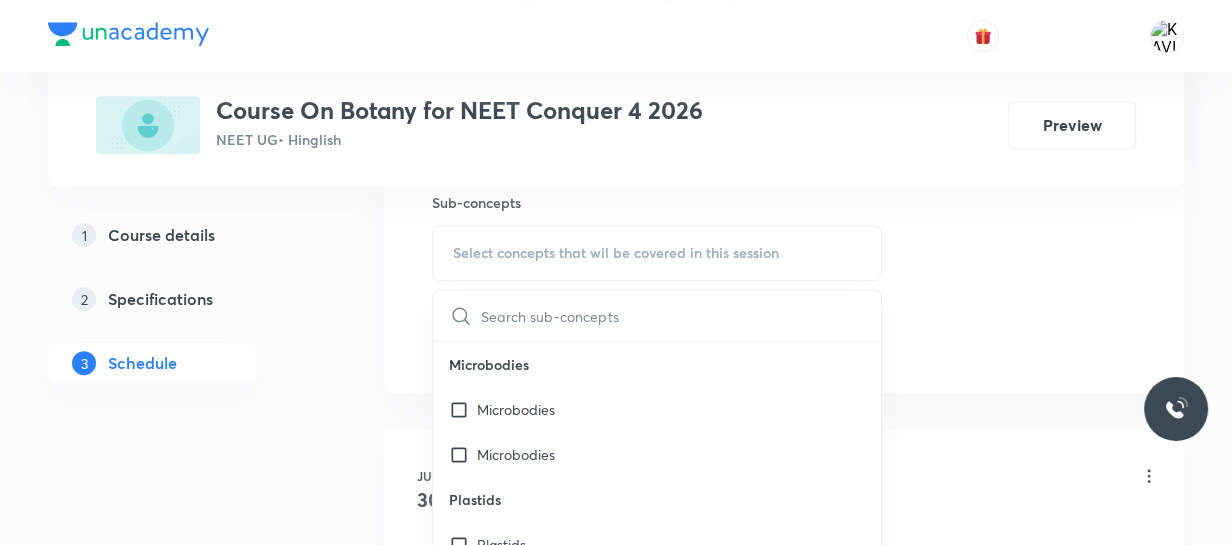 click at bounding box center [681, 315] 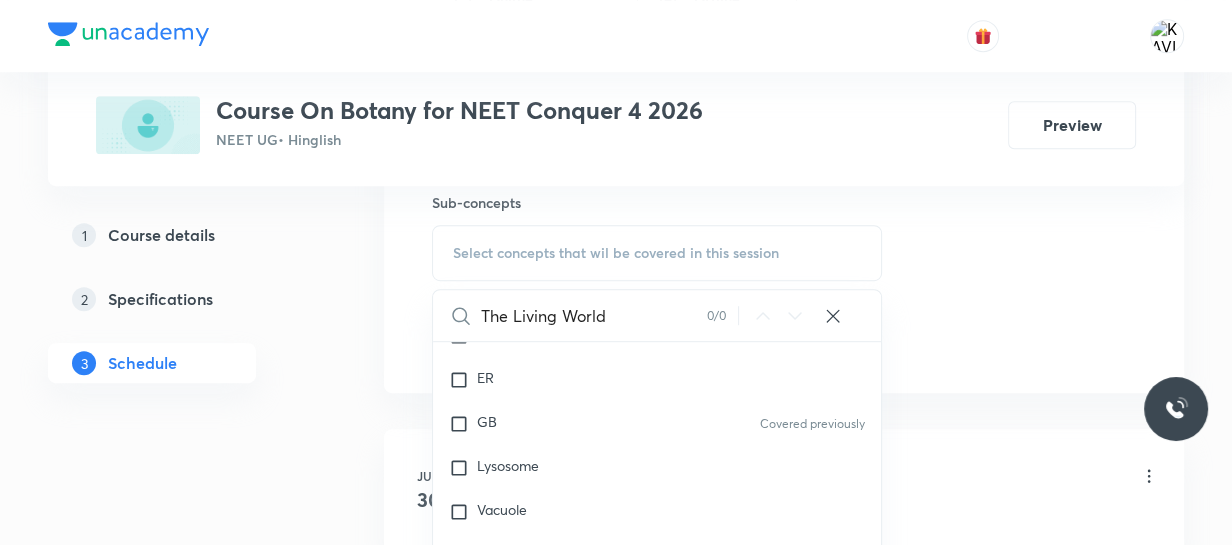 scroll, scrollTop: 818, scrollLeft: 0, axis: vertical 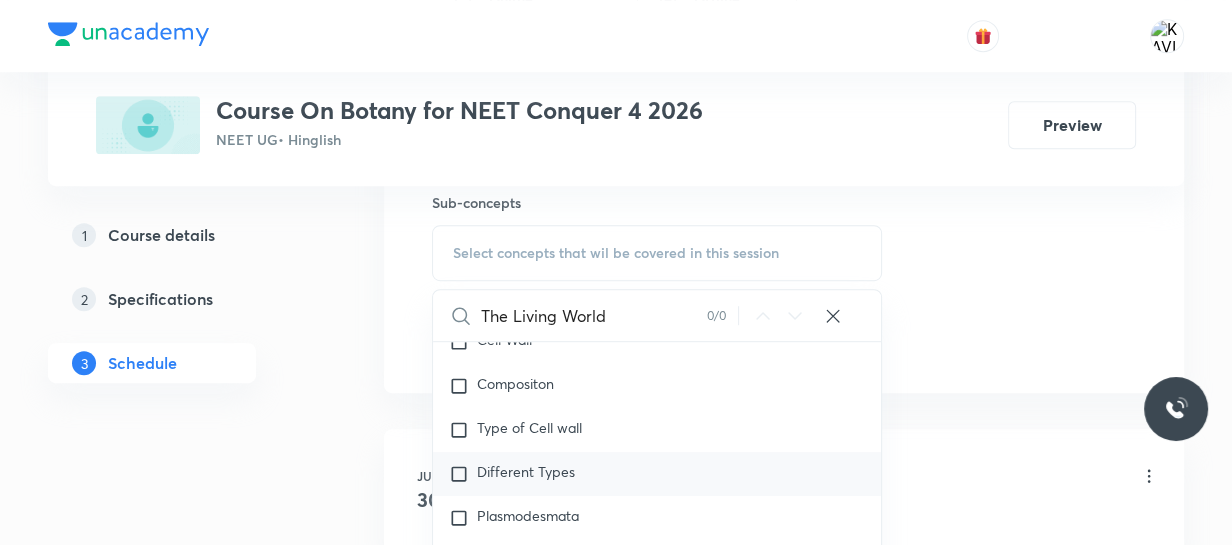 type on "The Living World" 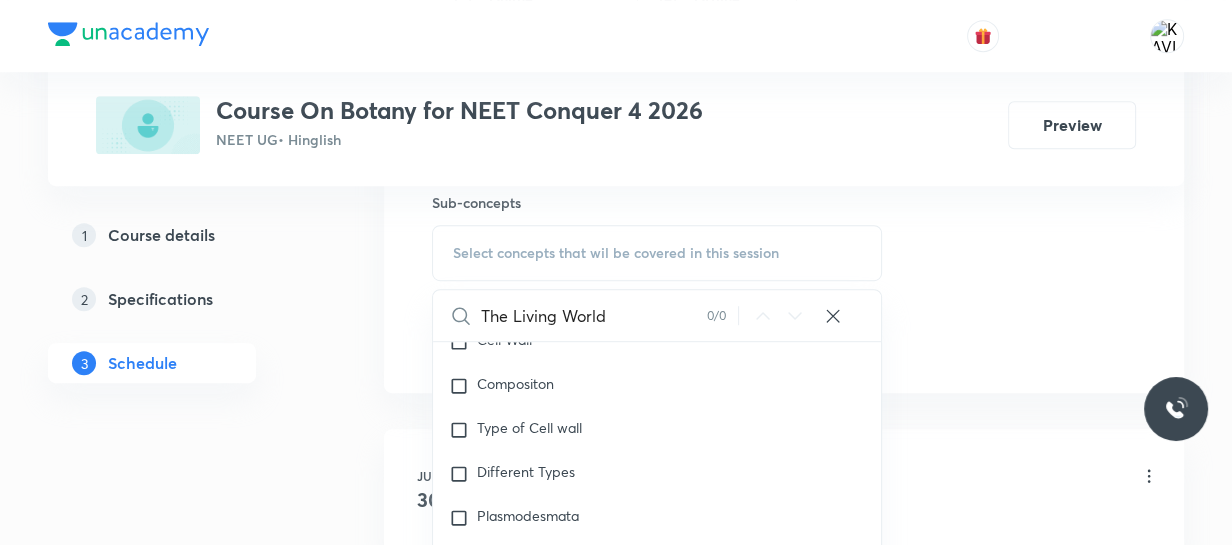 checkbox on "true" 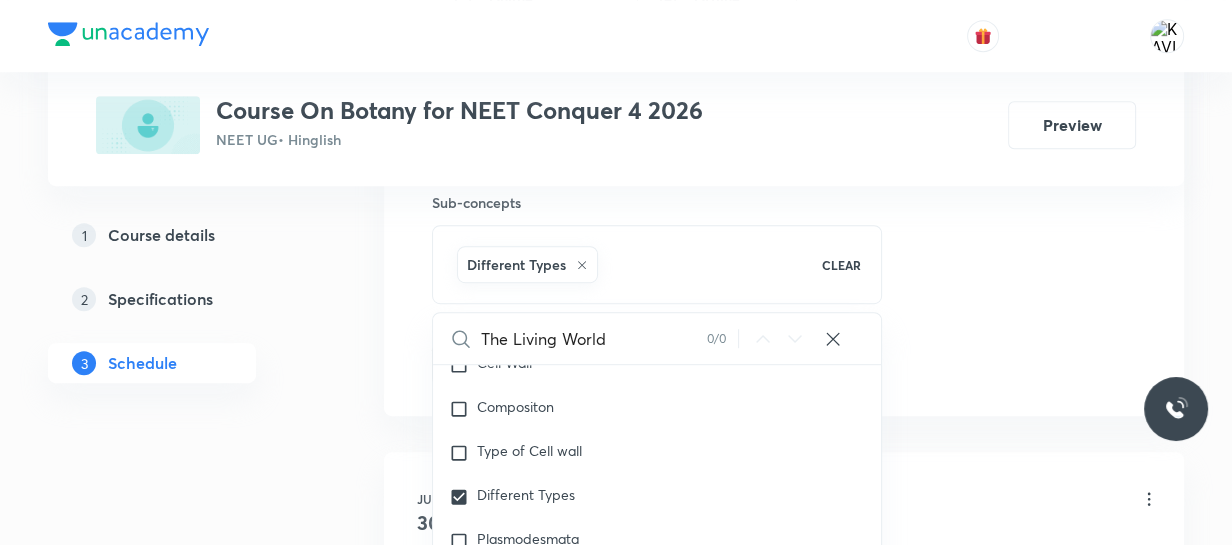 click on "Session  17 Live class Session title 21/99 The Living World - 02 ​ Schedule for Aug 5, 2025, 12:50 PM ​ Duration (in minutes) 75 ​   Session type Online Offline Room ROOM NO 107 Sub-concepts Different Types CLEAR The Living World 0 / 0 ​ Microbodies Microbodies Microbodies Plastids Plastids Occurrence Leucoplast Chloroplast Chloroplast Number Endomembrane System Endomembrane System Covered previously Cell Organelles Functions ER GB Covered previously Lysosome Vacuole Cell Wall Cell Wall Compositon Type of Cell wall Different Types Plasmodesmata Cell Membrane Cell Membrane Covered previously Fluid Mosaic Model Types of proteins Types of lipids Covered previously Eukaryotic Cell Eukaryotic Cell Covered previously Difference between pro and eukaryotic cell Difference between plant and animal cell Covered previously Prokaryotic Cell Prokaryotic Cell Different Shapes An overview of Cell An overview of Cell Cytoplasm is Main Arena Covered previously Cell Theory Cell Theory What is Cell What is Cell RBC Type" at bounding box center [784, -97] 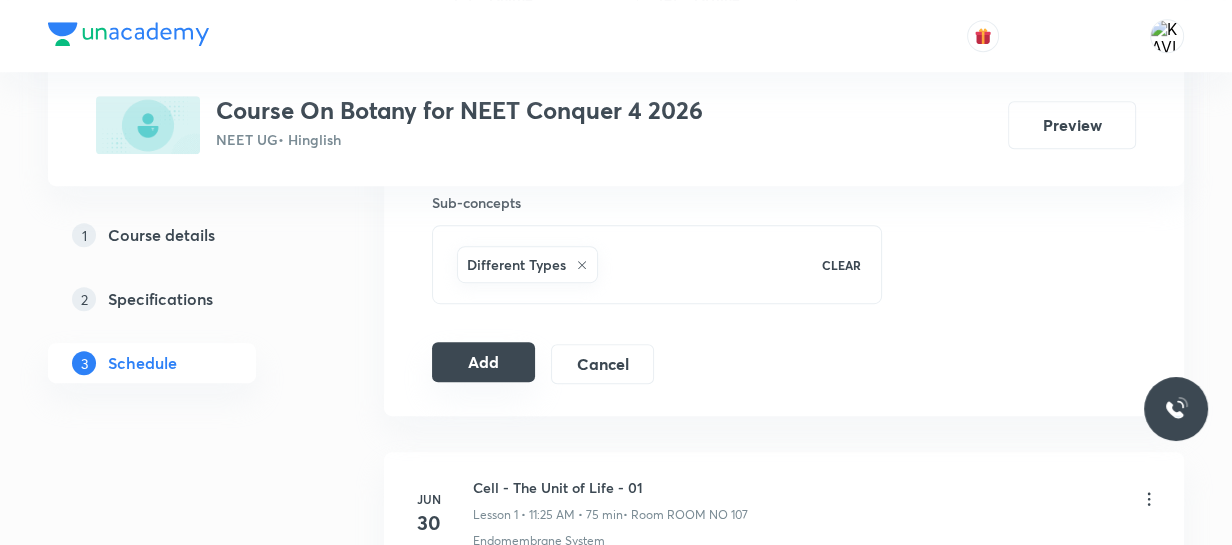 click on "Add" at bounding box center [483, 362] 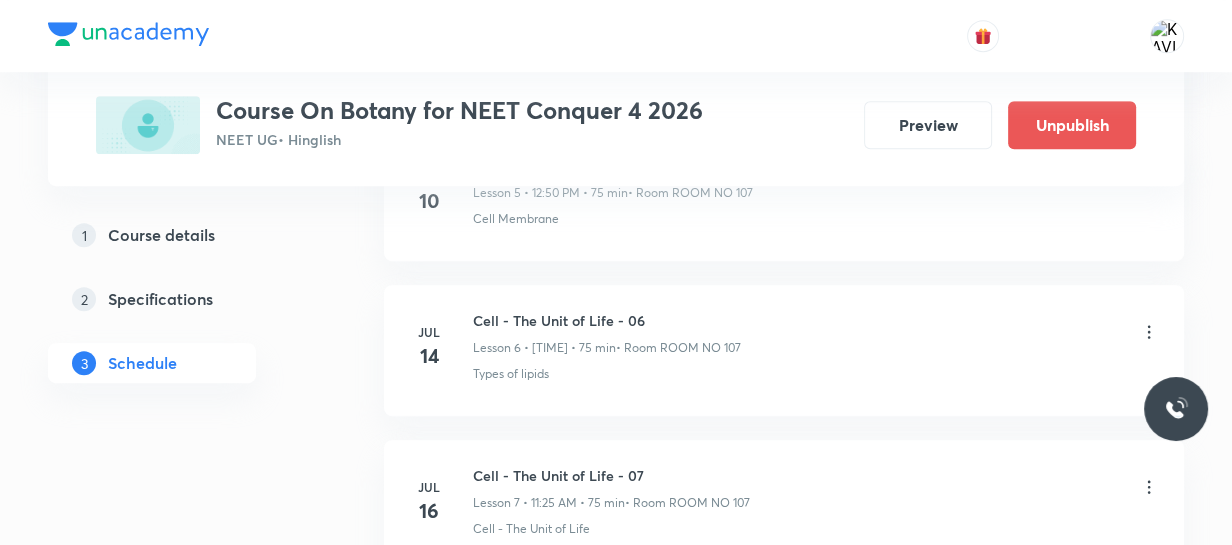 scroll, scrollTop: 2770, scrollLeft: 0, axis: vertical 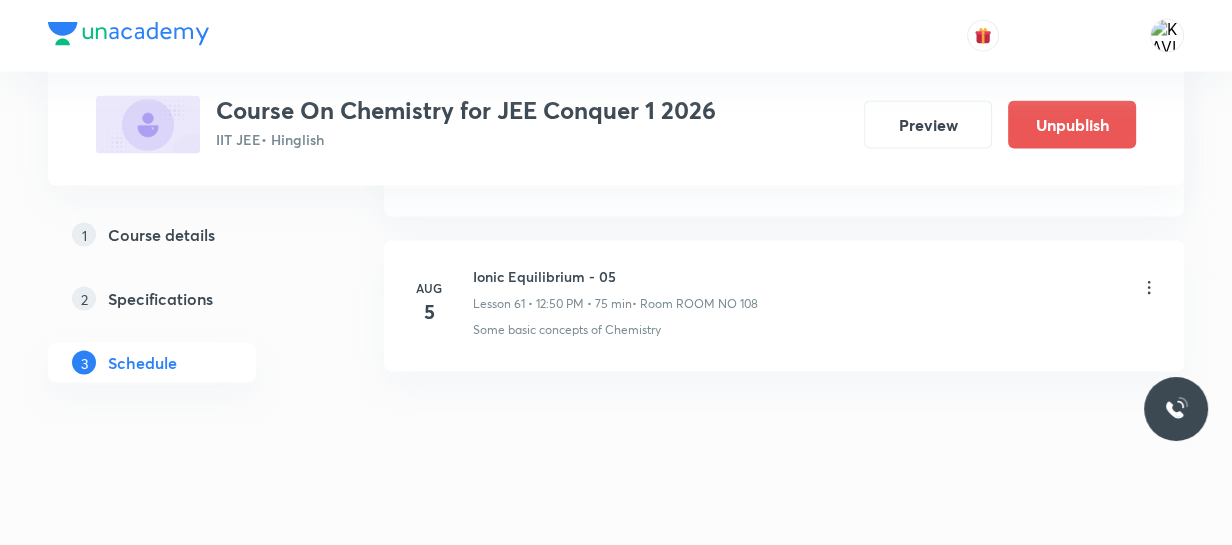 click 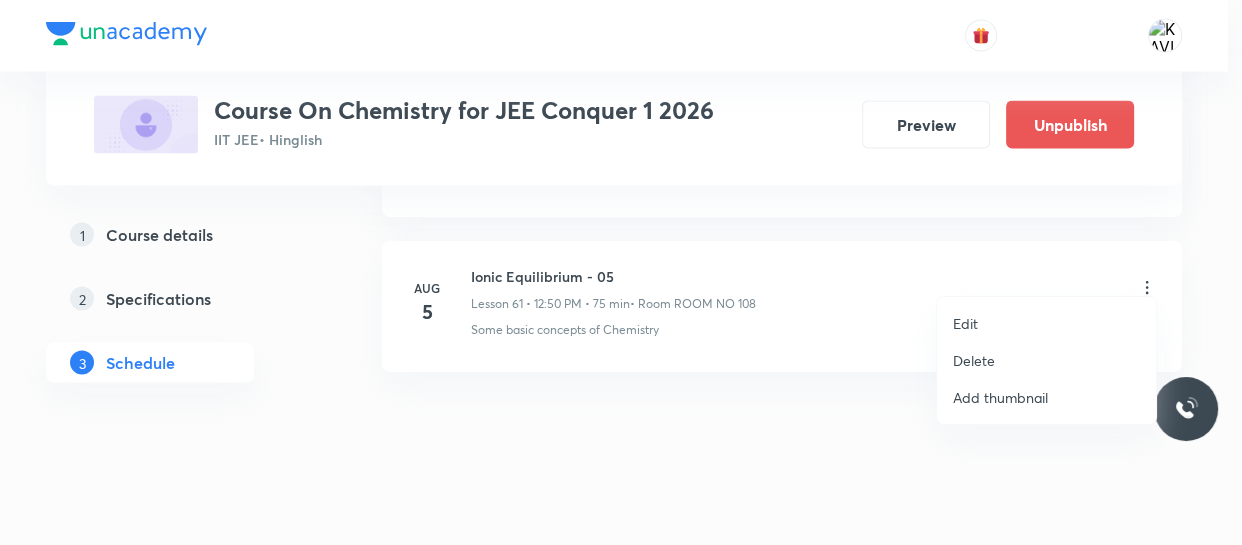 click on "Edit" at bounding box center [965, 323] 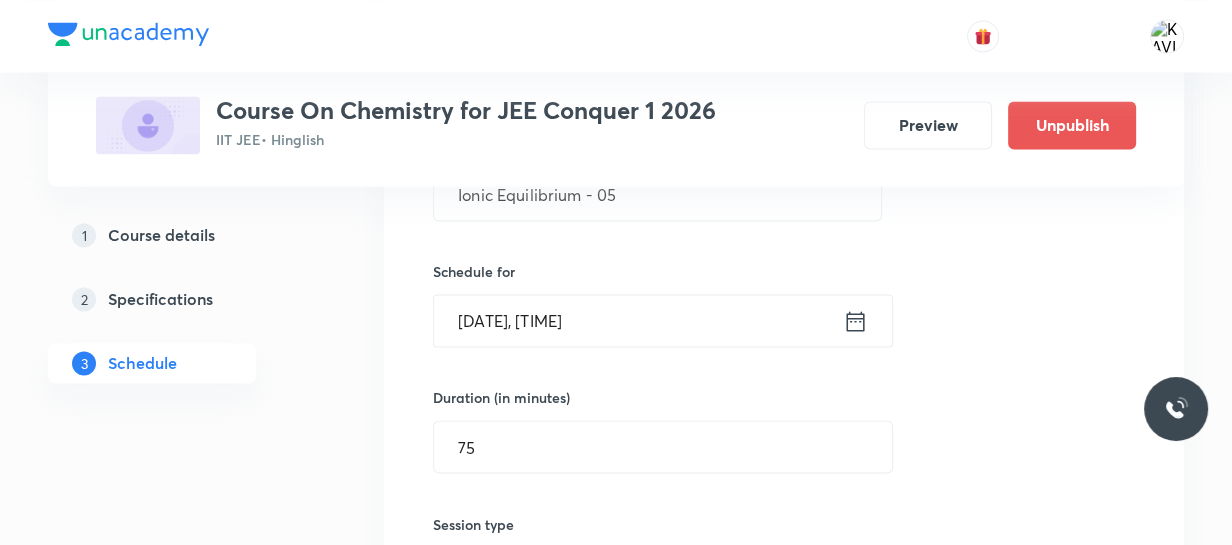 scroll, scrollTop: 9711, scrollLeft: 0, axis: vertical 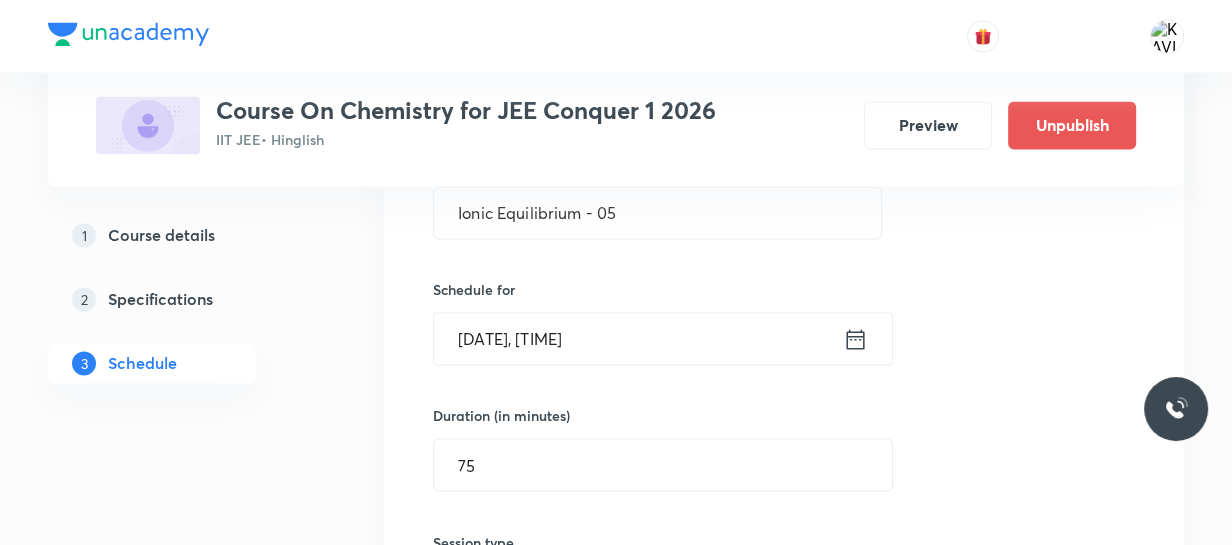 click 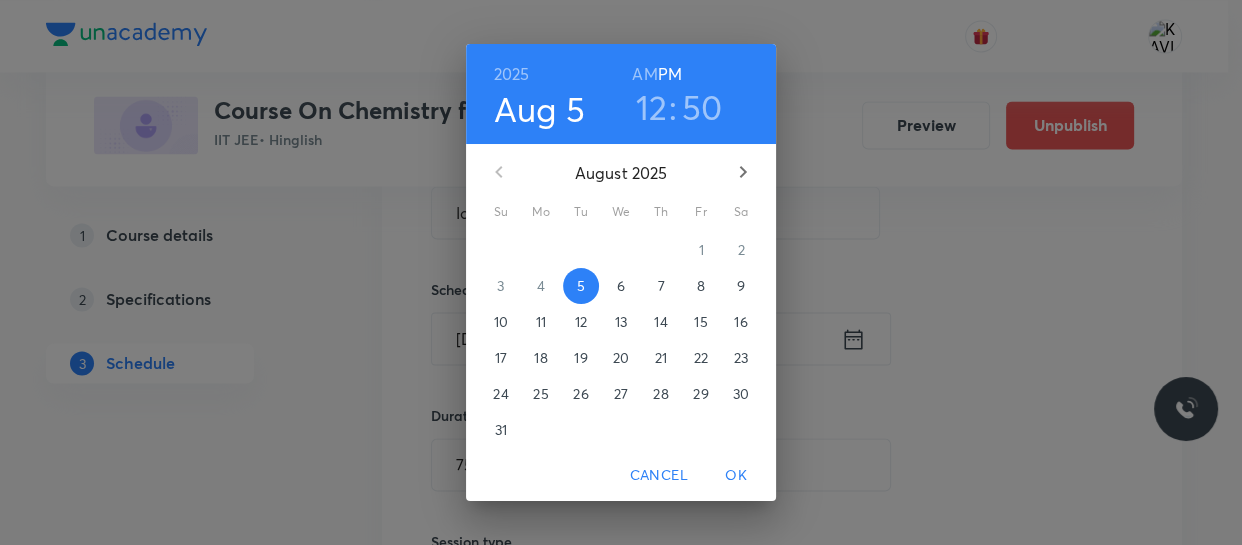 click on "AM" at bounding box center (644, 74) 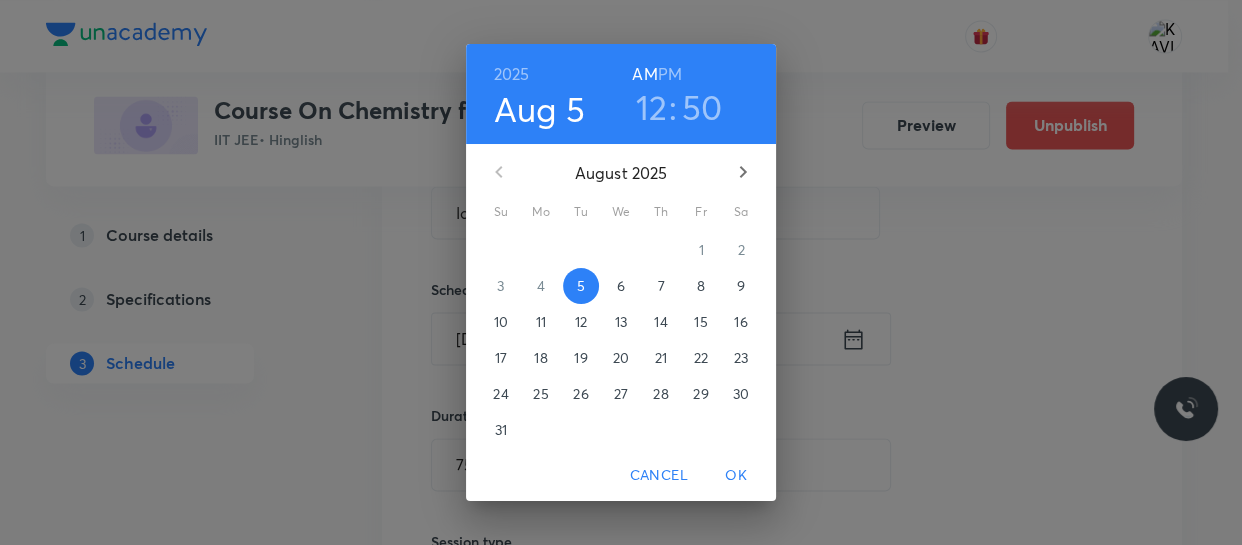 click on "12" at bounding box center [652, 107] 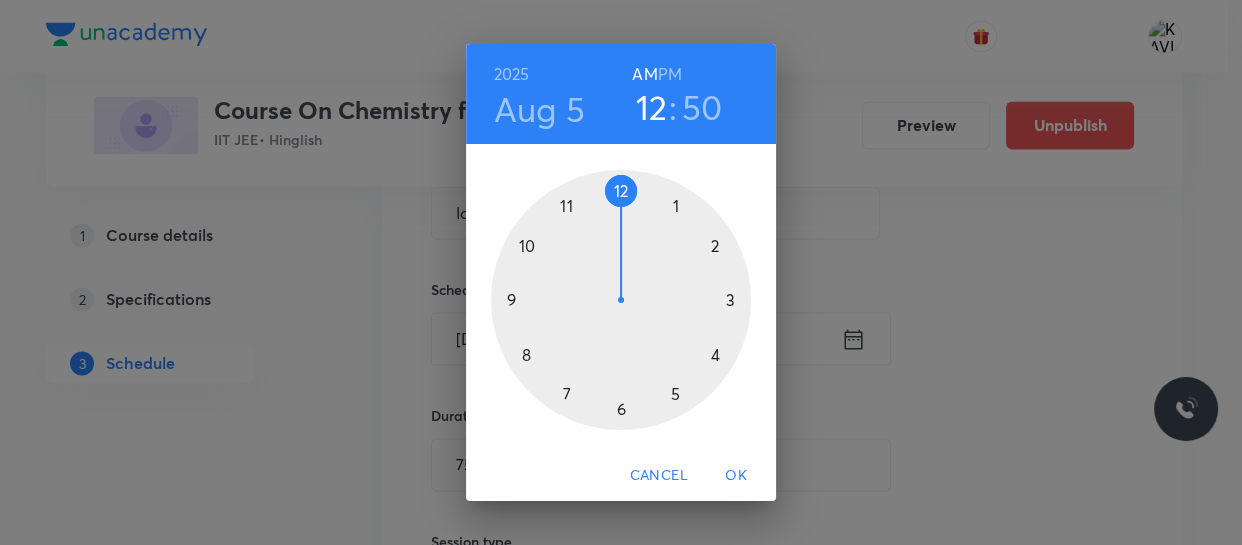 click at bounding box center [621, 300] 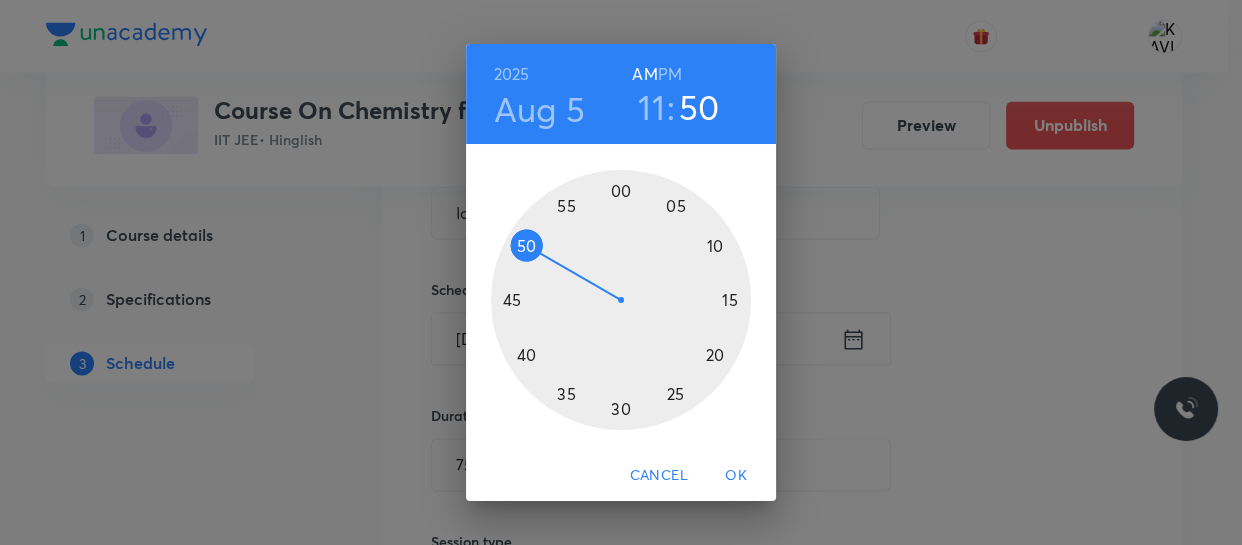 click at bounding box center [621, 300] 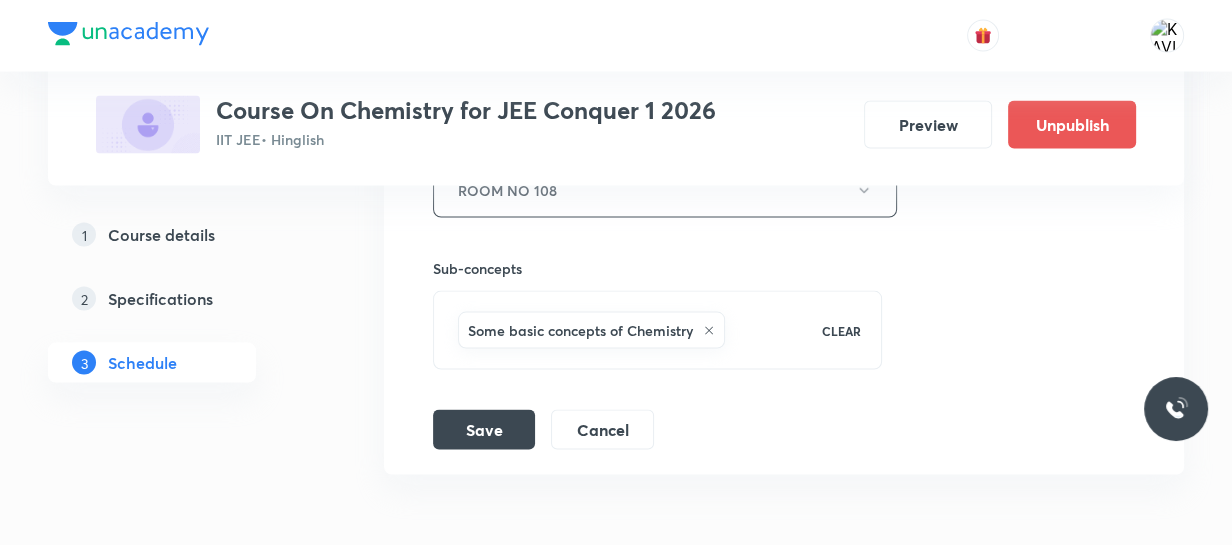 scroll, scrollTop: 10257, scrollLeft: 0, axis: vertical 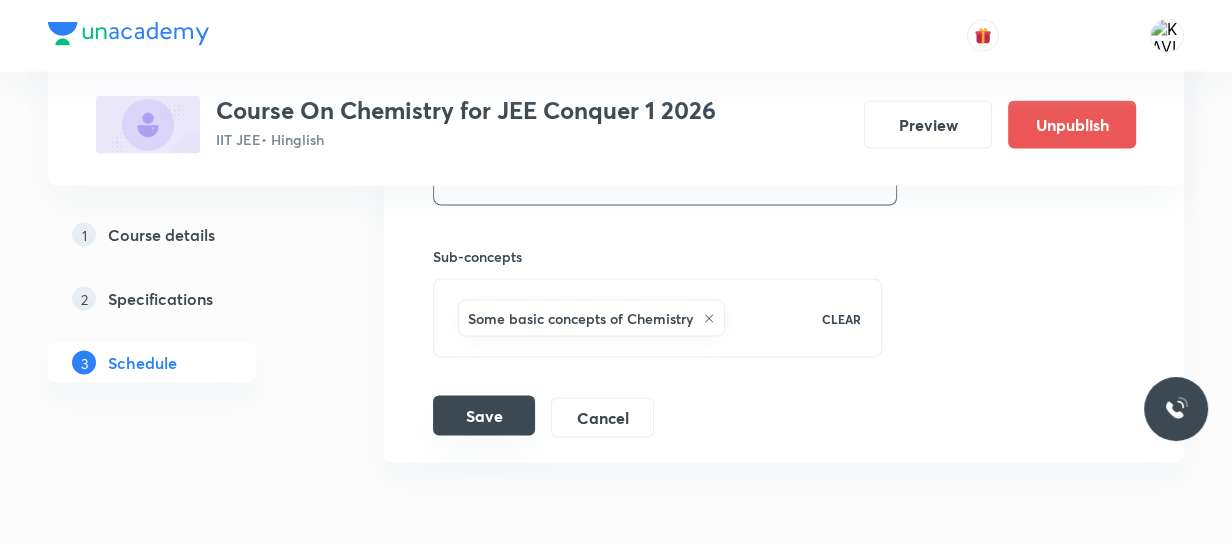 click on "Save" at bounding box center [484, 416] 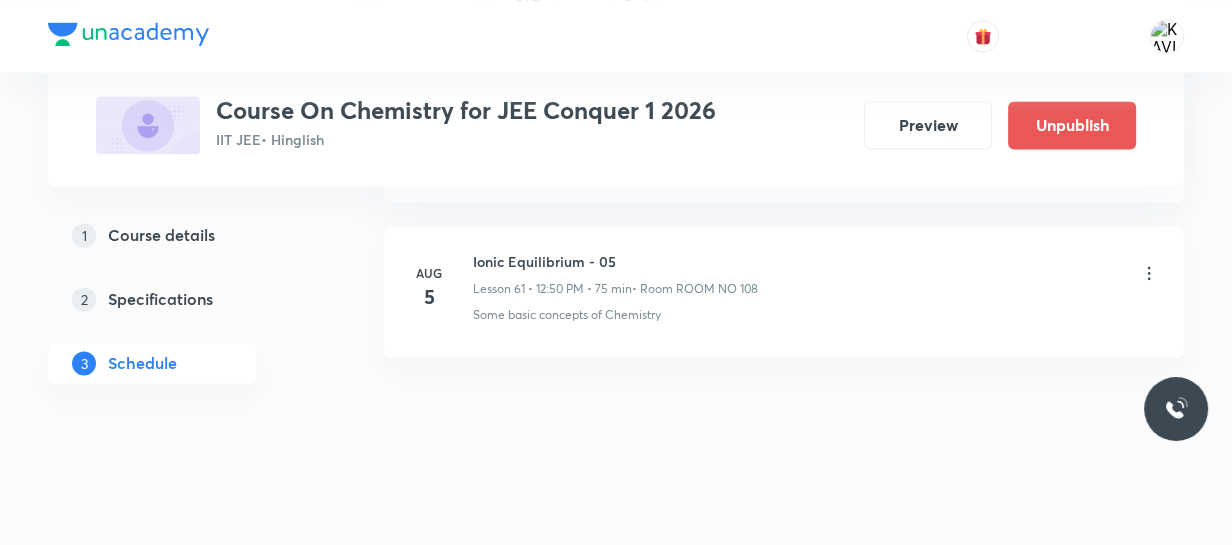 scroll, scrollTop: 9580, scrollLeft: 0, axis: vertical 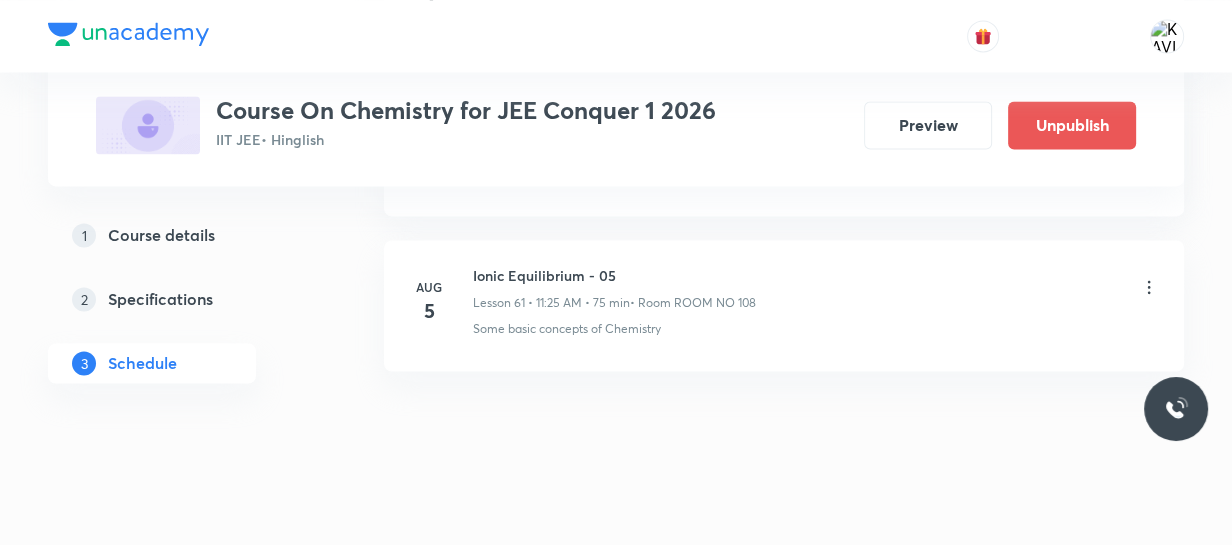 click on "Ionic Equilibrium - 05" at bounding box center [614, 275] 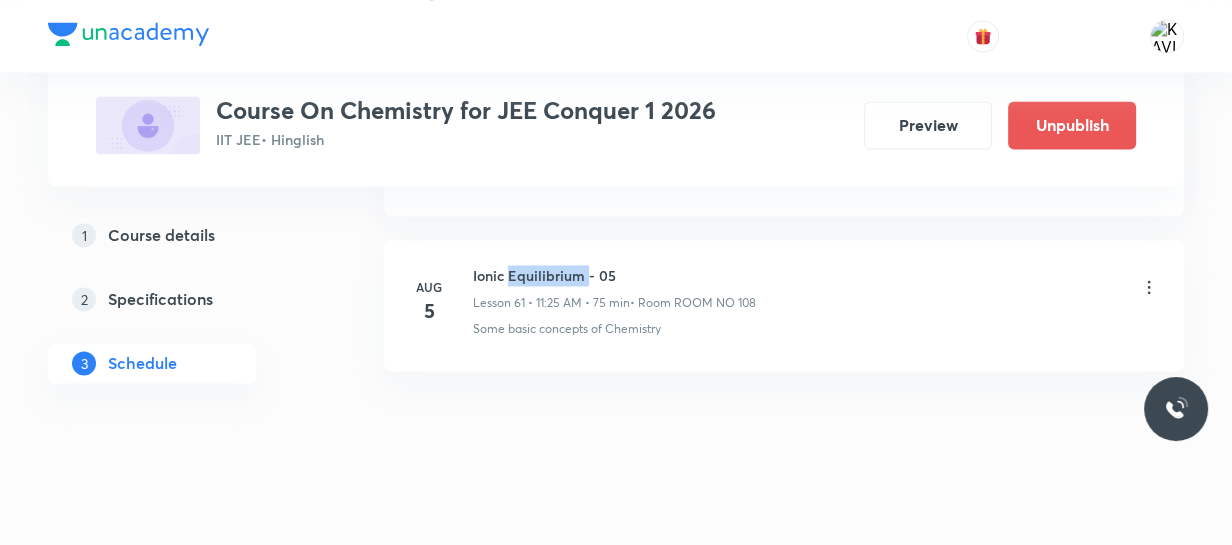 click on "Ionic Equilibrium - 05" at bounding box center [614, 275] 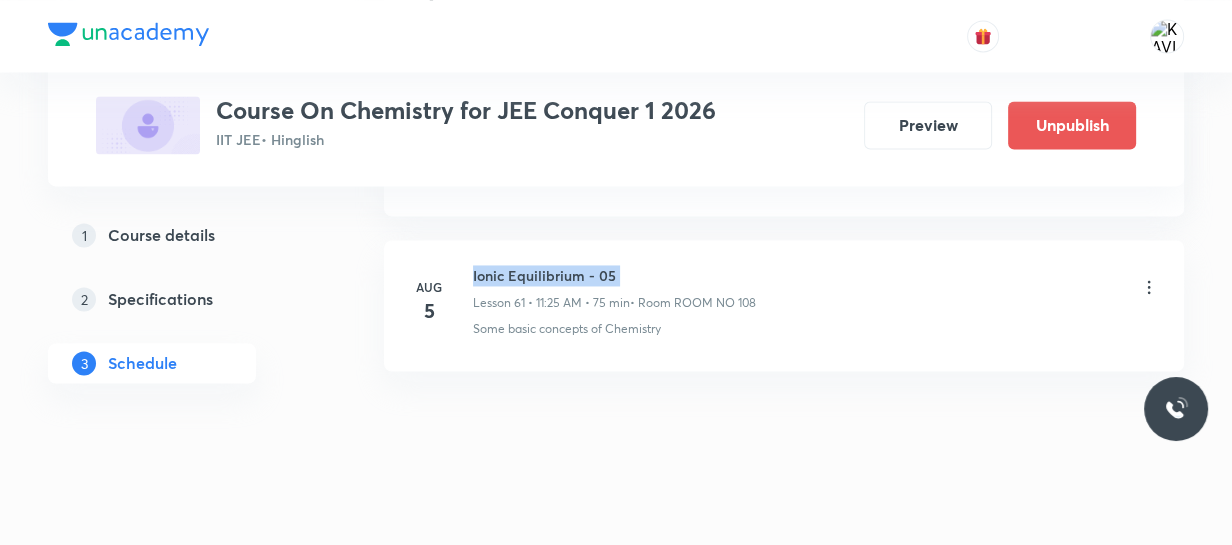 click on "Ionic Equilibrium - 05" at bounding box center (614, 275) 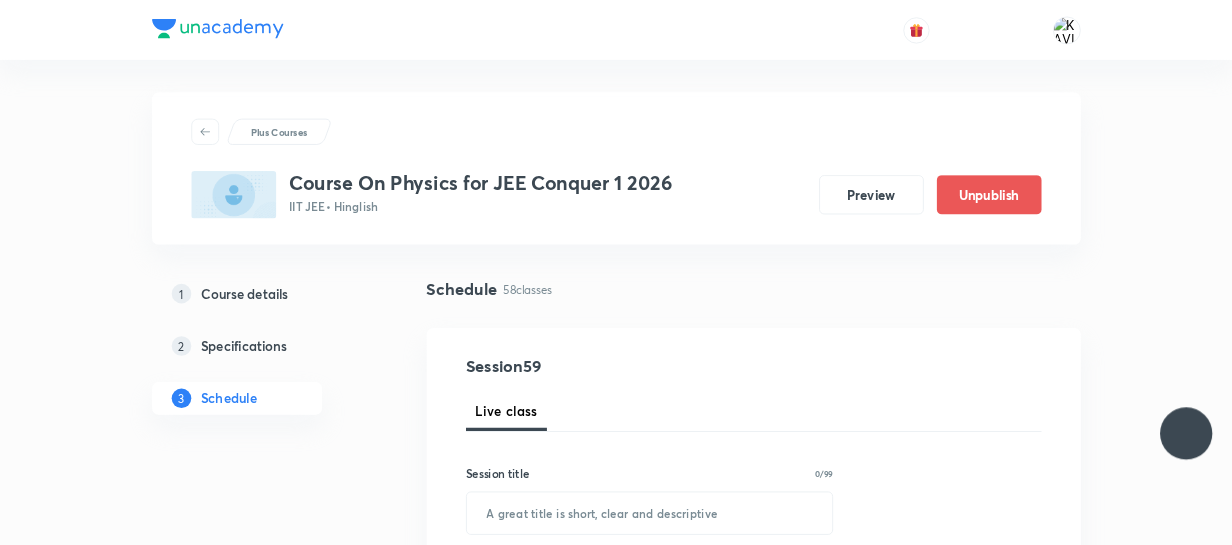 scroll, scrollTop: 0, scrollLeft: 0, axis: both 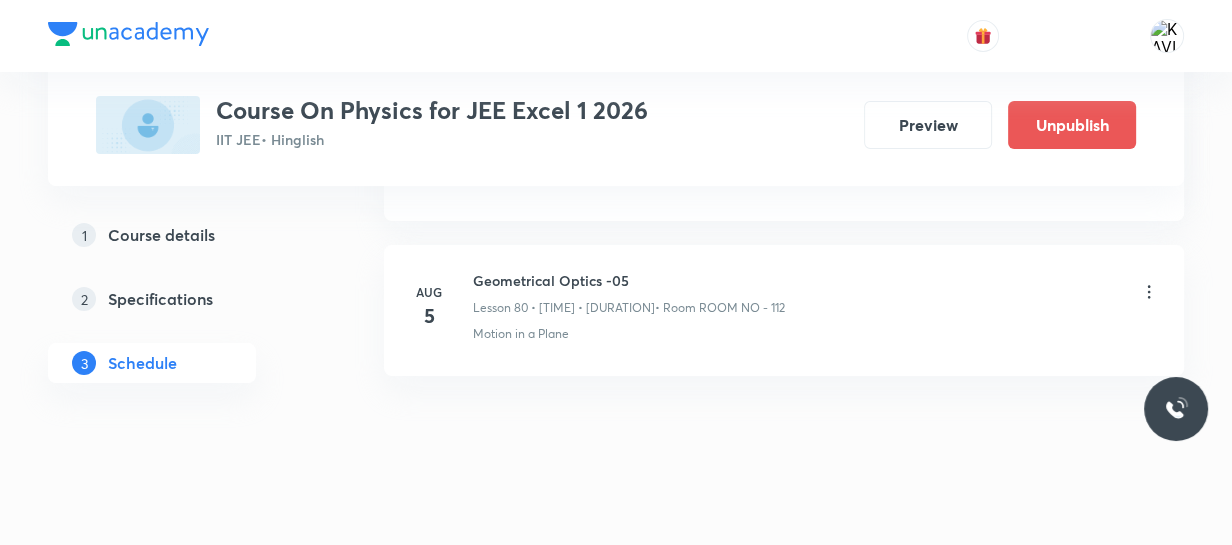 click 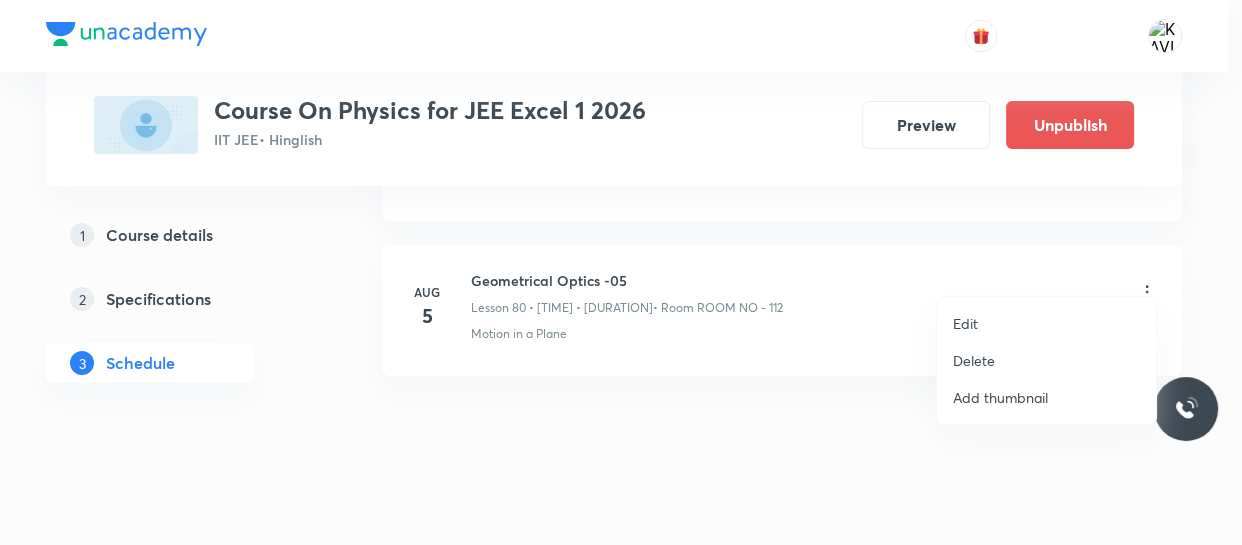 click on "Edit" at bounding box center (965, 323) 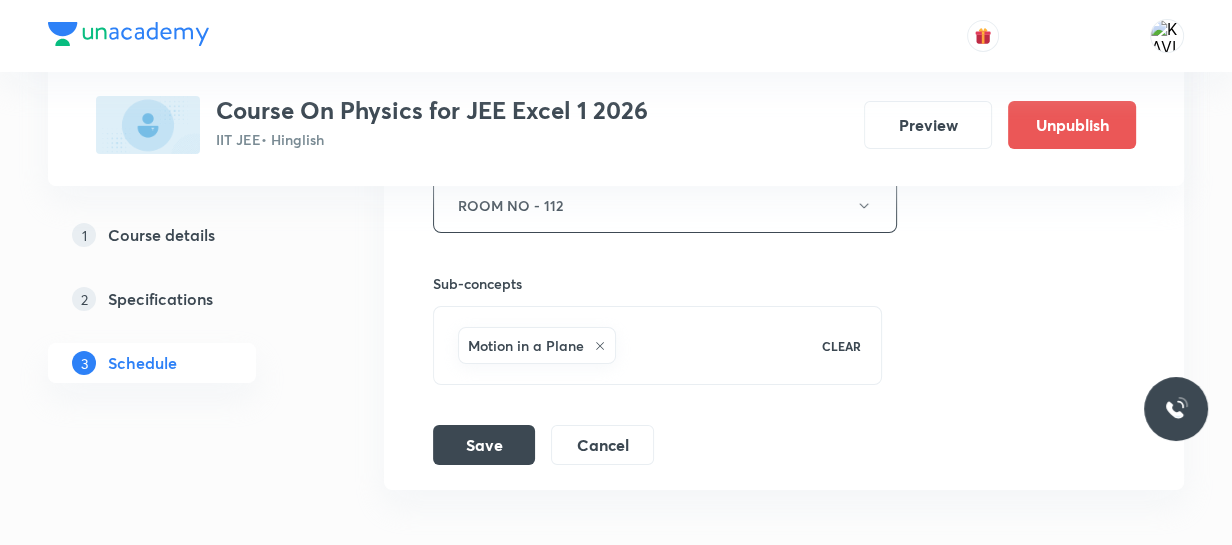 scroll, scrollTop: 13198, scrollLeft: 0, axis: vertical 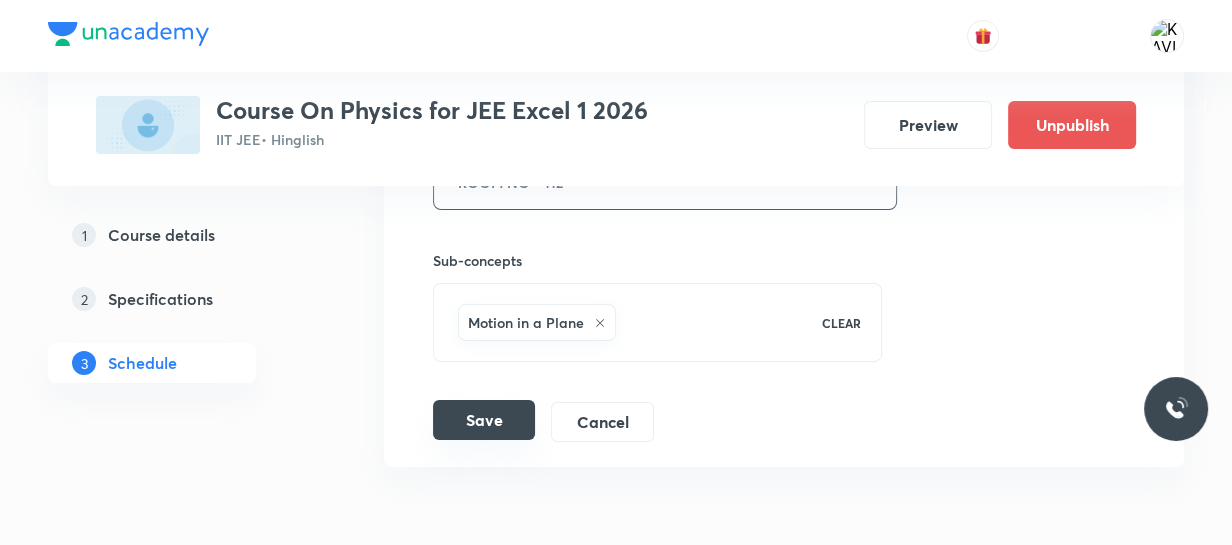 click on "Save" at bounding box center [484, 420] 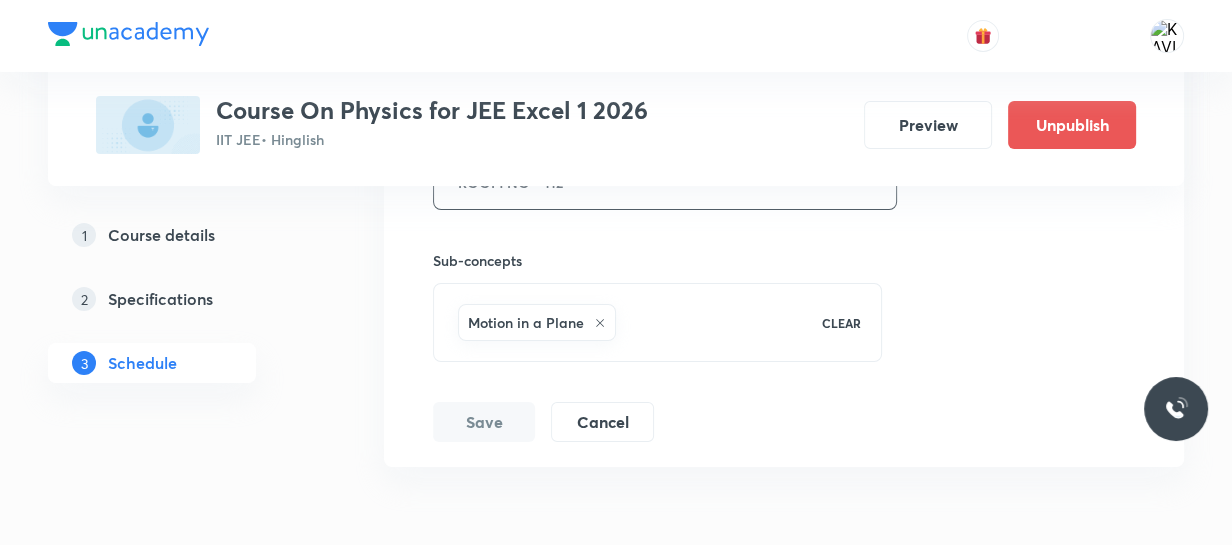 scroll, scrollTop: 12520, scrollLeft: 0, axis: vertical 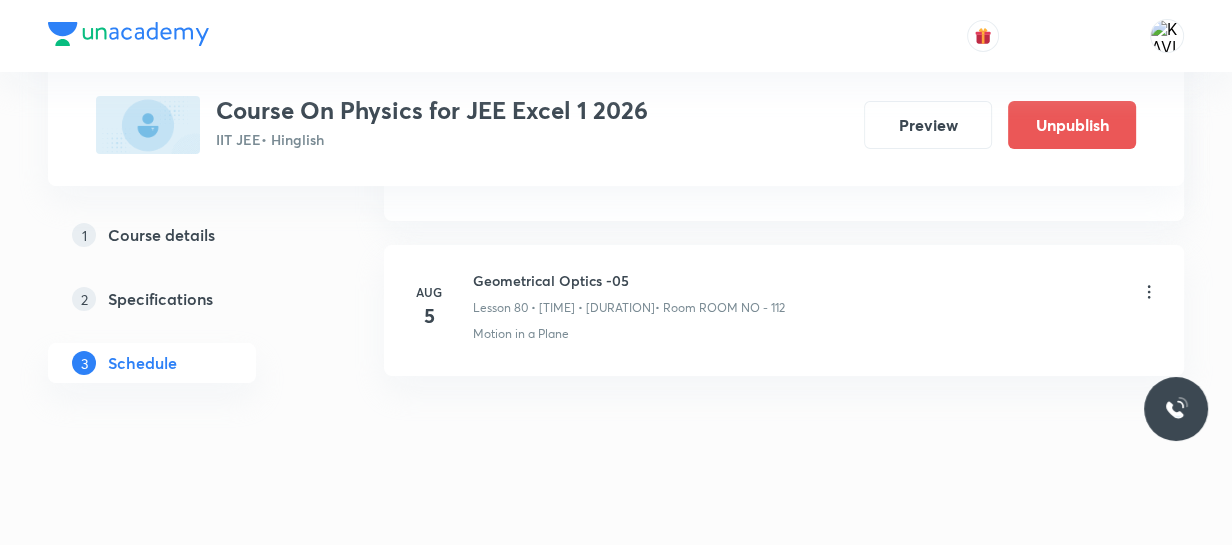 click 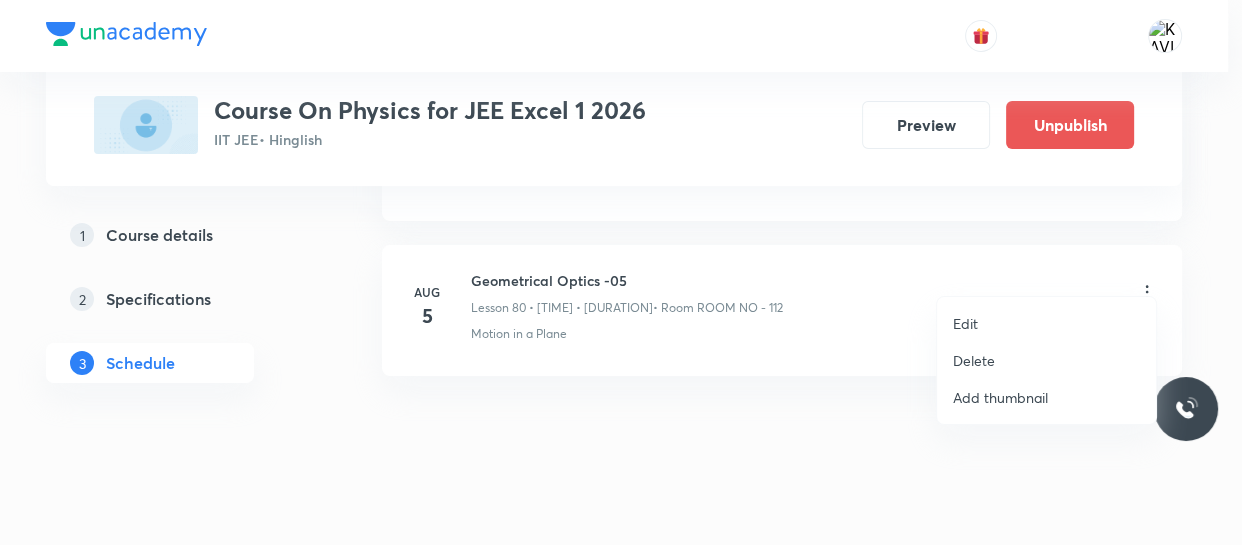 click on "Edit" at bounding box center [965, 323] 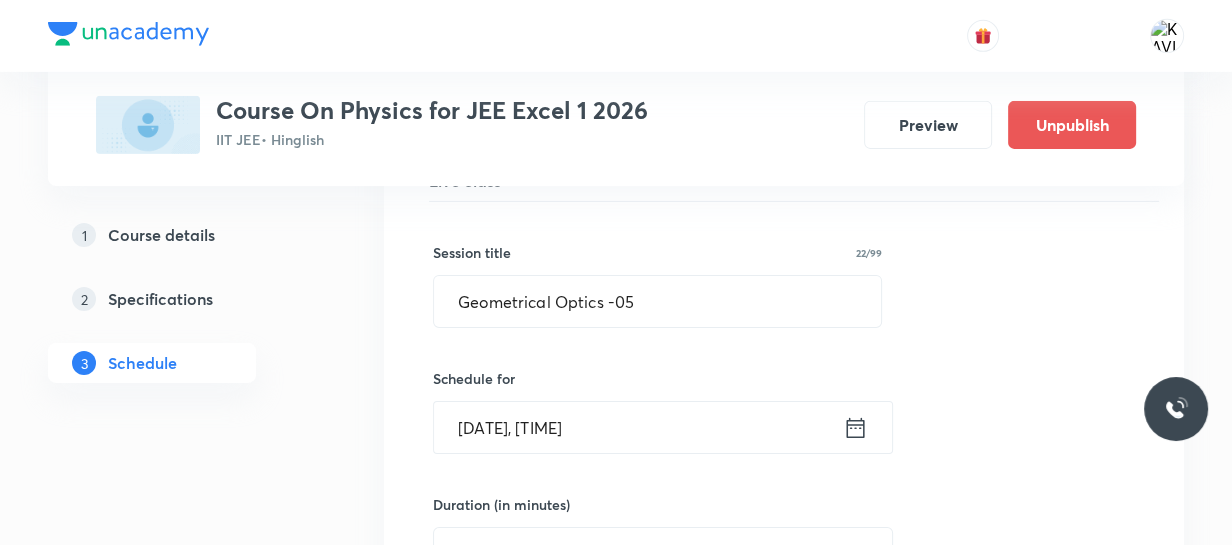 scroll, scrollTop: 12561, scrollLeft: 0, axis: vertical 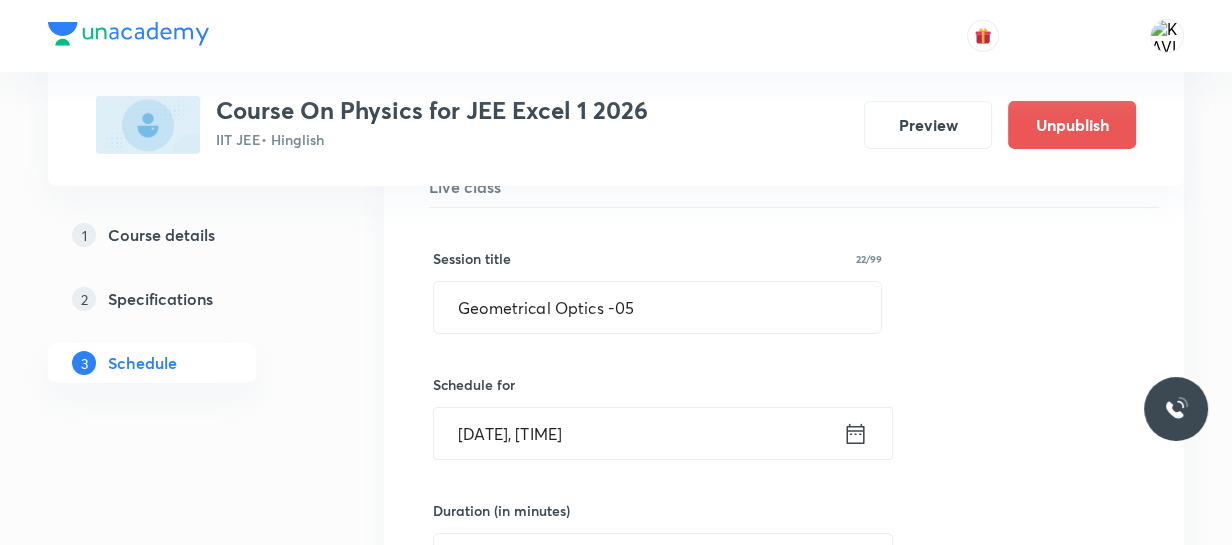 click 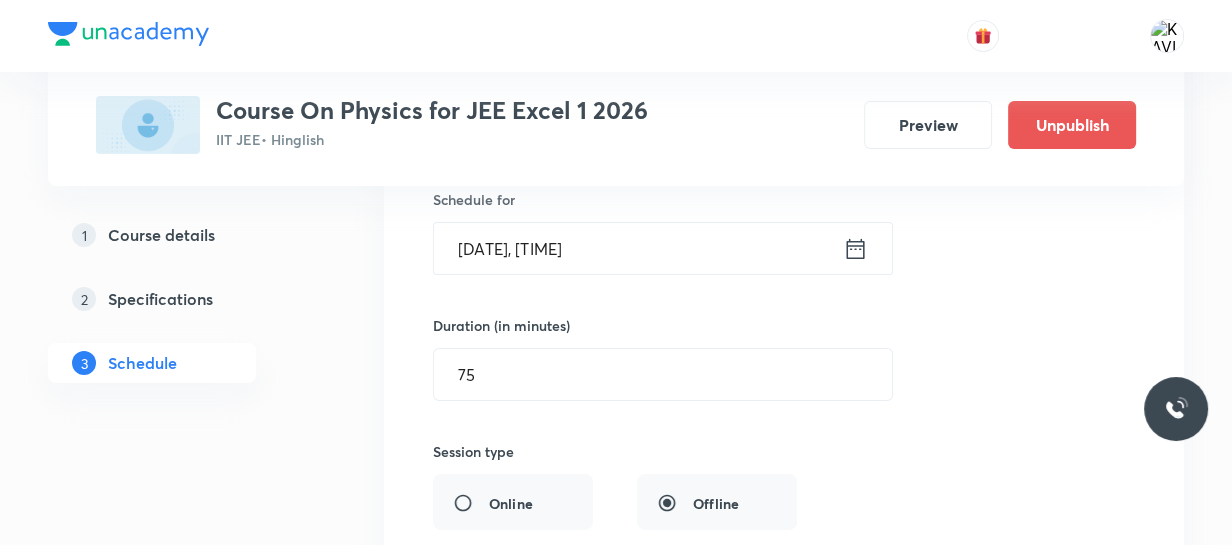 scroll, scrollTop: 12652, scrollLeft: 0, axis: vertical 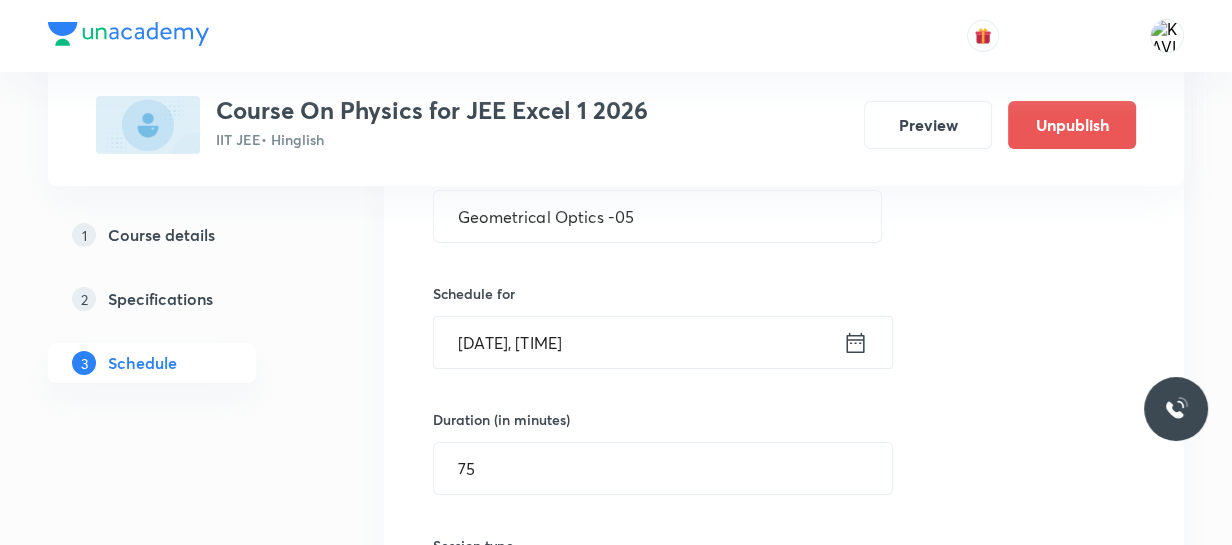 click 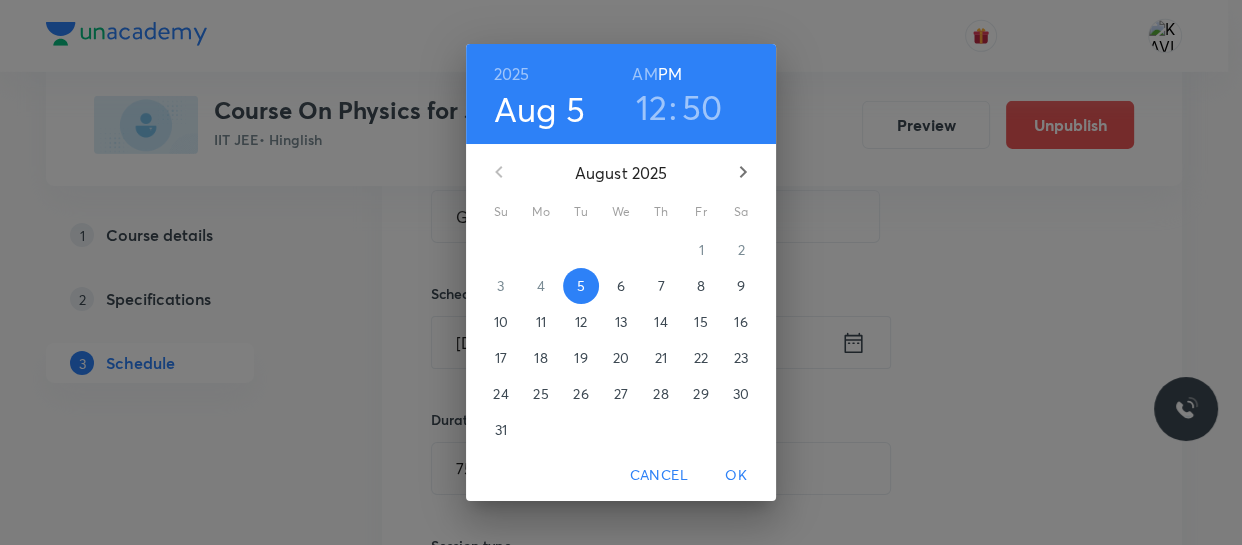 click on "AM" at bounding box center (644, 74) 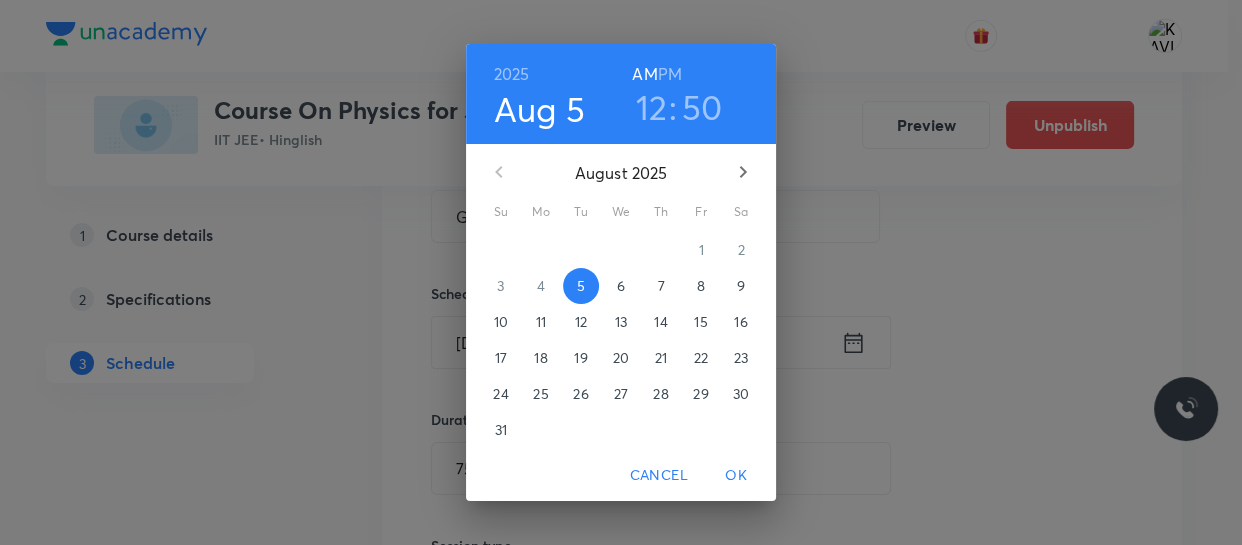 click on "12" at bounding box center [652, 107] 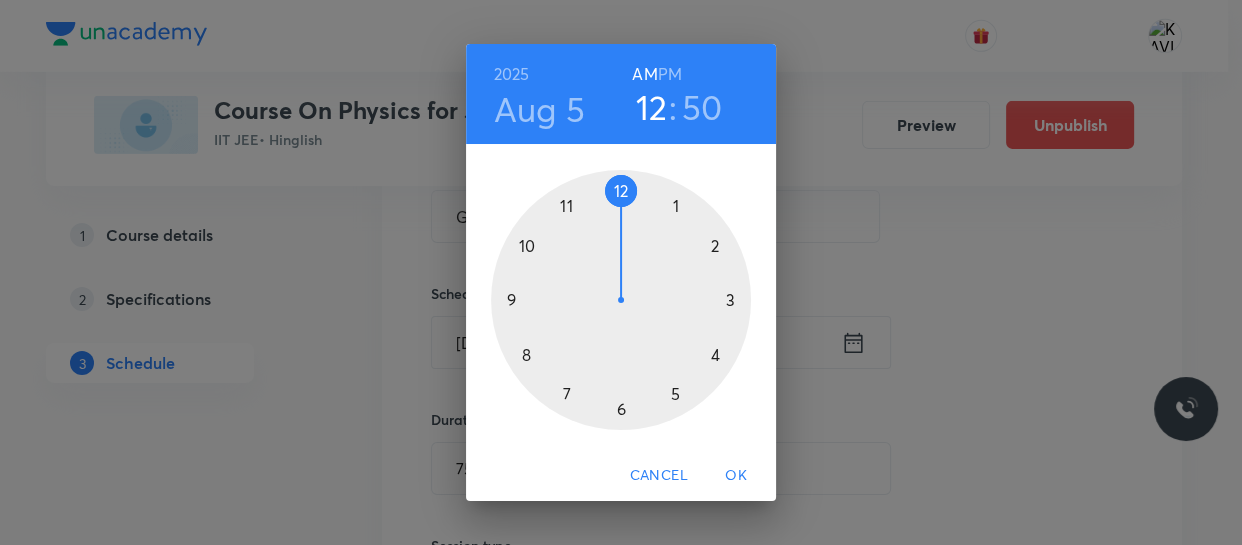 click at bounding box center [621, 300] 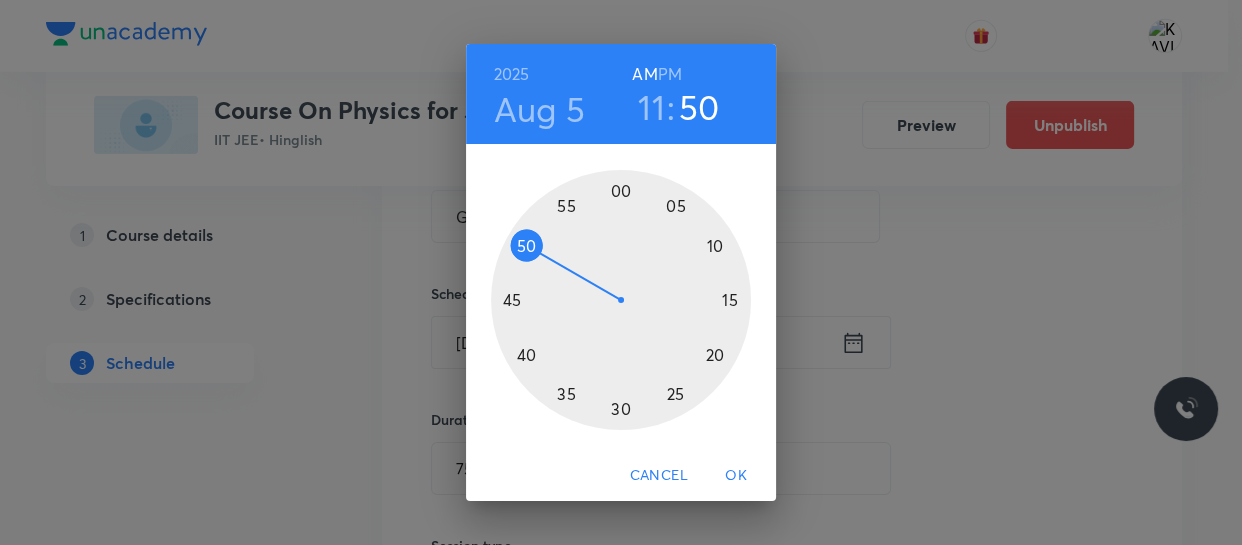 click at bounding box center (621, 300) 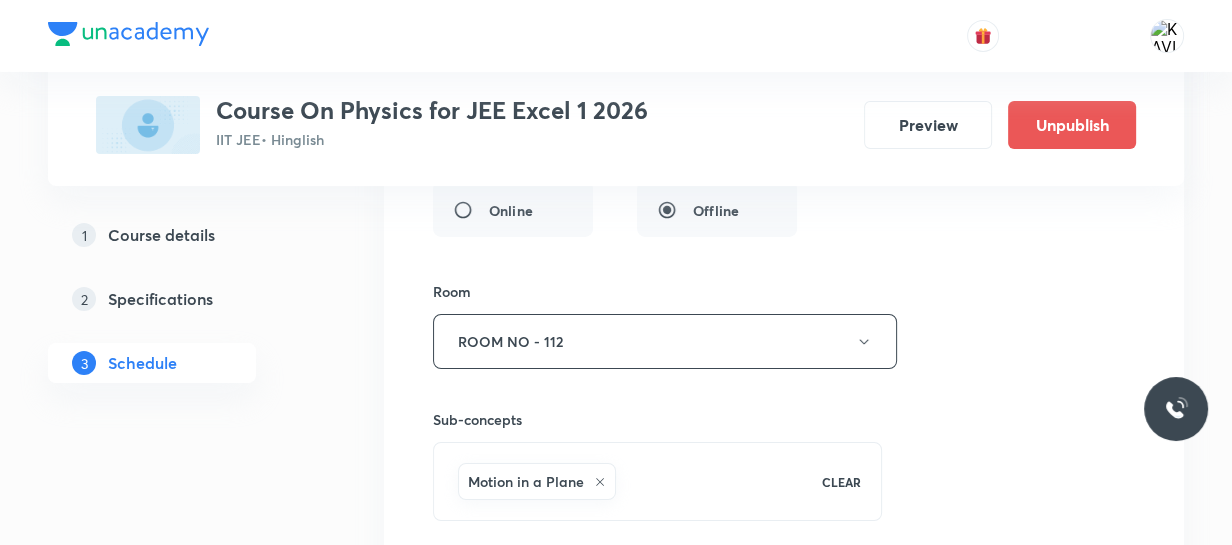 scroll, scrollTop: 13198, scrollLeft: 0, axis: vertical 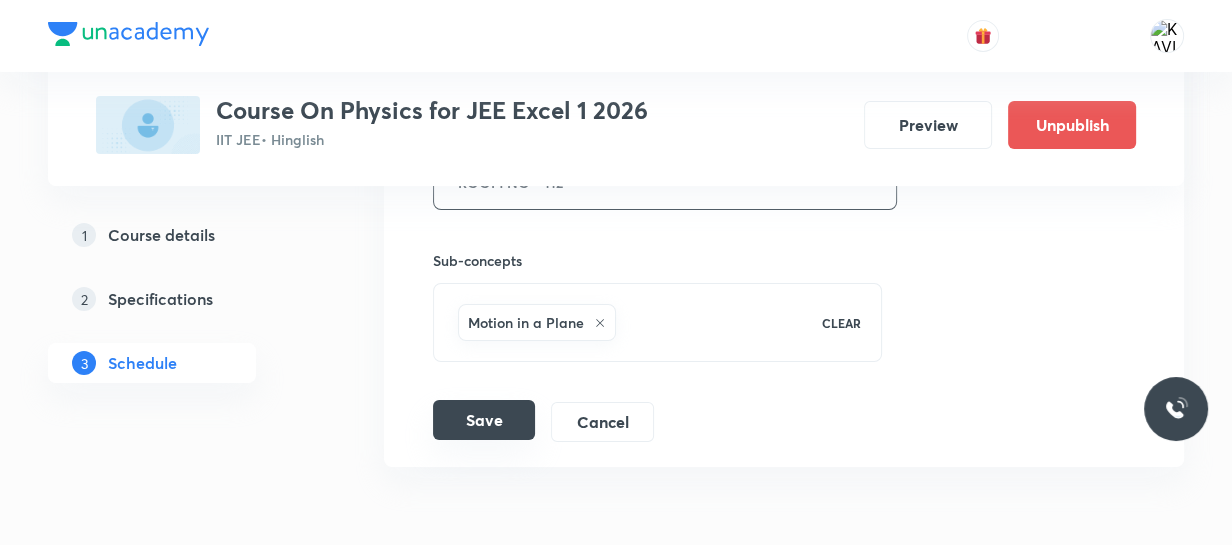 click on "Save" at bounding box center (484, 420) 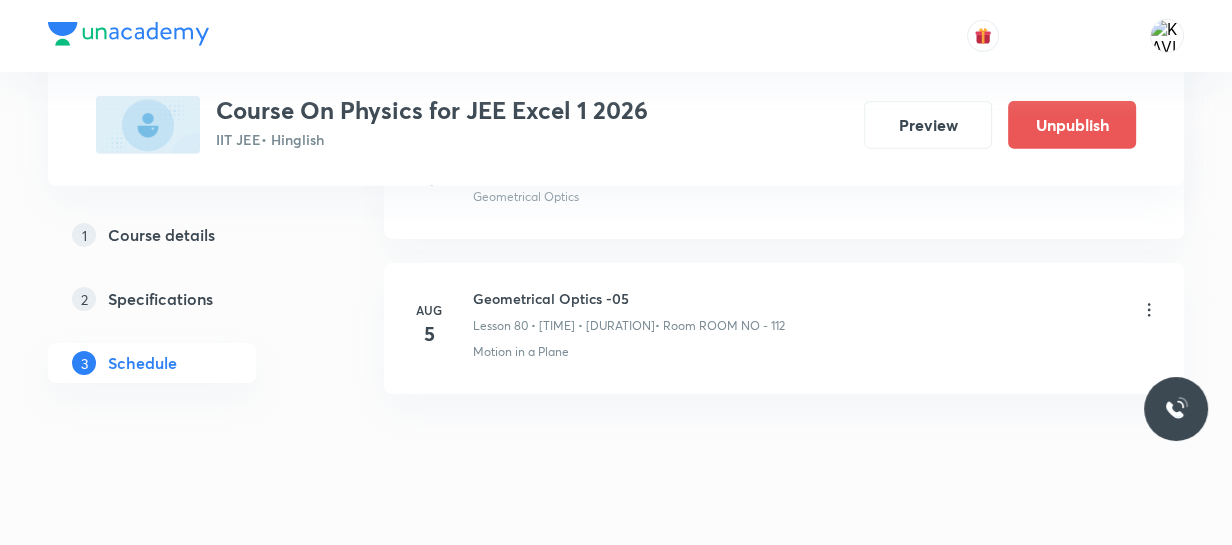 scroll, scrollTop: 12520, scrollLeft: 0, axis: vertical 